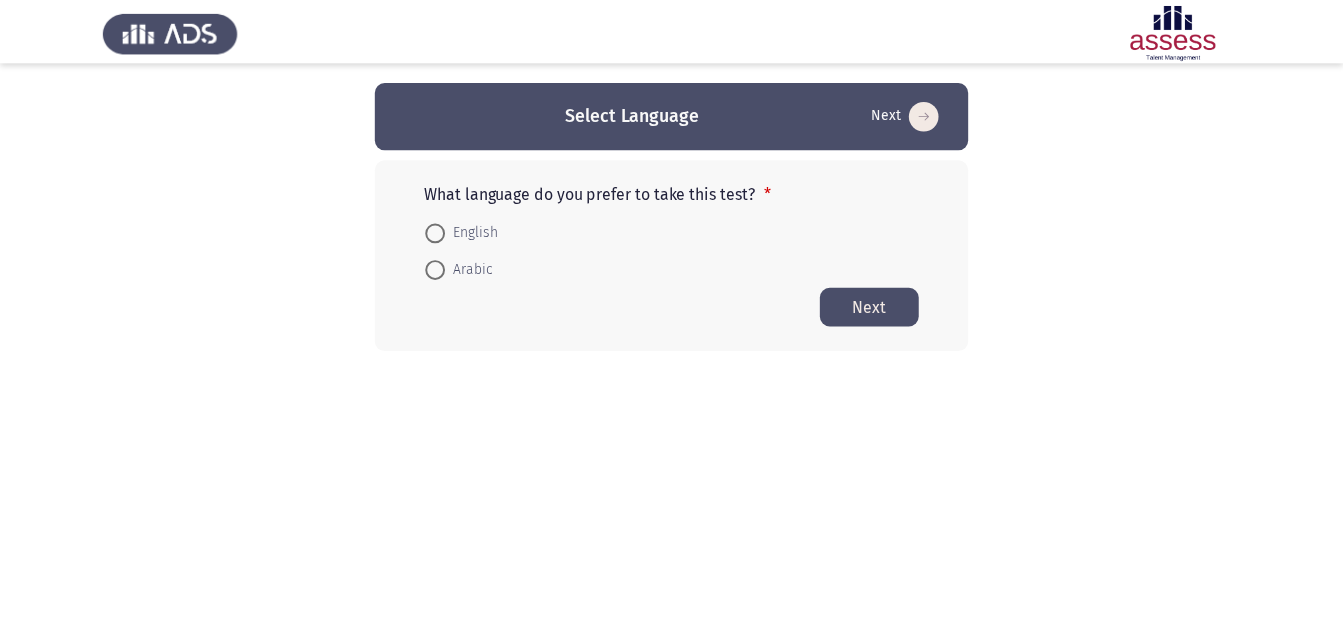 scroll, scrollTop: 0, scrollLeft: 0, axis: both 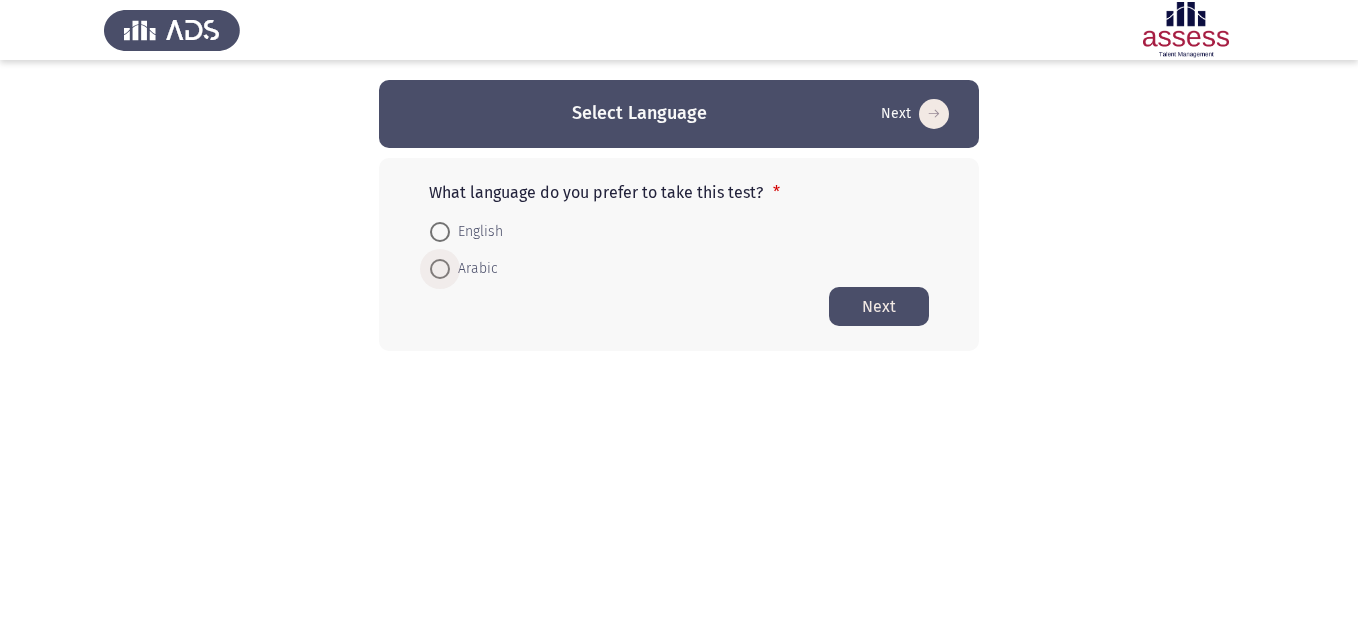 click on "Arabic" at bounding box center [474, 269] 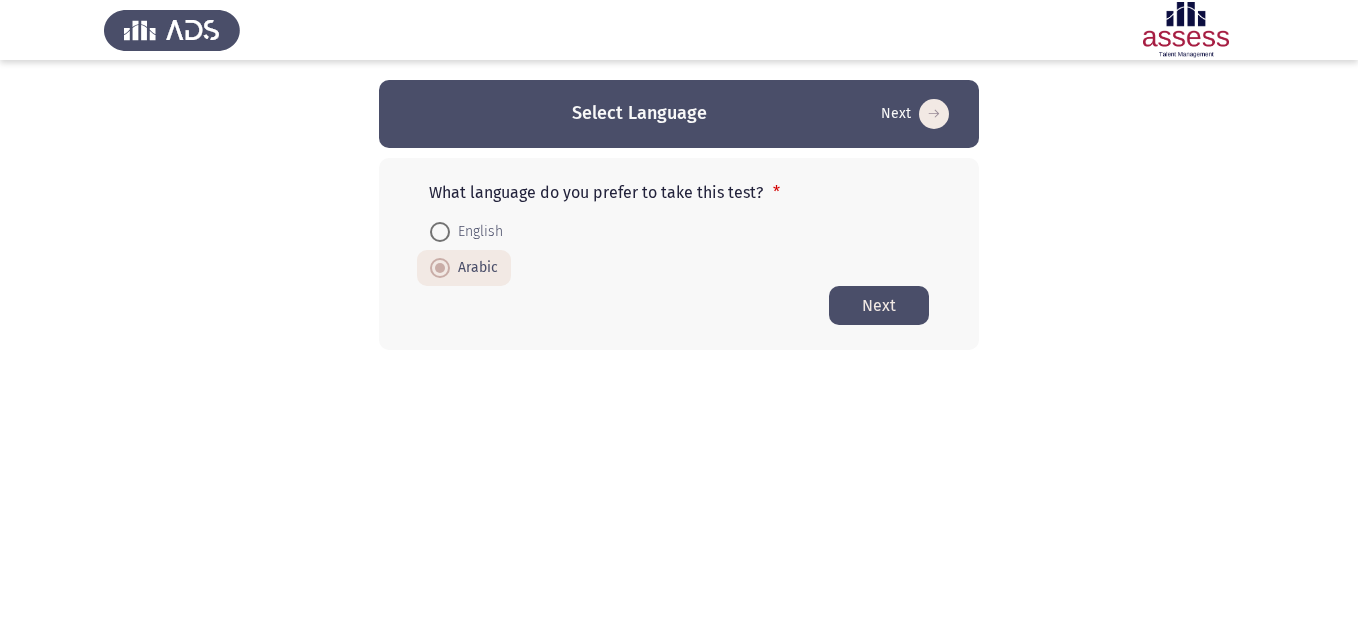 click on "Next" 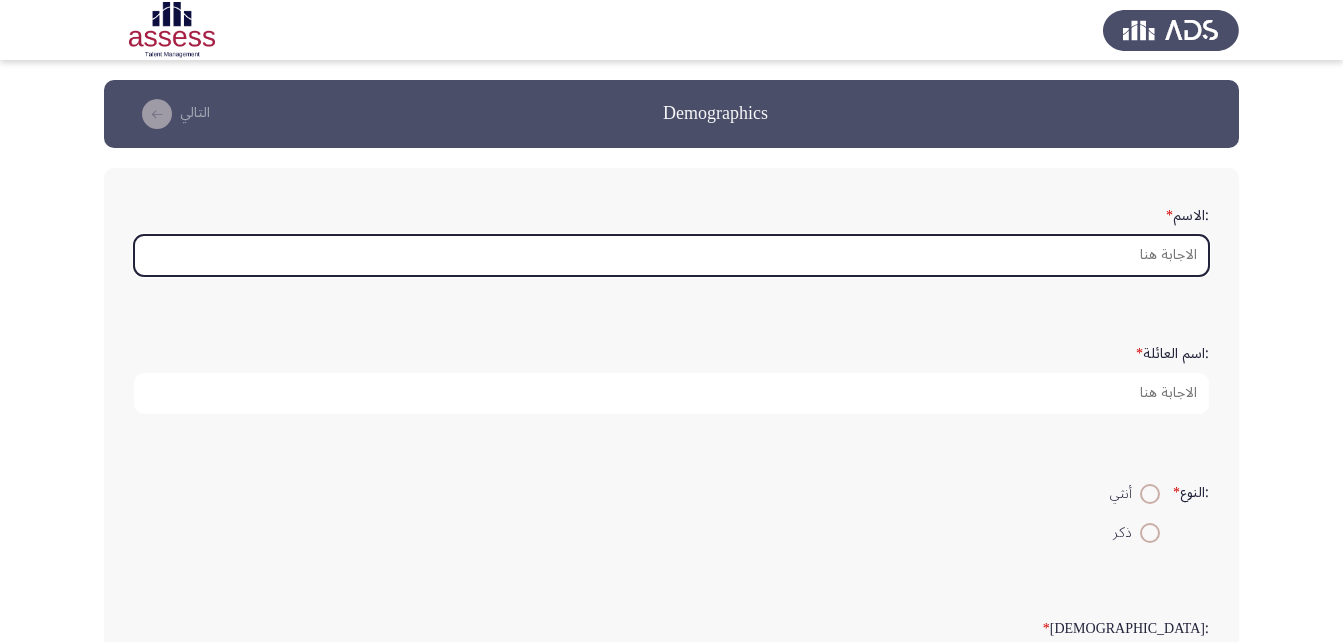 click on ":الاسم   *" at bounding box center (671, 255) 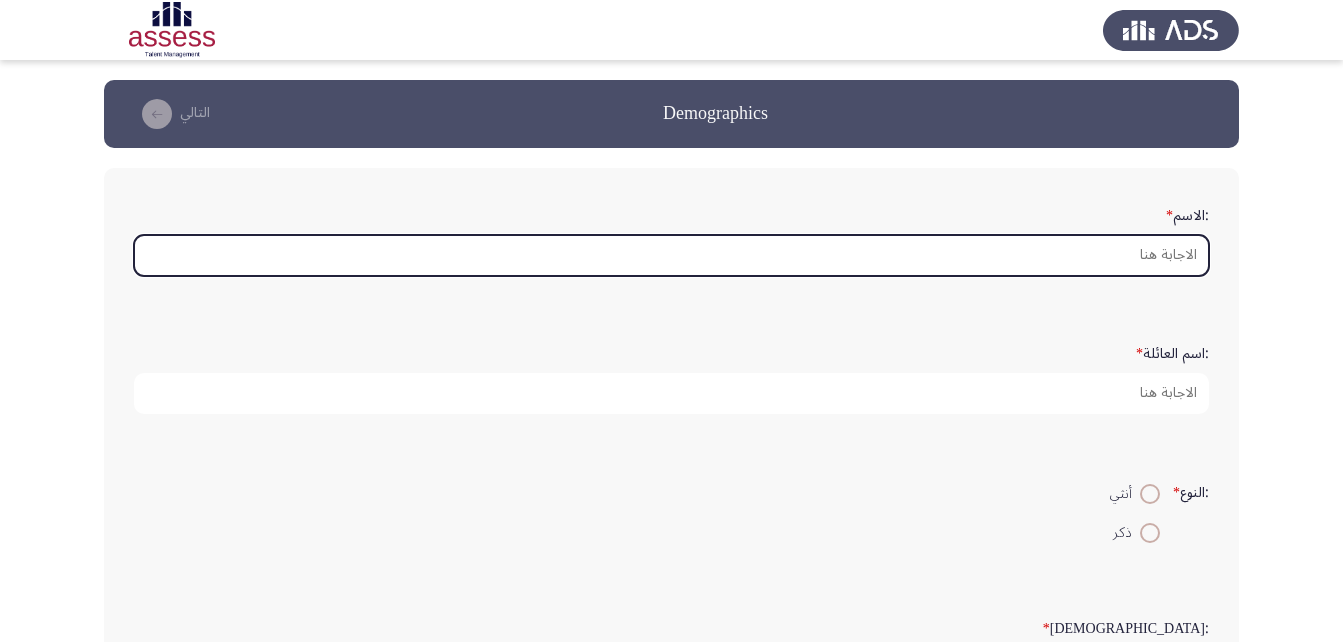 type on ";" 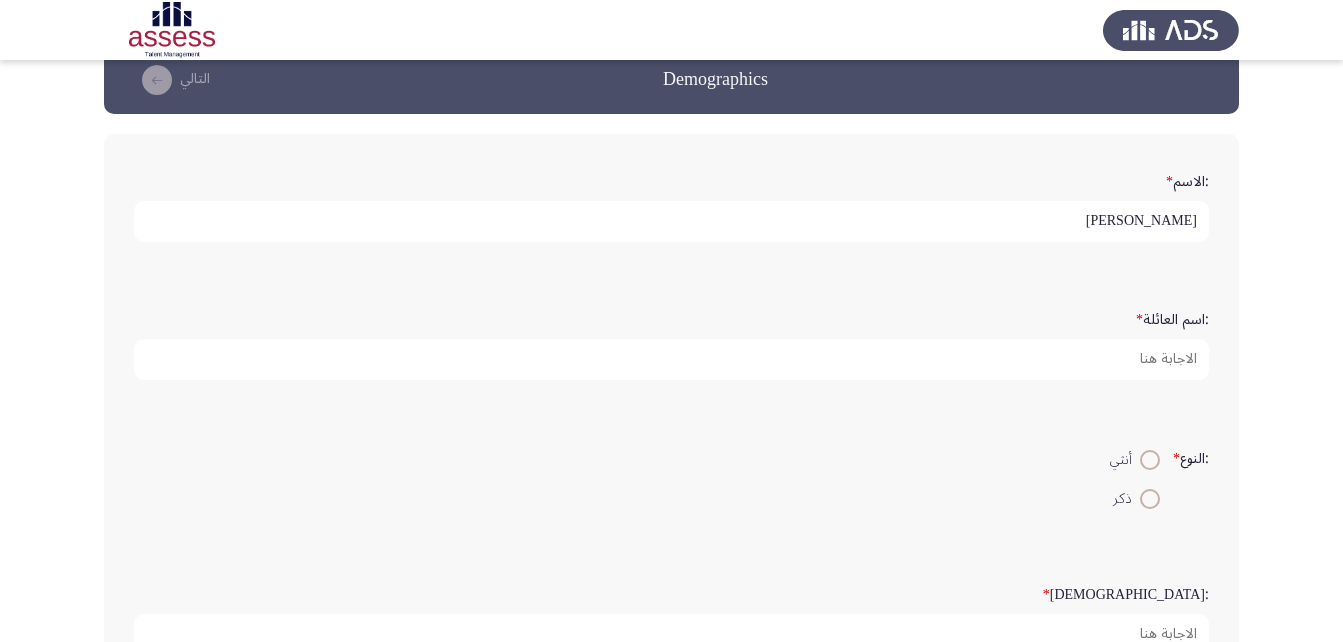 scroll, scrollTop: 0, scrollLeft: 0, axis: both 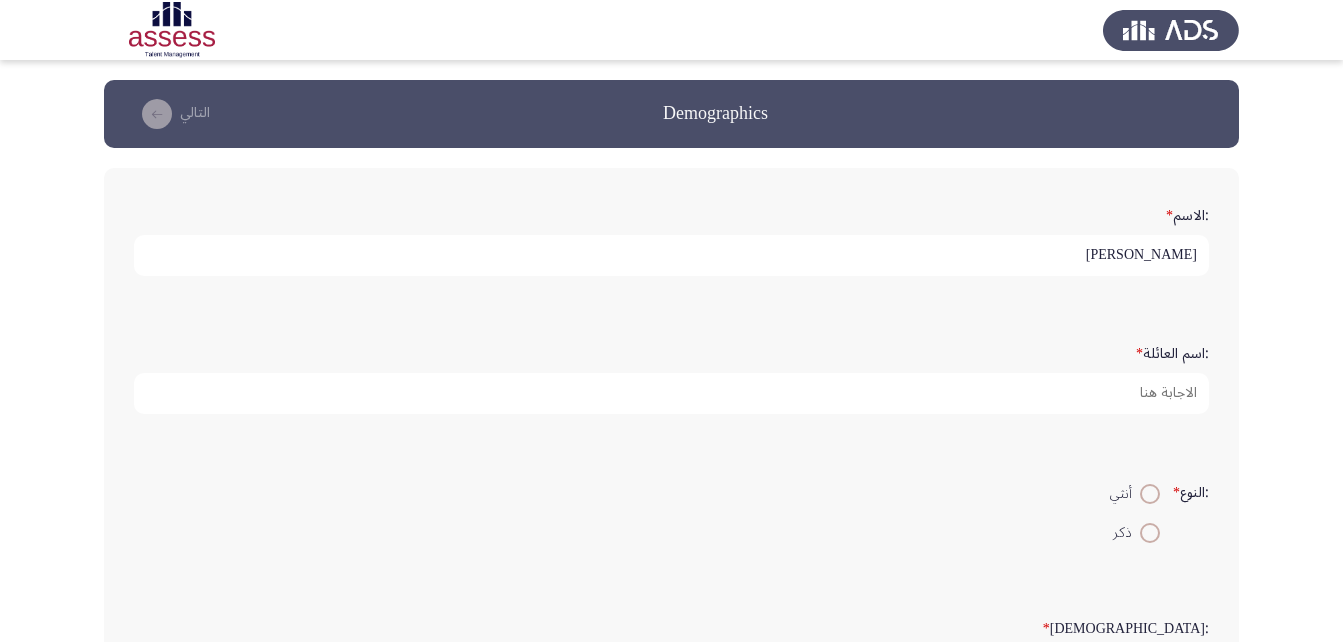 type on "[PERSON_NAME]" 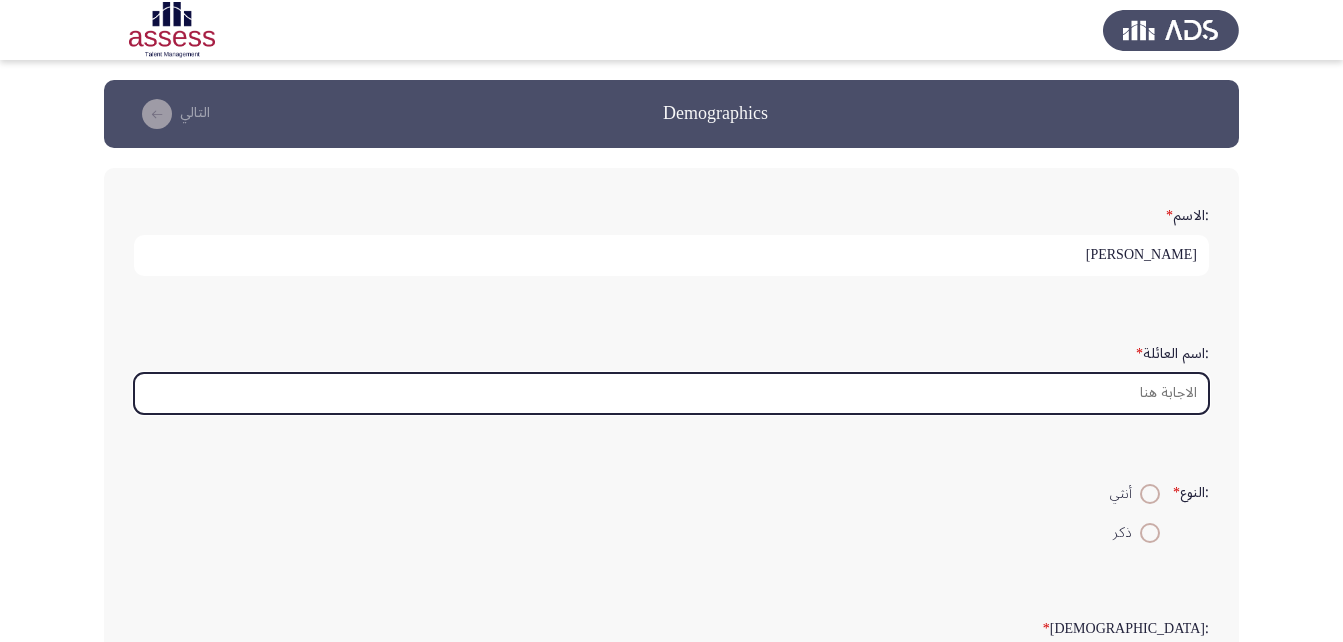 click on ":اسم العائلة   *" at bounding box center [671, 393] 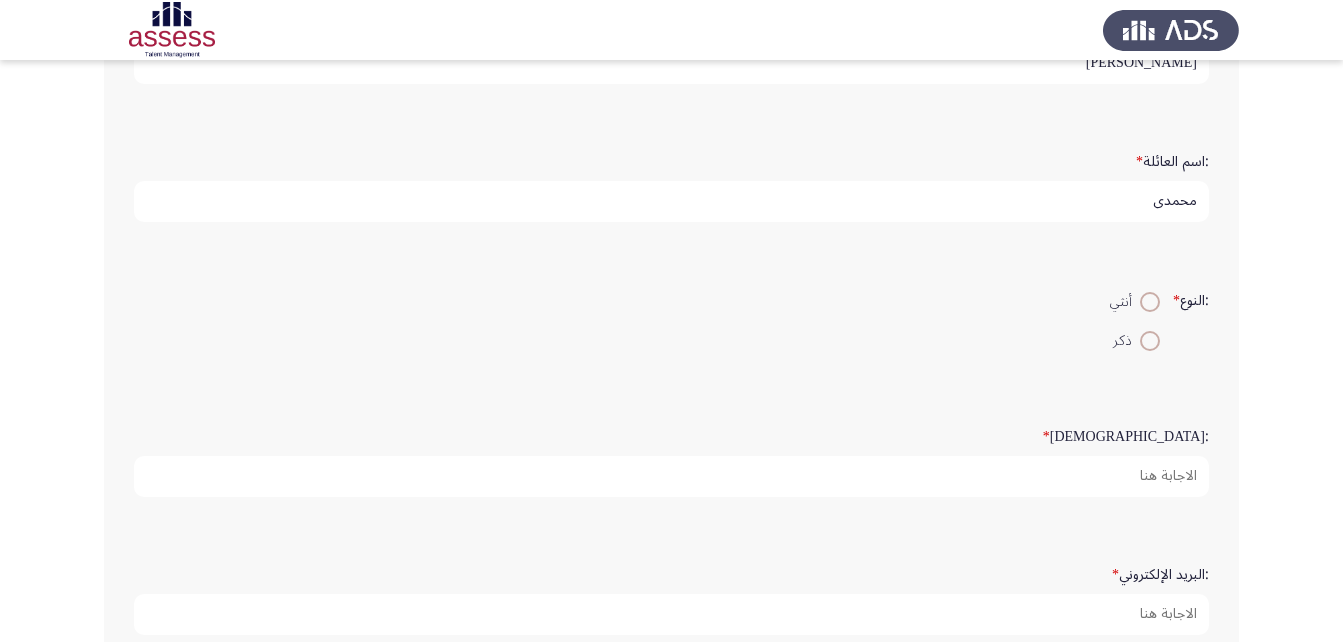 scroll, scrollTop: 200, scrollLeft: 0, axis: vertical 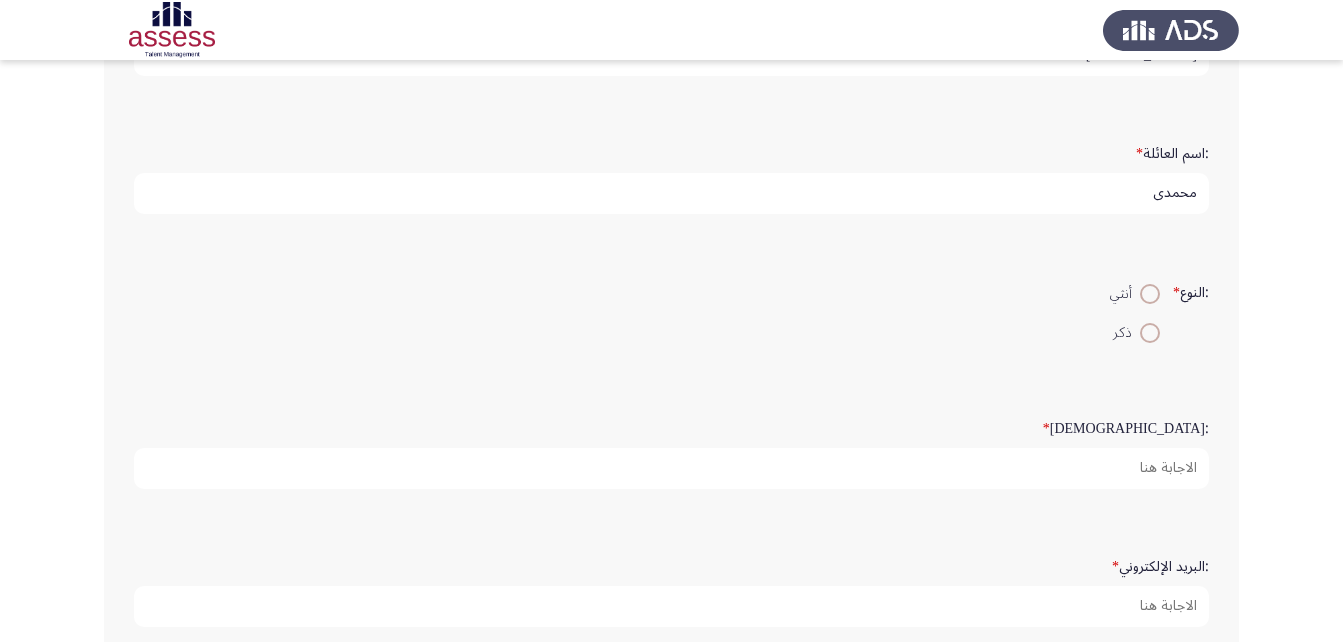 type on "محمدي" 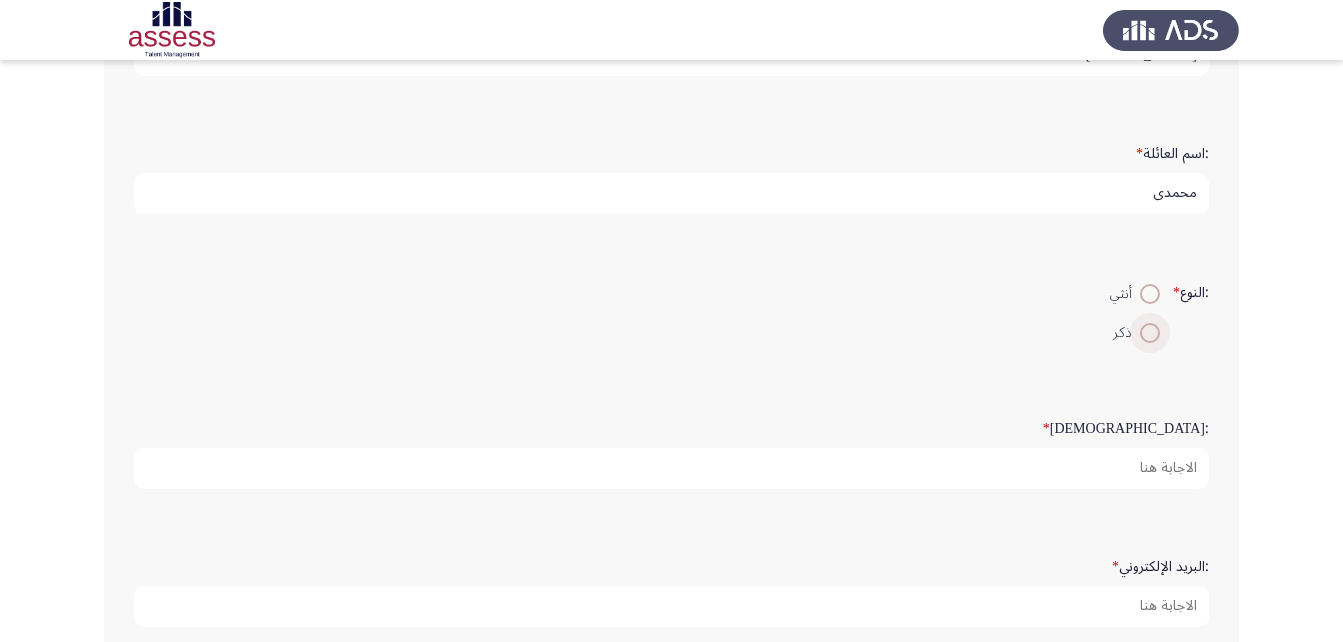 click at bounding box center (1150, 333) 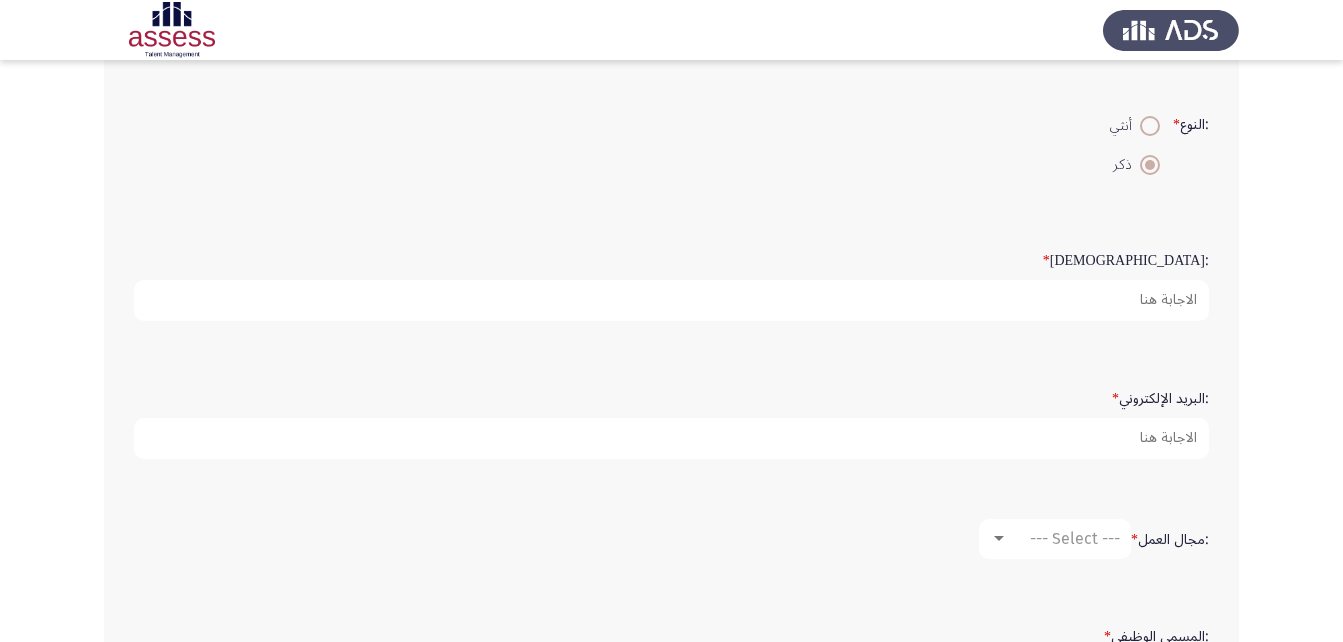 scroll, scrollTop: 400, scrollLeft: 0, axis: vertical 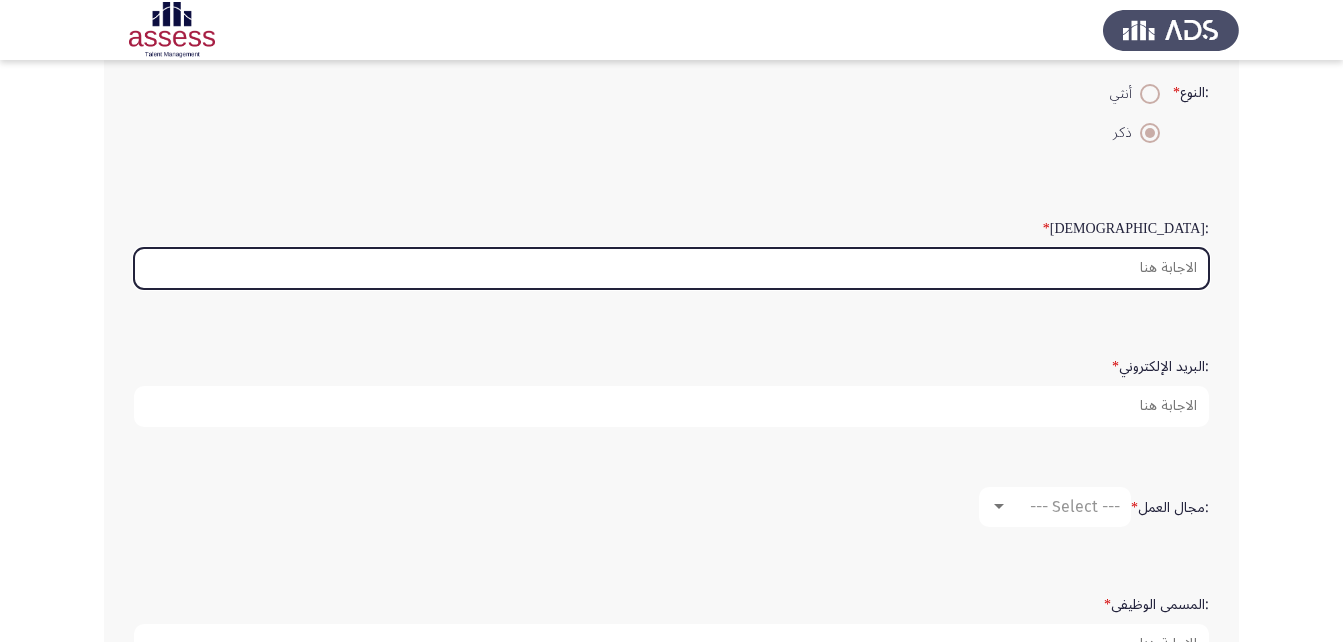click on ":السن   *" at bounding box center (671, 268) 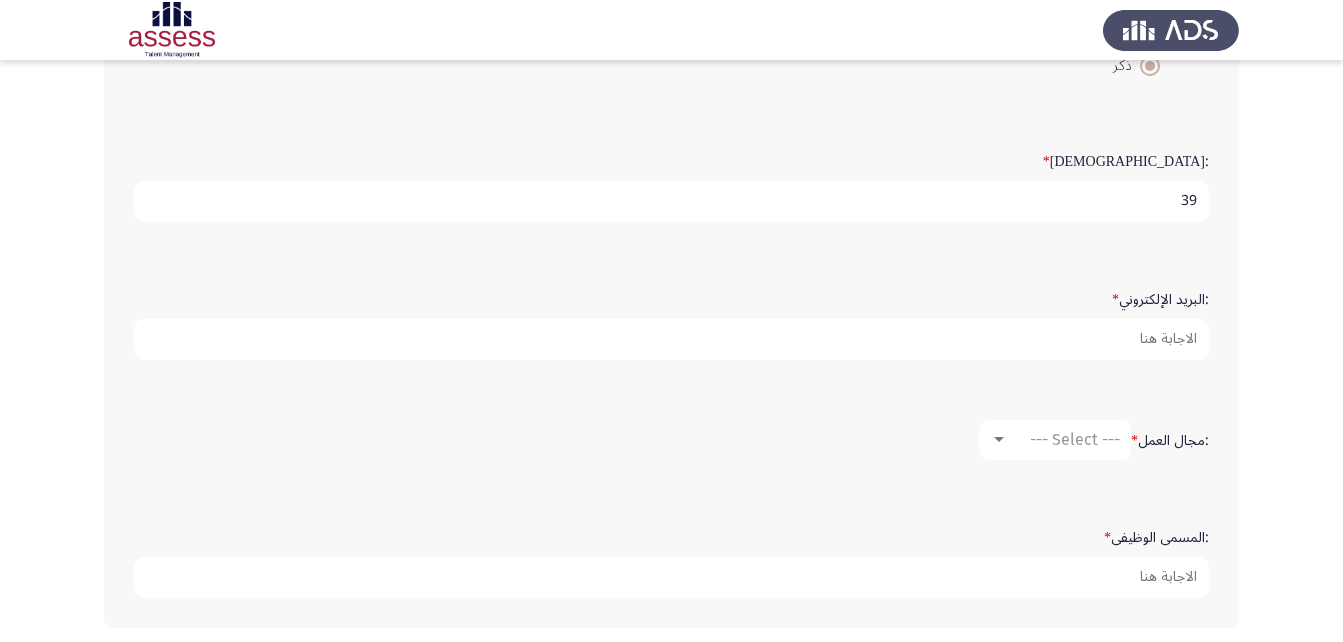 scroll, scrollTop: 500, scrollLeft: 0, axis: vertical 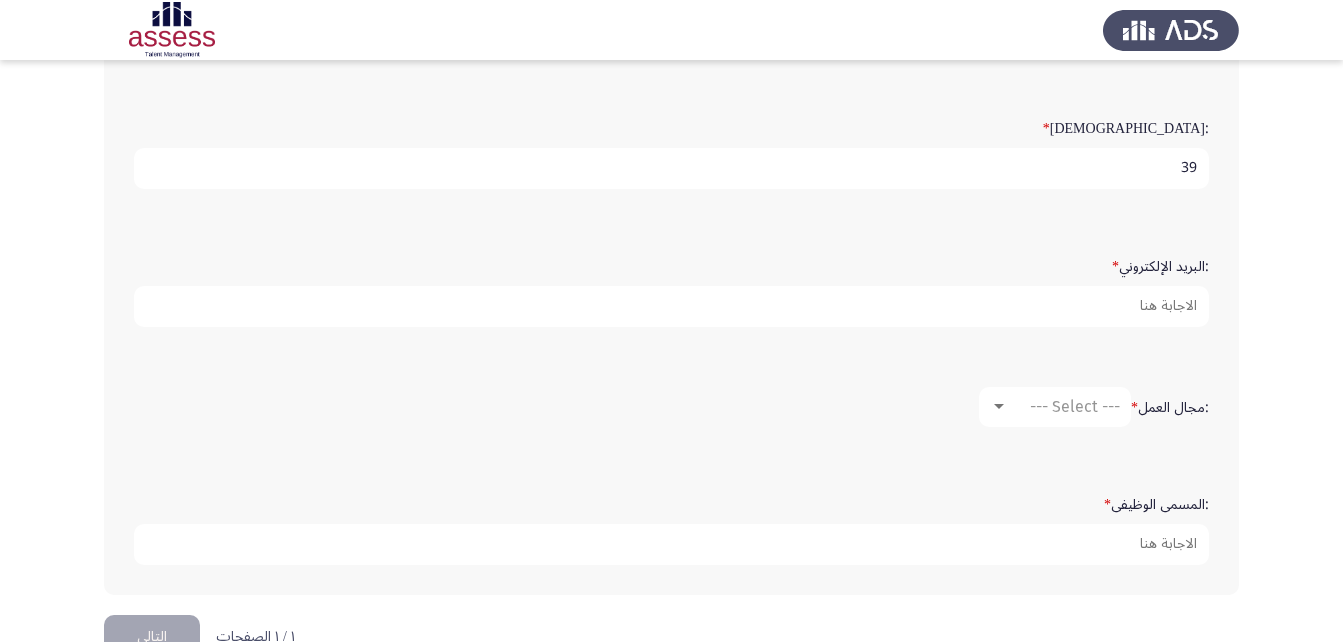 type on "39" 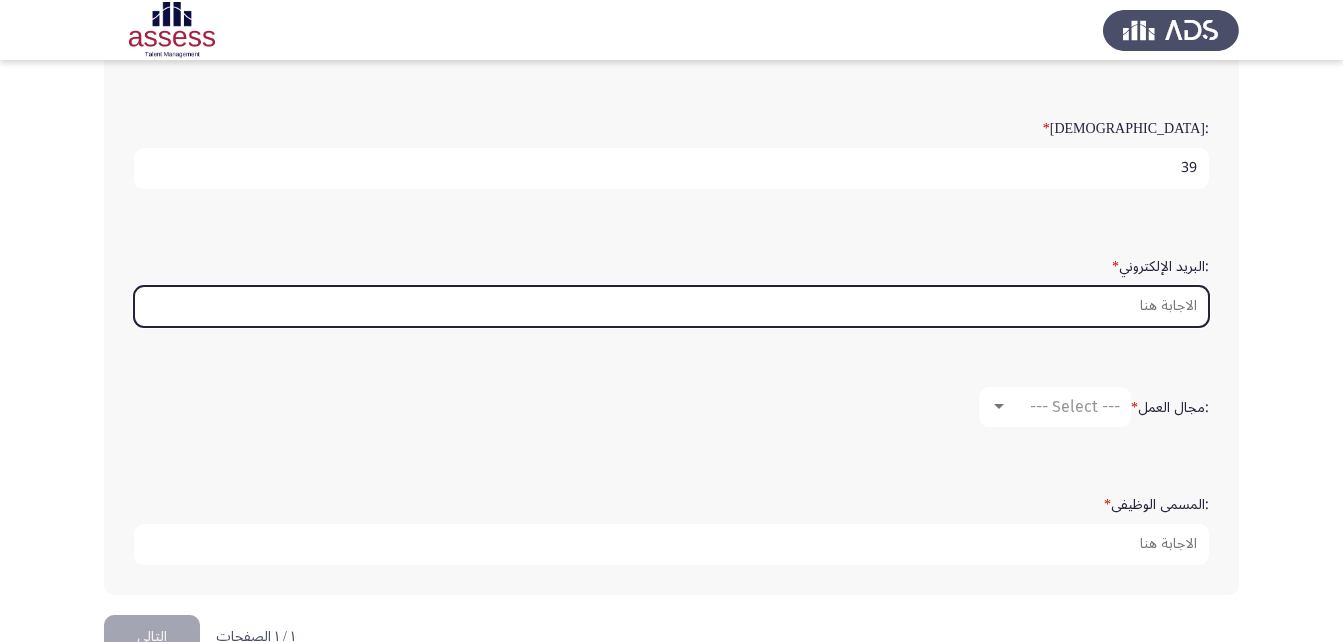 click on ":البريد الإلكتروني   *" at bounding box center [671, 306] 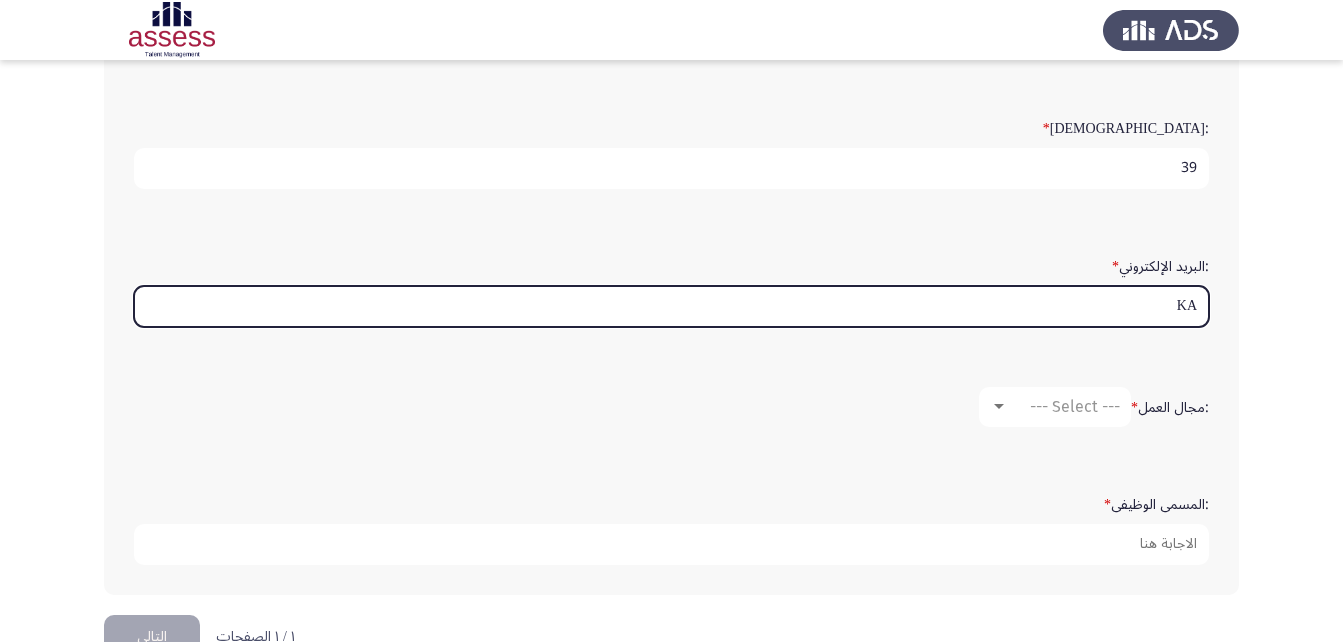 type on "K" 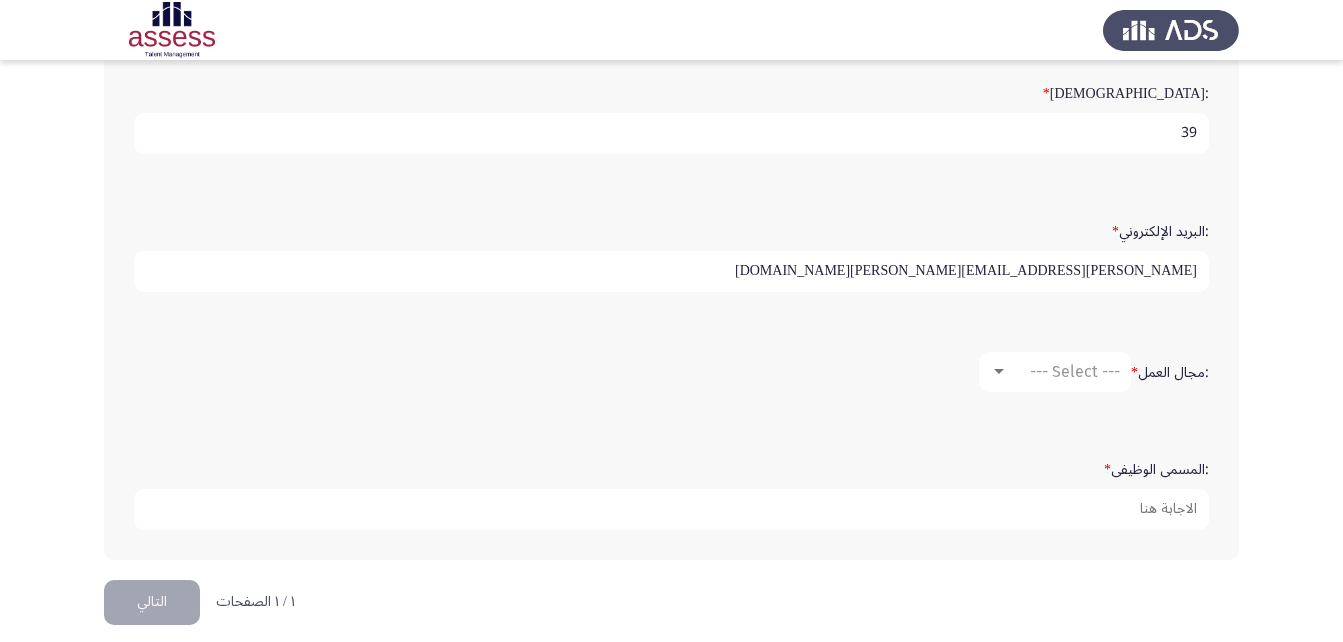 scroll, scrollTop: 553, scrollLeft: 0, axis: vertical 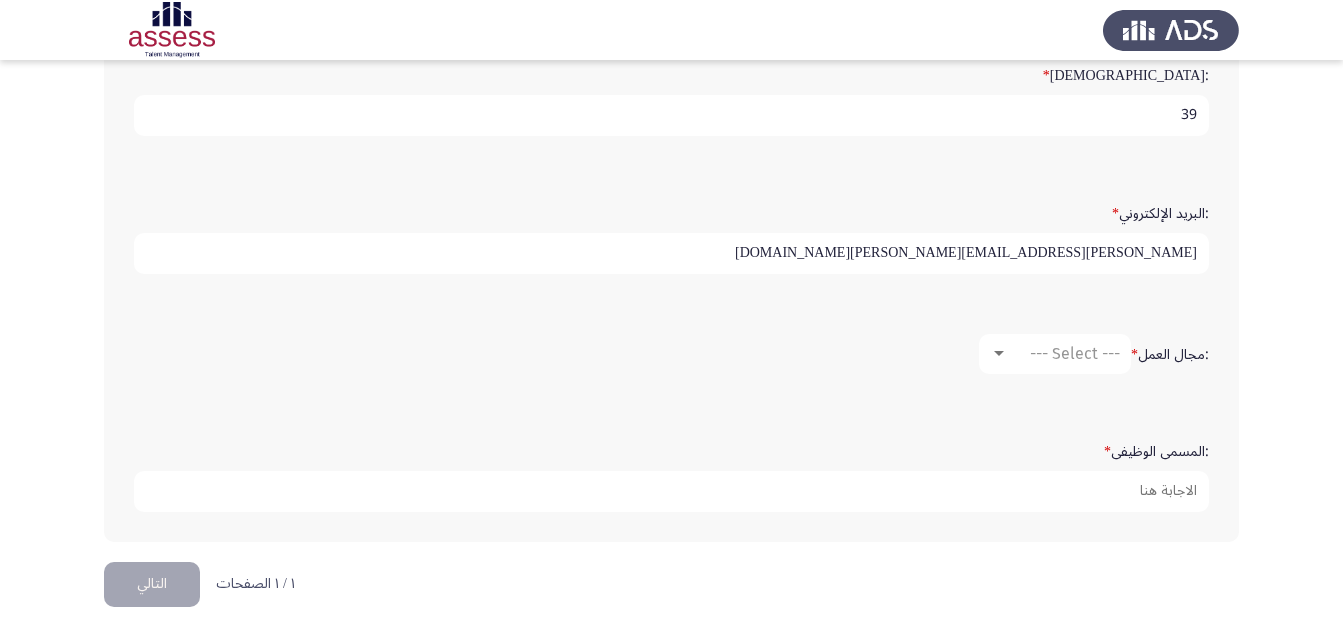 type on "[PERSON_NAME][EMAIL_ADDRESS][PERSON_NAME][DOMAIN_NAME]" 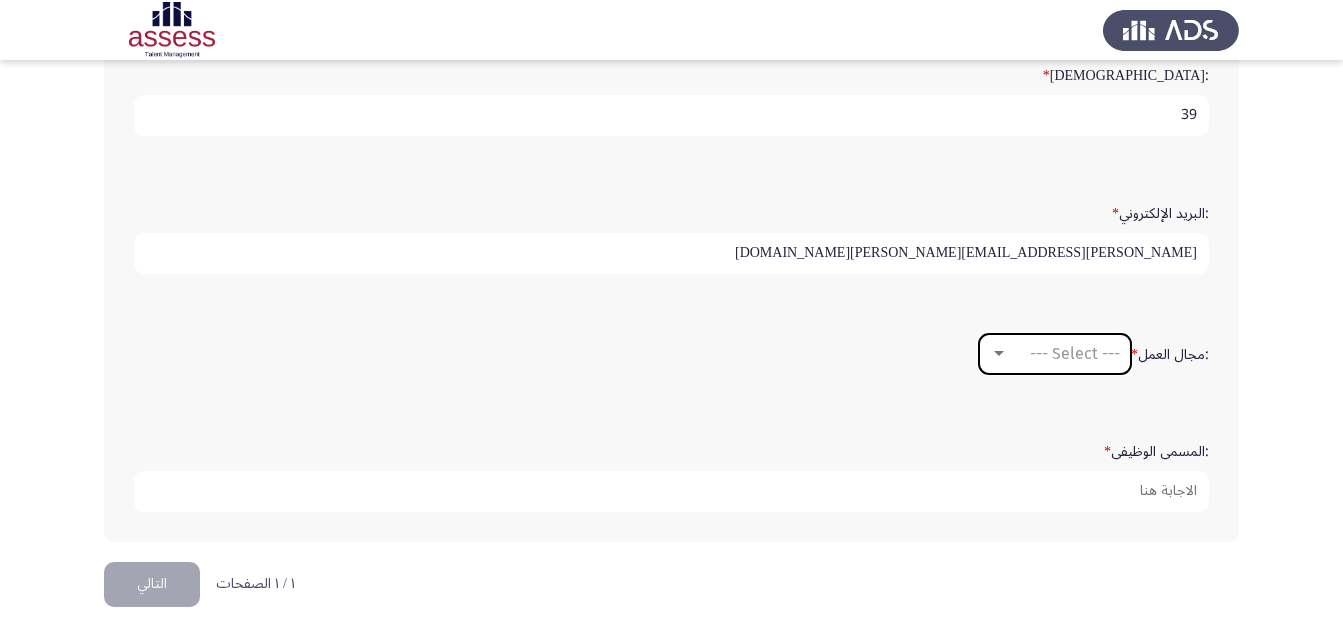 click at bounding box center (999, 353) 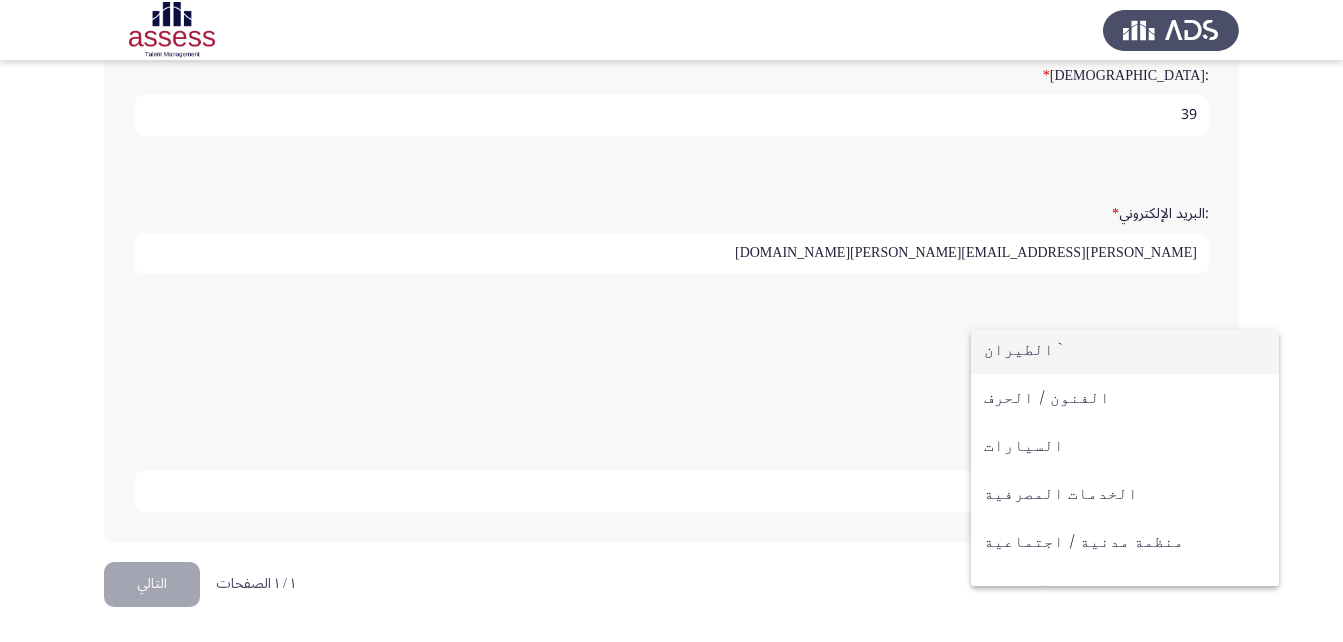 scroll, scrollTop: 100, scrollLeft: 0, axis: vertical 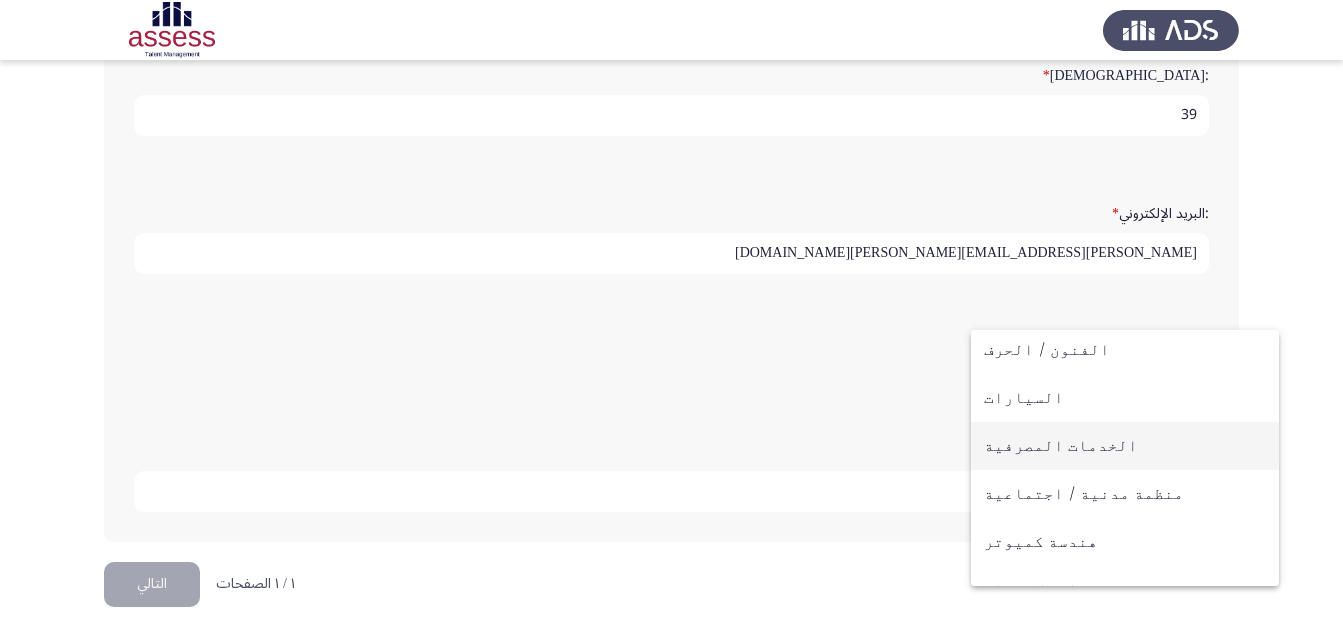 click on "الخدمات المصرفية" at bounding box center (1125, 446) 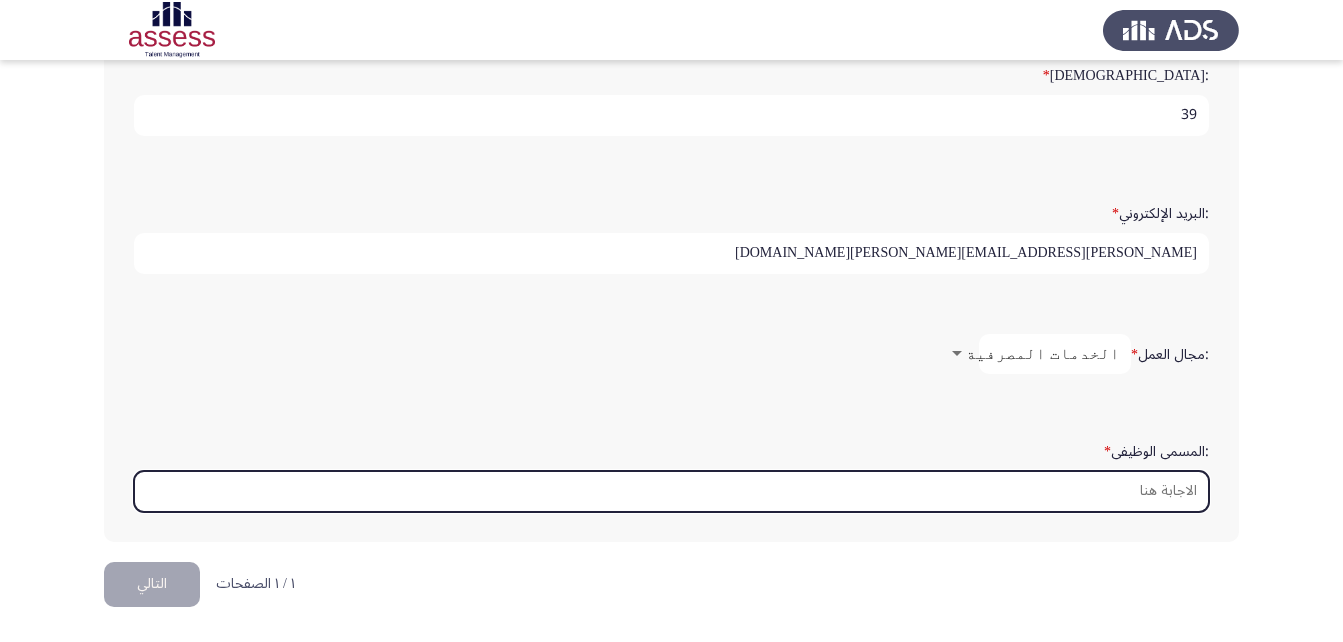 click on ":المسمى الوظيفى   *" at bounding box center [671, 491] 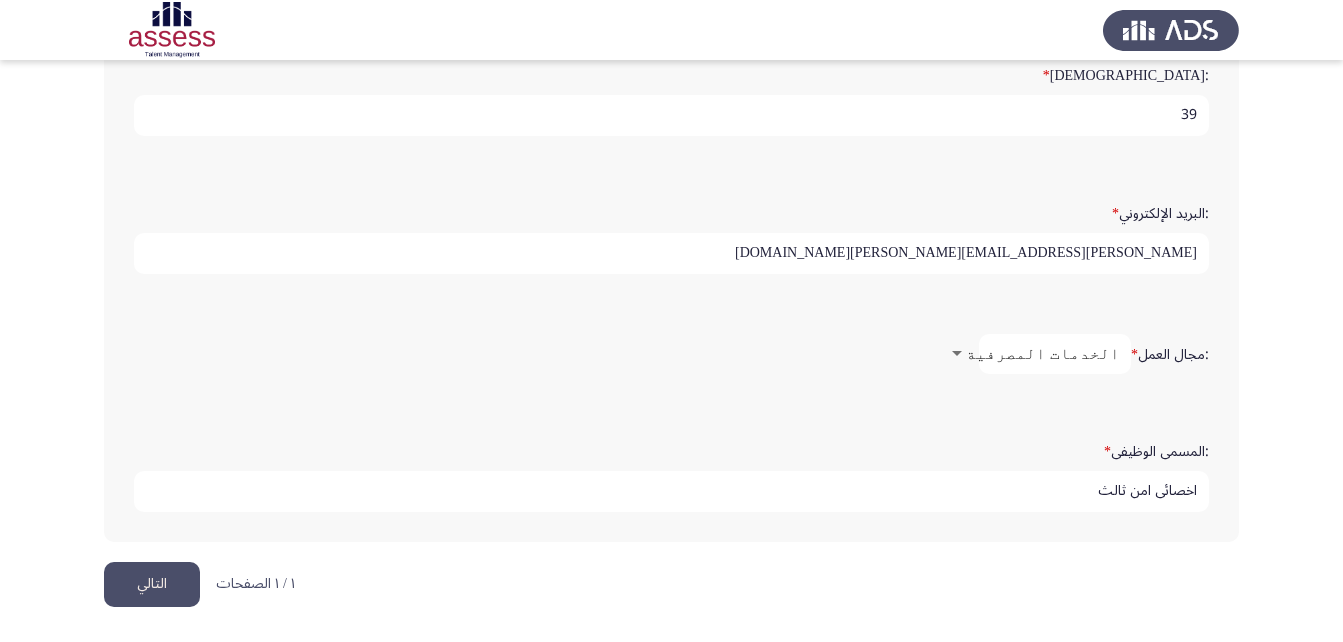 type on "اخصائي امن ثالث" 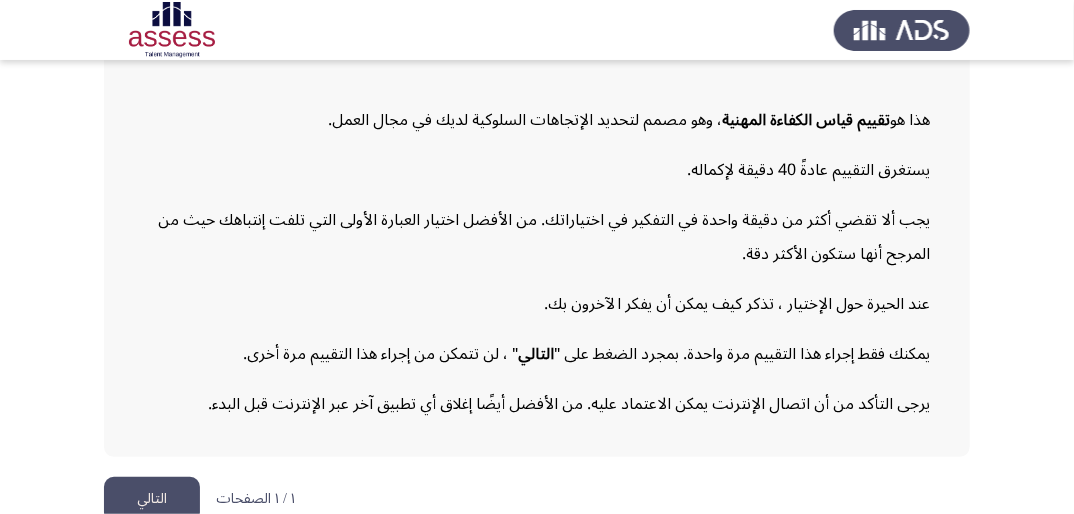 scroll, scrollTop: 250, scrollLeft: 0, axis: vertical 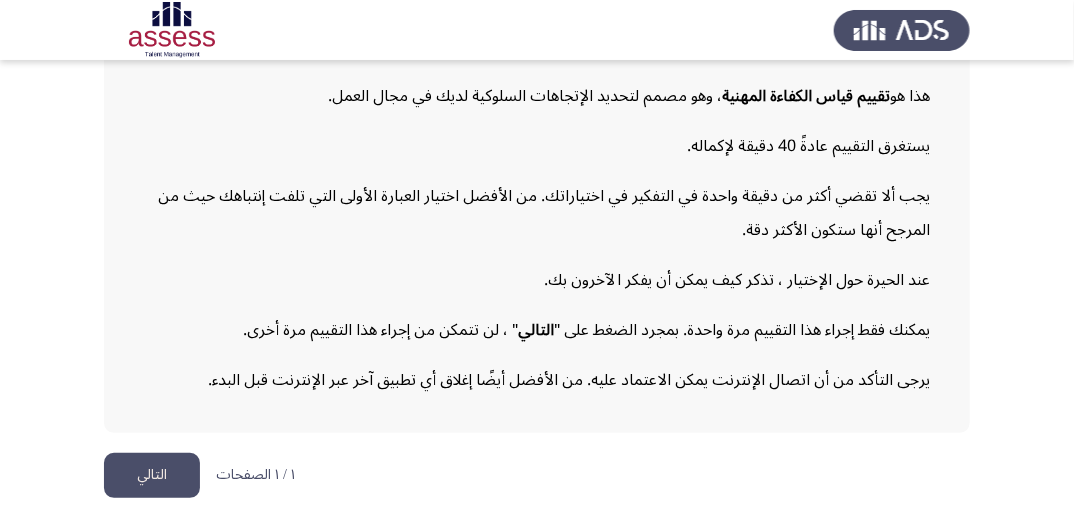 click on "التالي" 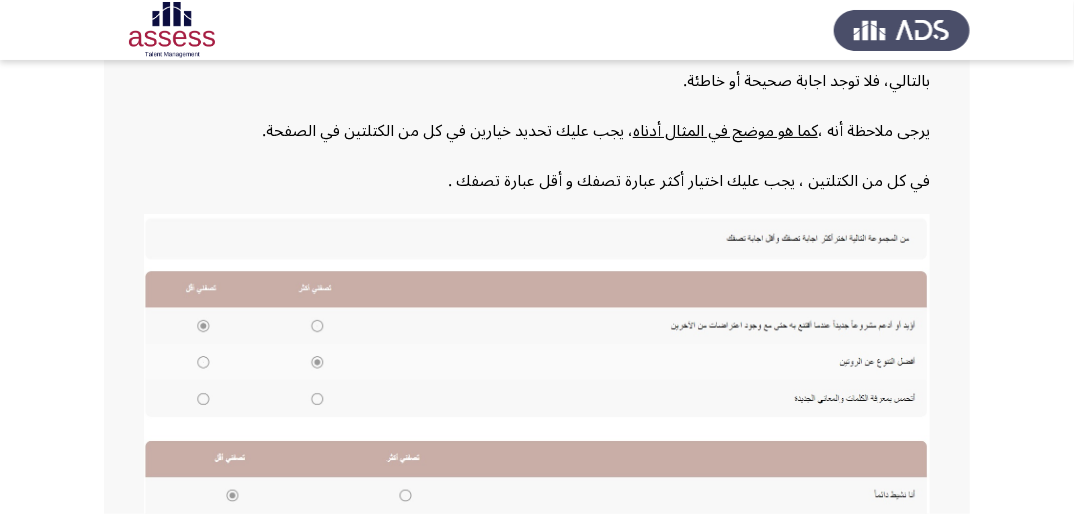 scroll, scrollTop: 553, scrollLeft: 0, axis: vertical 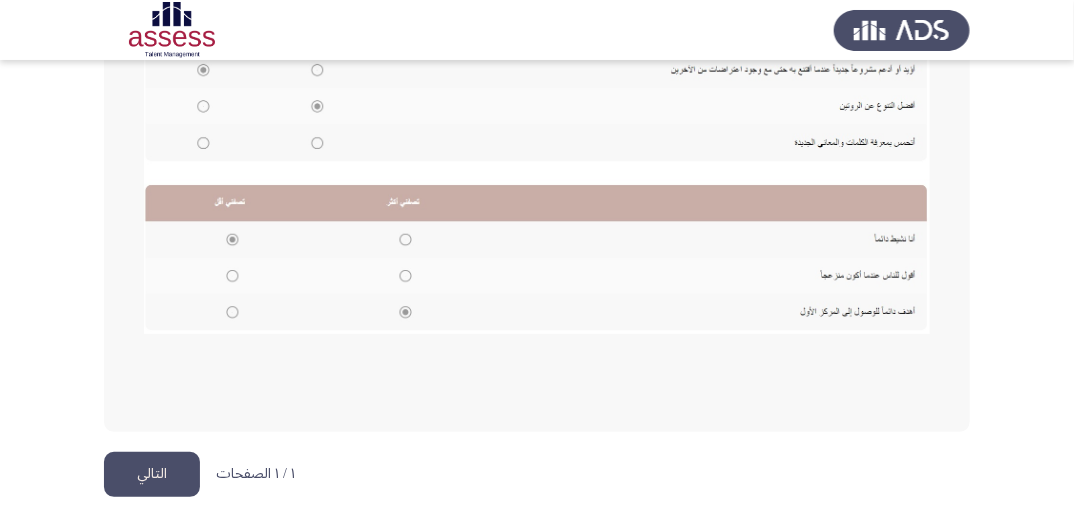 click on "التالي" 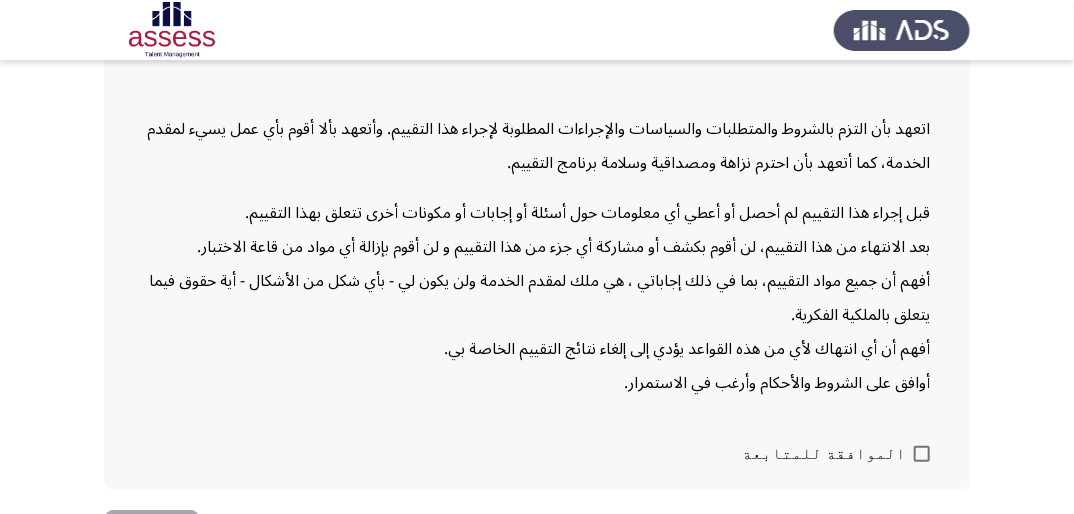 scroll, scrollTop: 256, scrollLeft: 0, axis: vertical 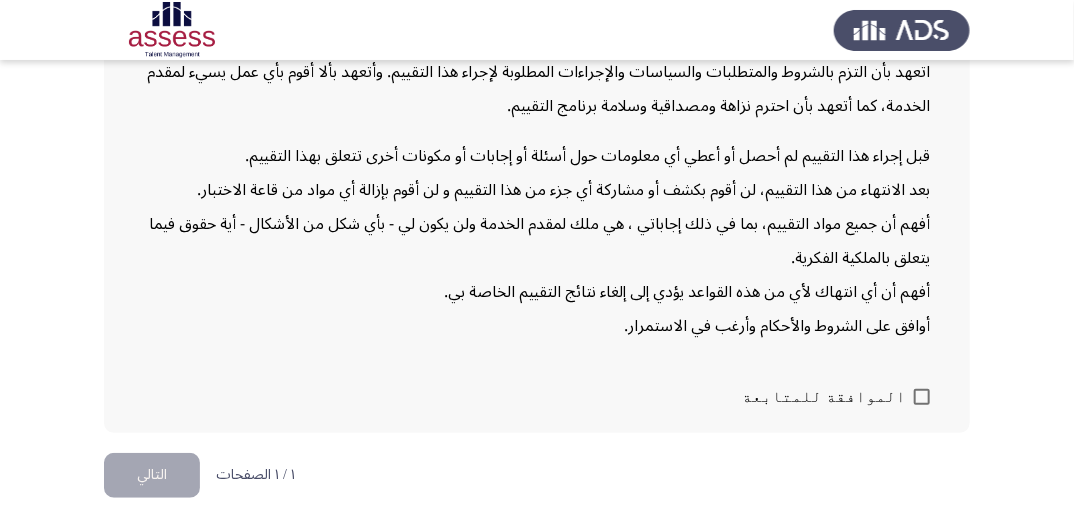 click at bounding box center [922, 397] 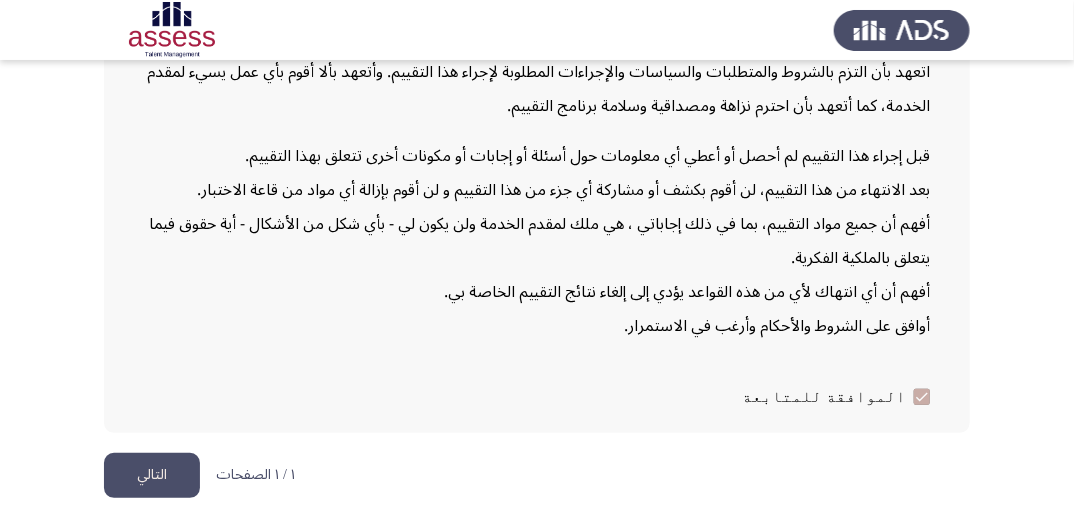 click on "التالي" 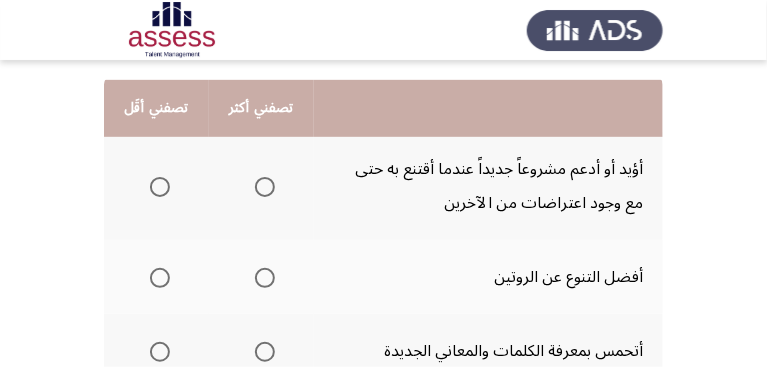 scroll, scrollTop: 217, scrollLeft: 0, axis: vertical 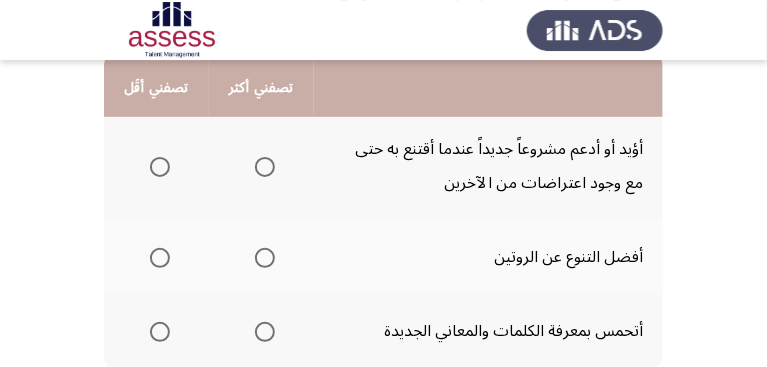 click at bounding box center [265, 167] 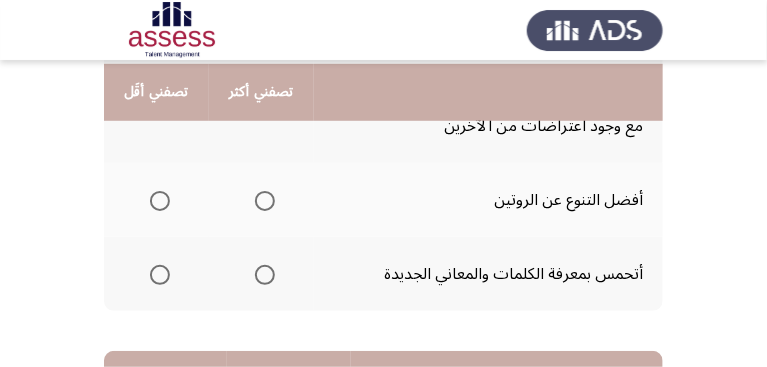 scroll, scrollTop: 331, scrollLeft: 0, axis: vertical 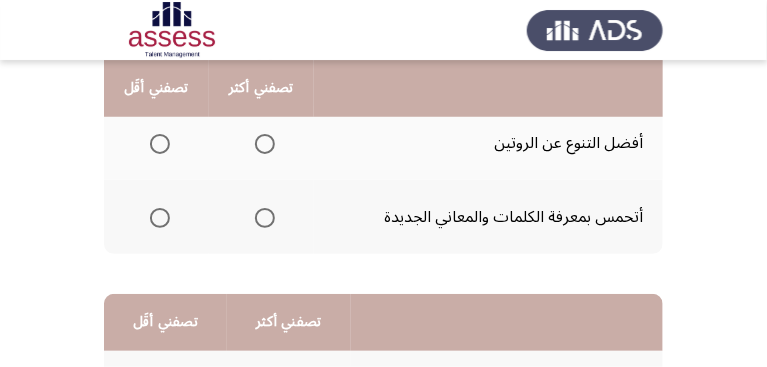 click at bounding box center (160, 218) 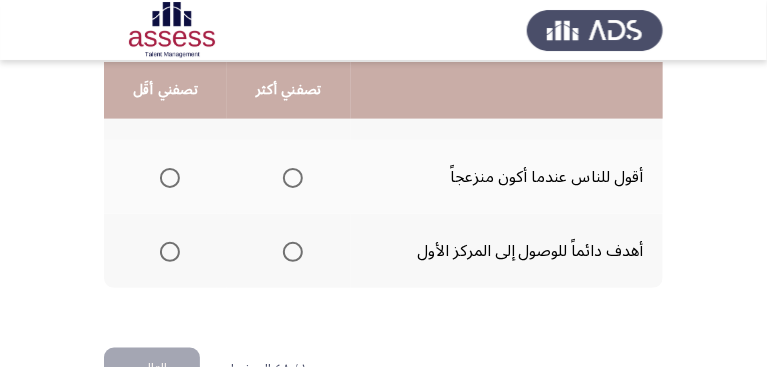 scroll, scrollTop: 617, scrollLeft: 0, axis: vertical 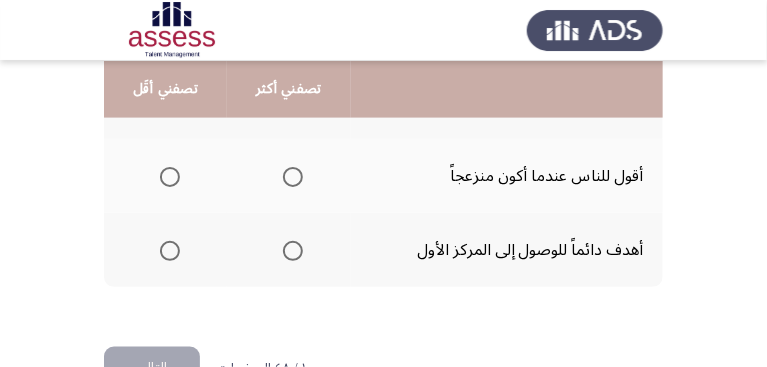 click at bounding box center [293, 251] 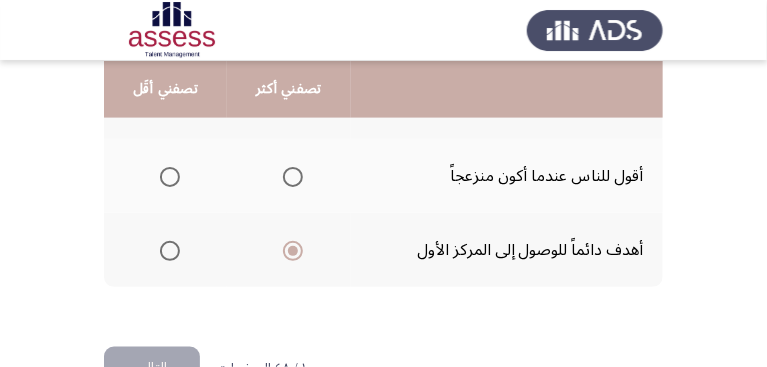 click at bounding box center [170, 177] 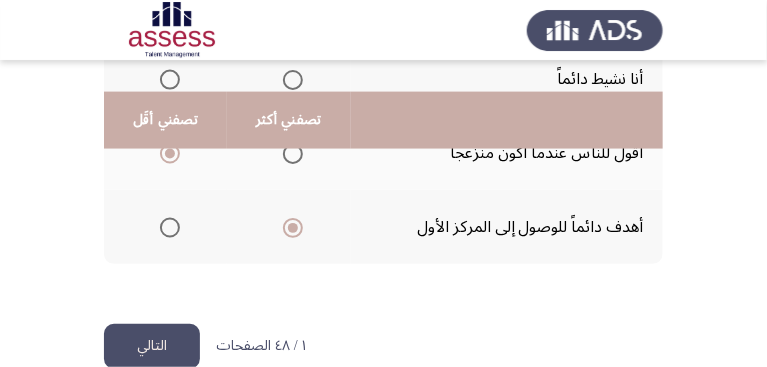 scroll, scrollTop: 674, scrollLeft: 0, axis: vertical 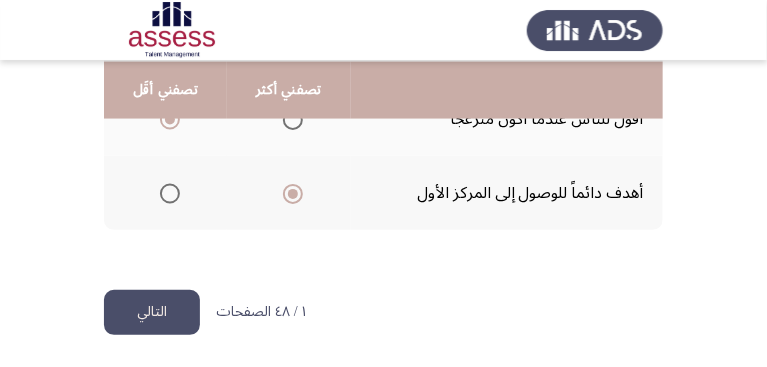 click on "التالي" 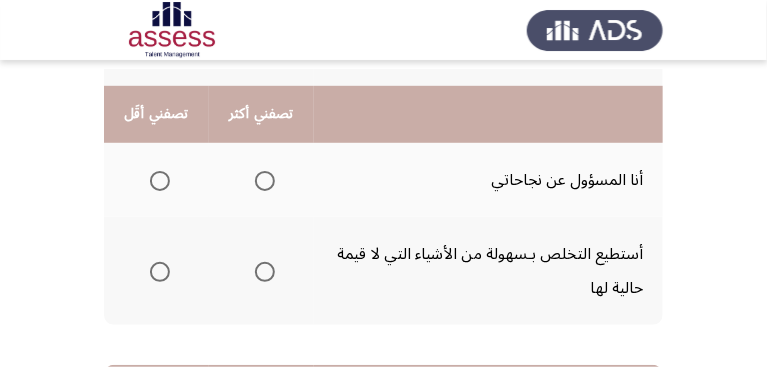 scroll, scrollTop: 285, scrollLeft: 0, axis: vertical 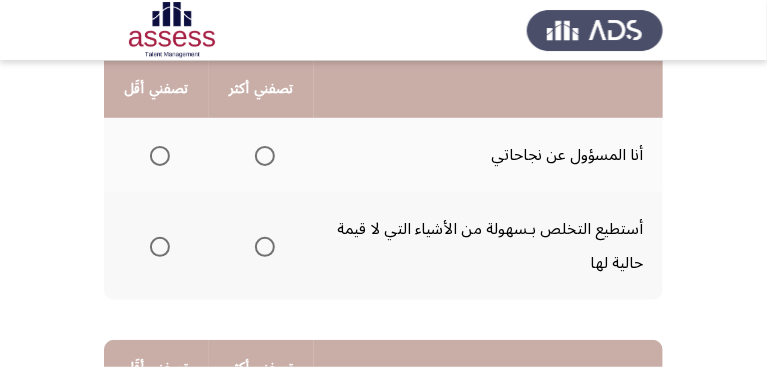 click at bounding box center [265, 247] 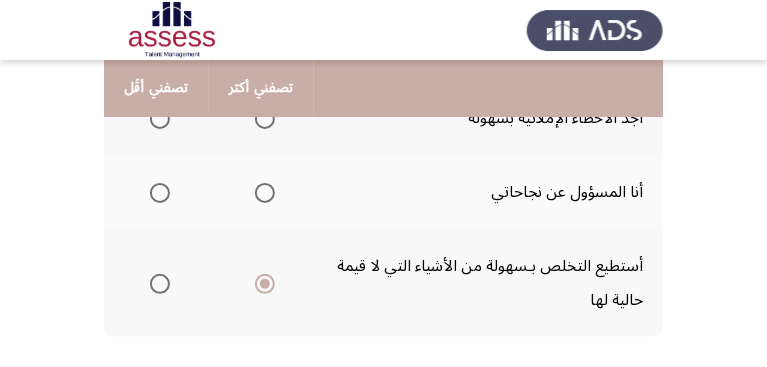 scroll, scrollTop: 228, scrollLeft: 0, axis: vertical 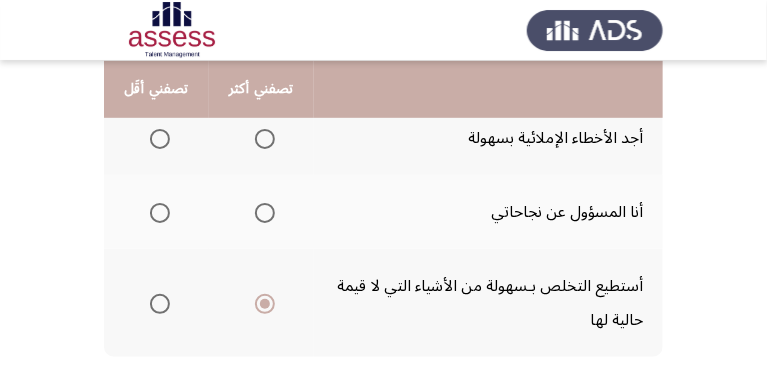 click at bounding box center [160, 213] 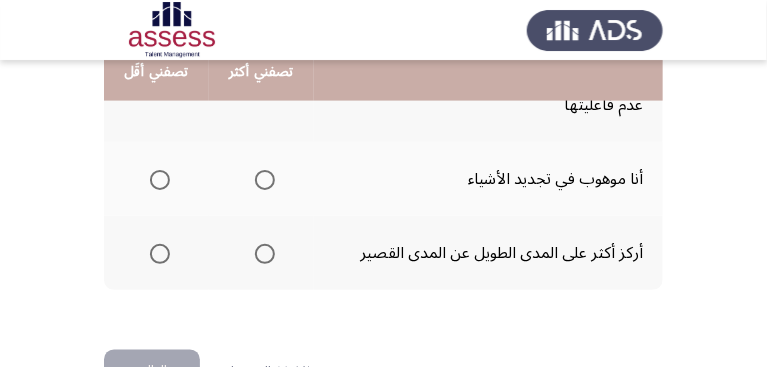 scroll, scrollTop: 628, scrollLeft: 0, axis: vertical 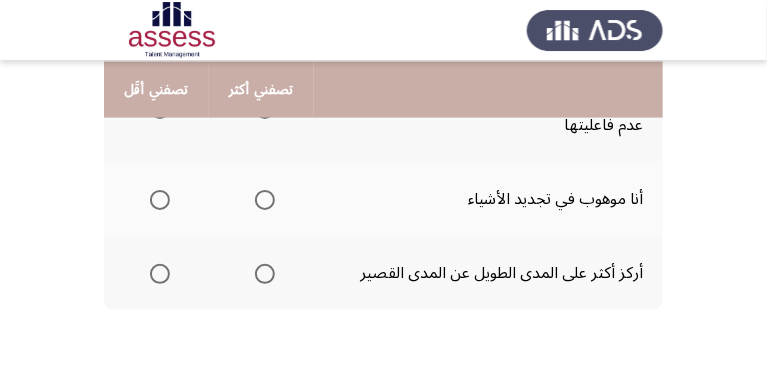 click at bounding box center [160, 200] 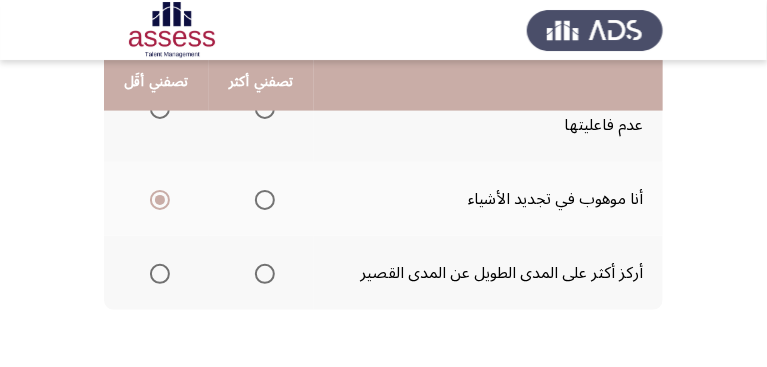 scroll, scrollTop: 571, scrollLeft: 0, axis: vertical 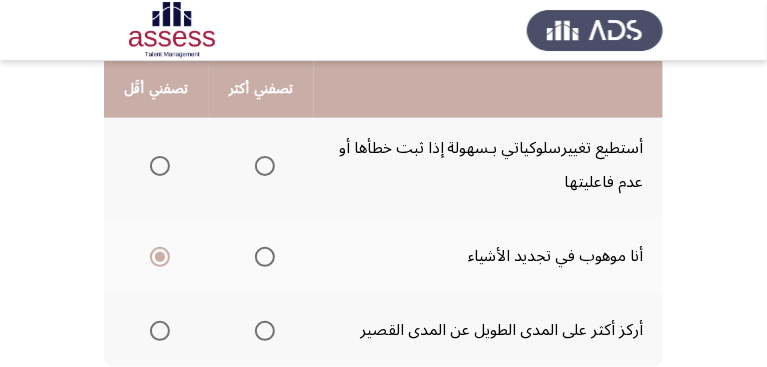 click at bounding box center (265, 166) 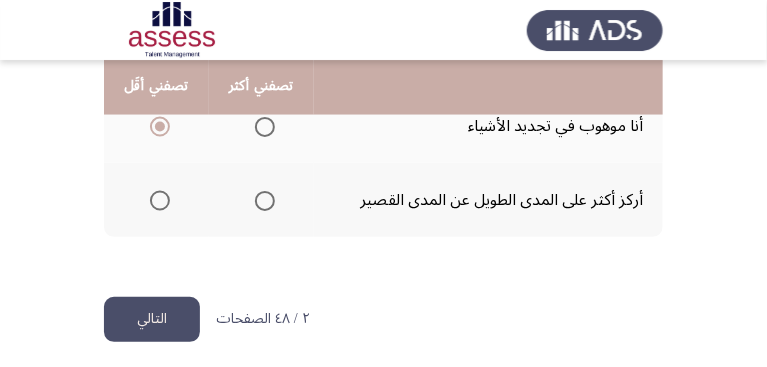 scroll, scrollTop: 708, scrollLeft: 0, axis: vertical 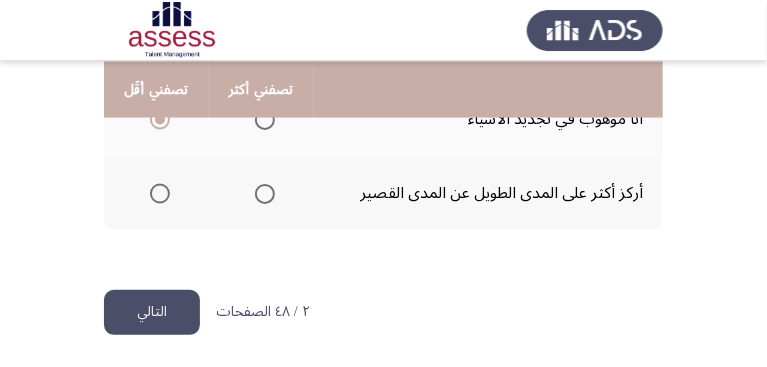 click on "التالي" 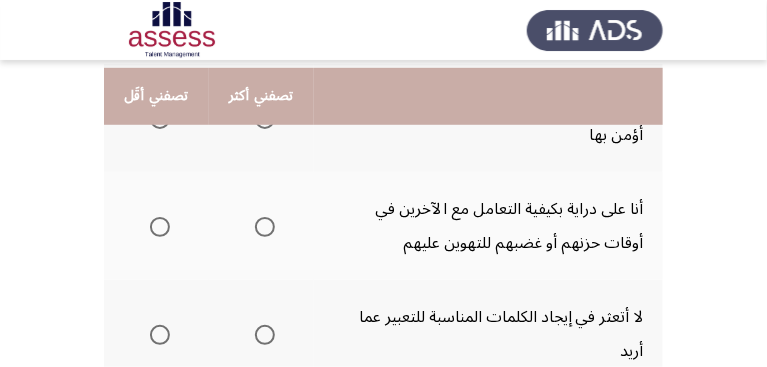scroll, scrollTop: 285, scrollLeft: 0, axis: vertical 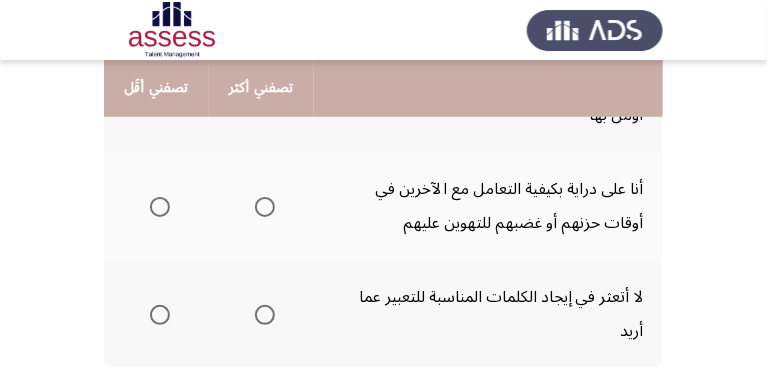 click at bounding box center [265, 207] 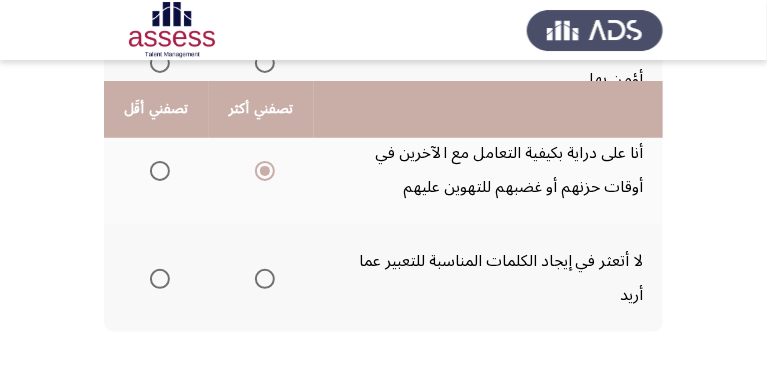 scroll, scrollTop: 342, scrollLeft: 0, axis: vertical 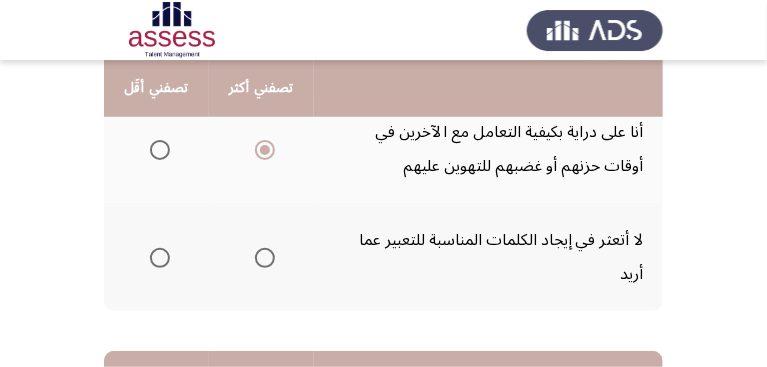 click at bounding box center (160, 258) 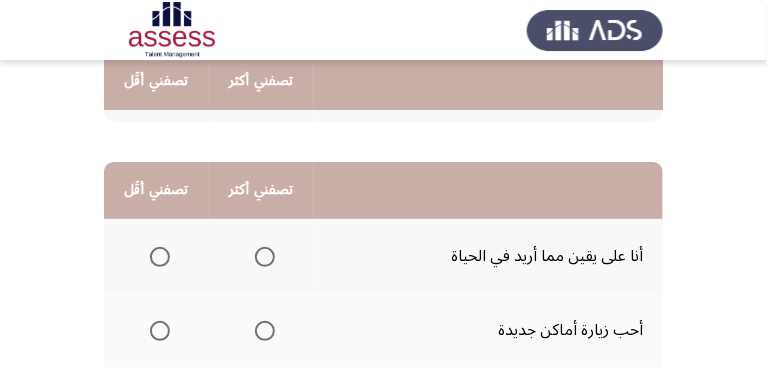 scroll, scrollTop: 513, scrollLeft: 0, axis: vertical 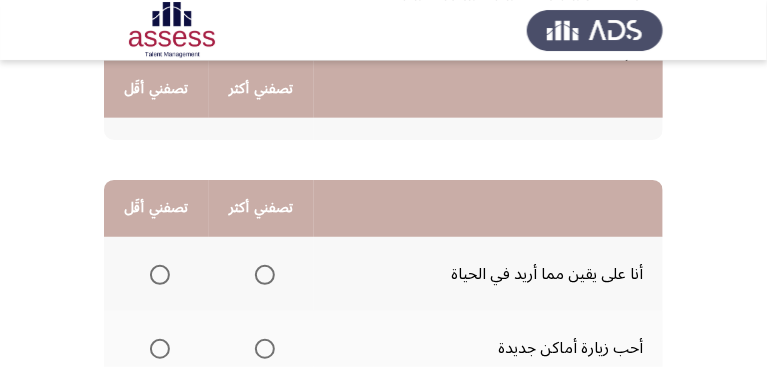click at bounding box center (265, 275) 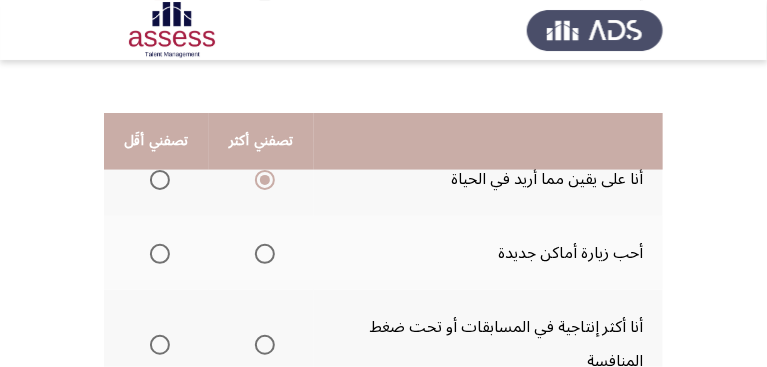scroll, scrollTop: 628, scrollLeft: 0, axis: vertical 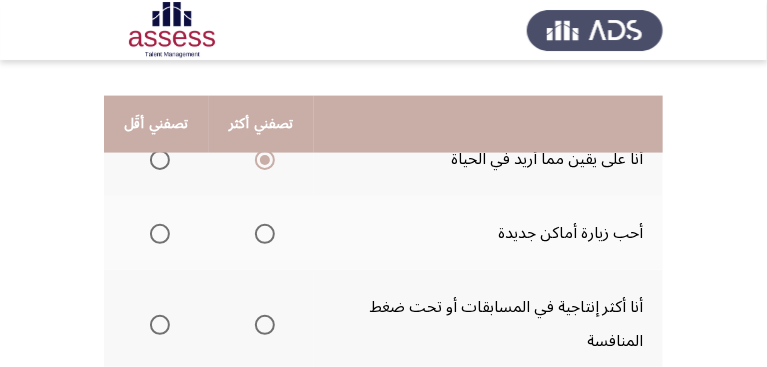 click at bounding box center (160, 234) 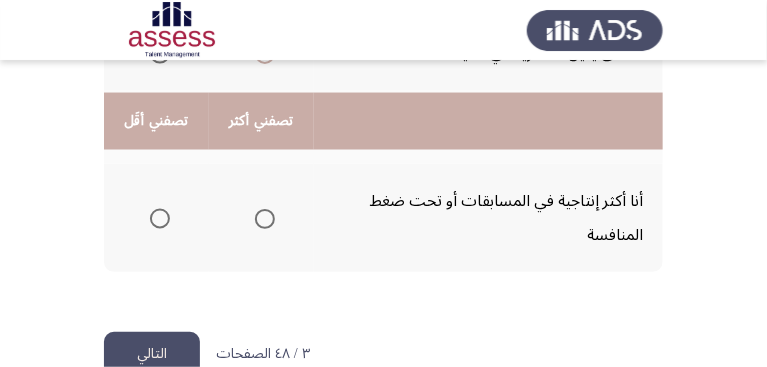 scroll, scrollTop: 742, scrollLeft: 0, axis: vertical 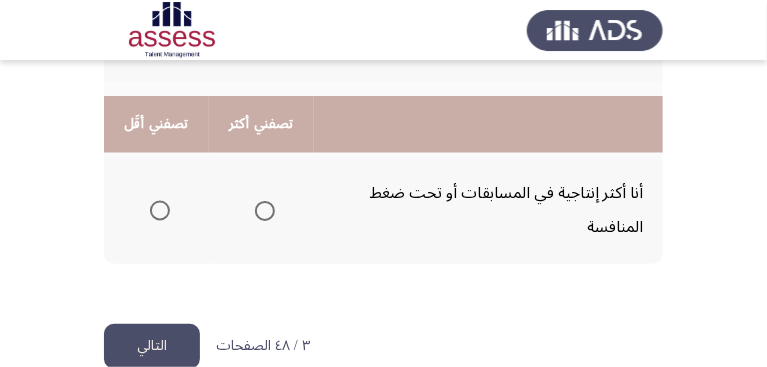 click on "التالي" 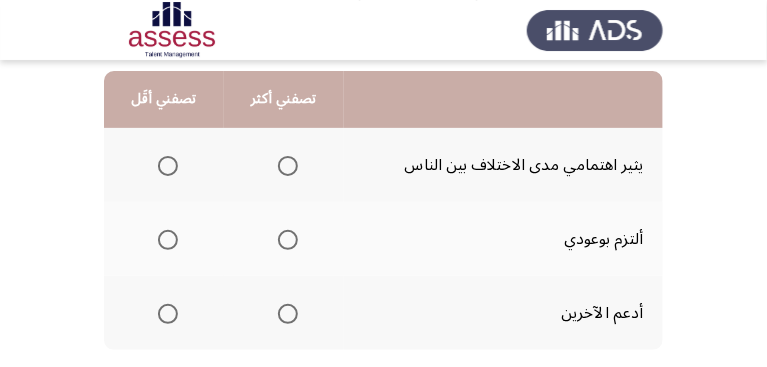 scroll, scrollTop: 228, scrollLeft: 0, axis: vertical 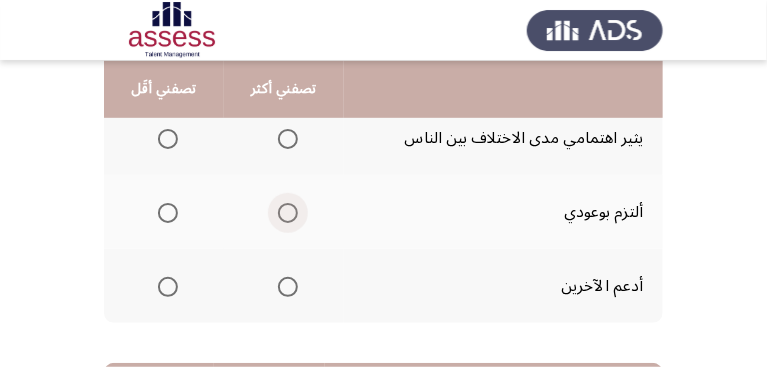 click at bounding box center (288, 213) 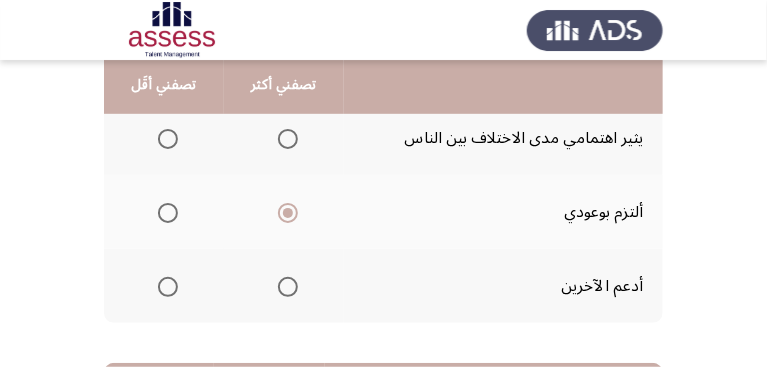 scroll, scrollTop: 171, scrollLeft: 0, axis: vertical 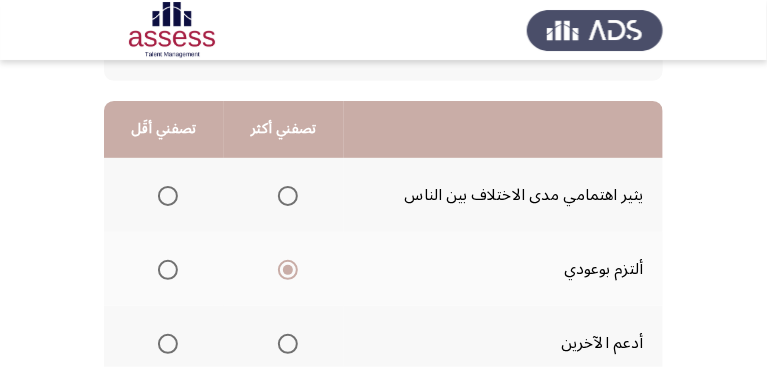 click at bounding box center [168, 196] 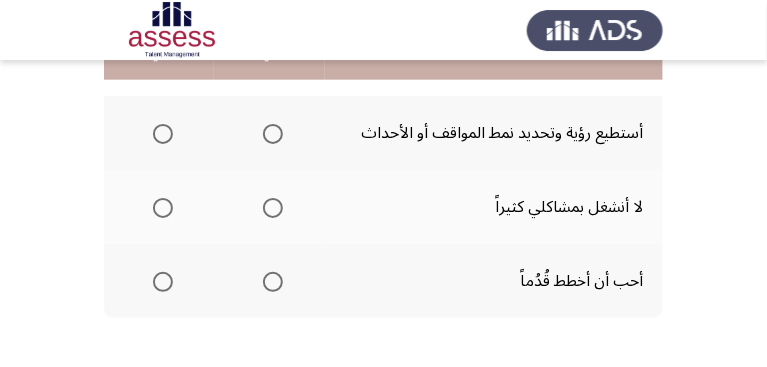scroll, scrollTop: 571, scrollLeft: 0, axis: vertical 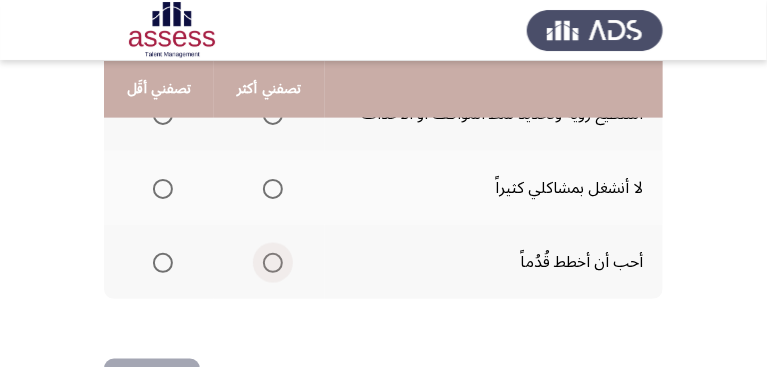 click at bounding box center [273, 263] 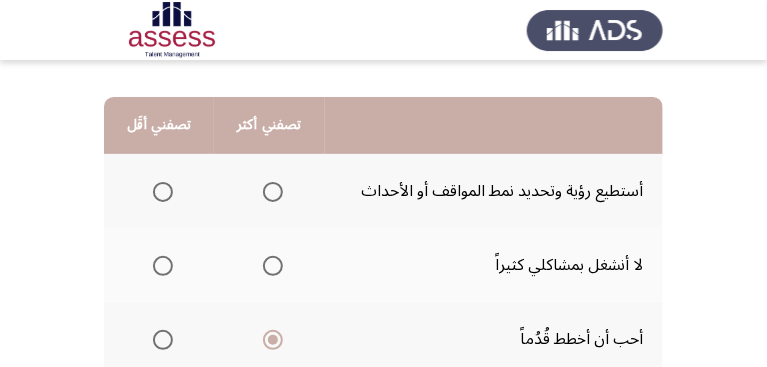 scroll, scrollTop: 514, scrollLeft: 0, axis: vertical 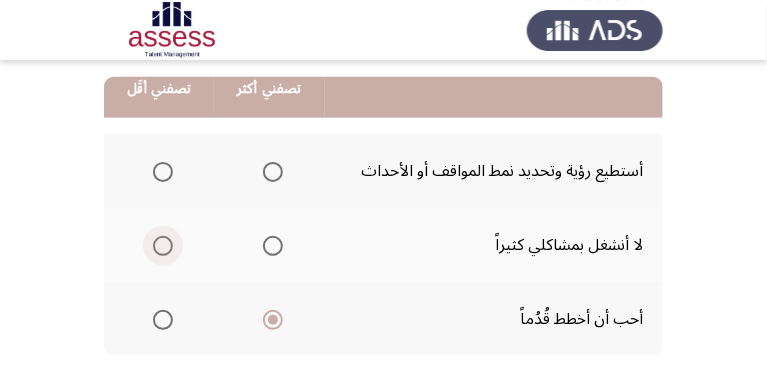 click at bounding box center (163, 246) 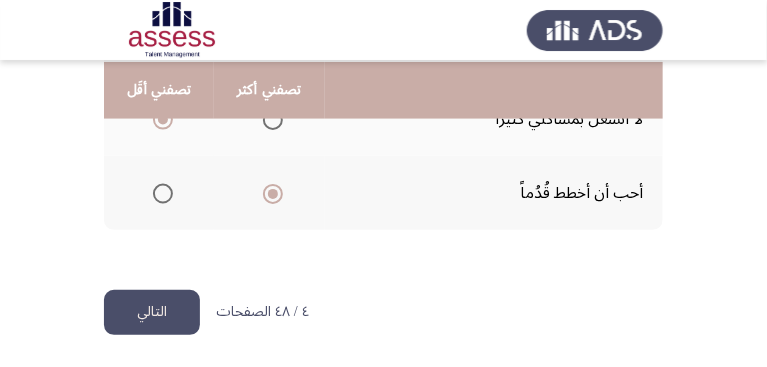 scroll, scrollTop: 641, scrollLeft: 0, axis: vertical 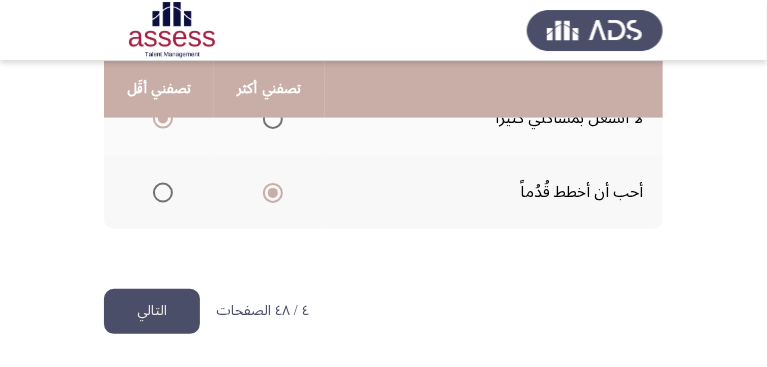 click on "التالي" 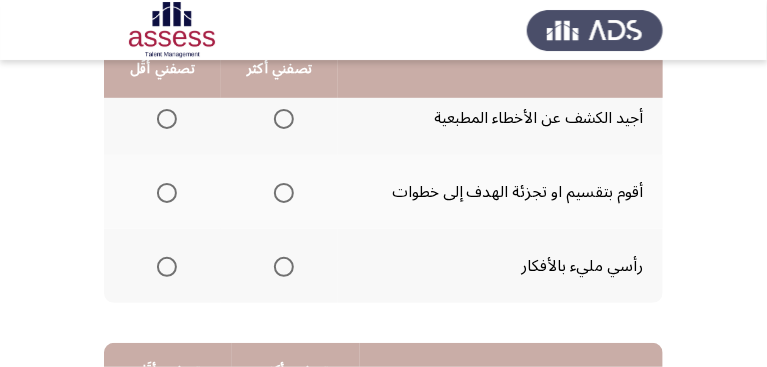scroll, scrollTop: 228, scrollLeft: 0, axis: vertical 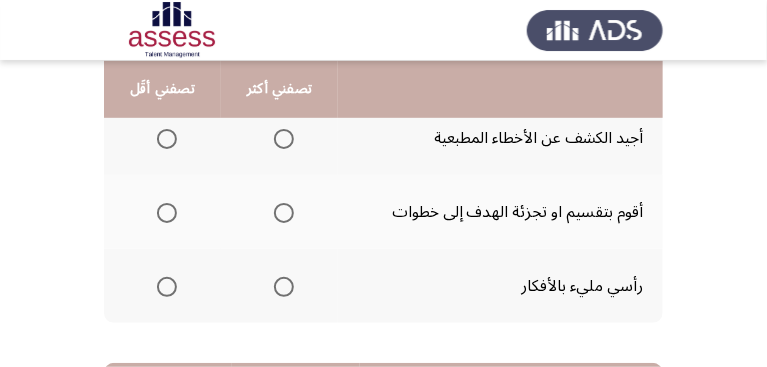 click at bounding box center [167, 287] 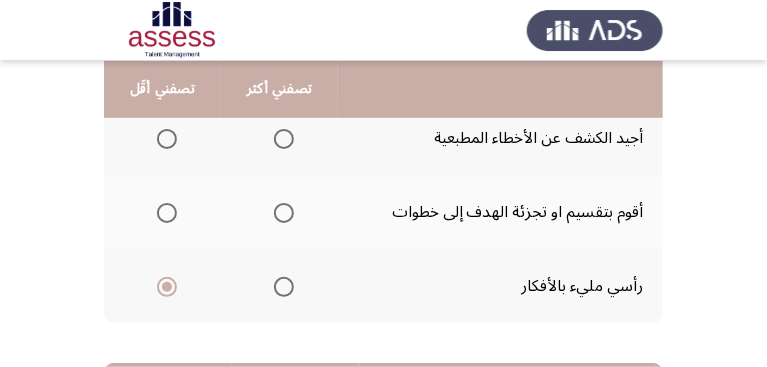 click at bounding box center (284, 213) 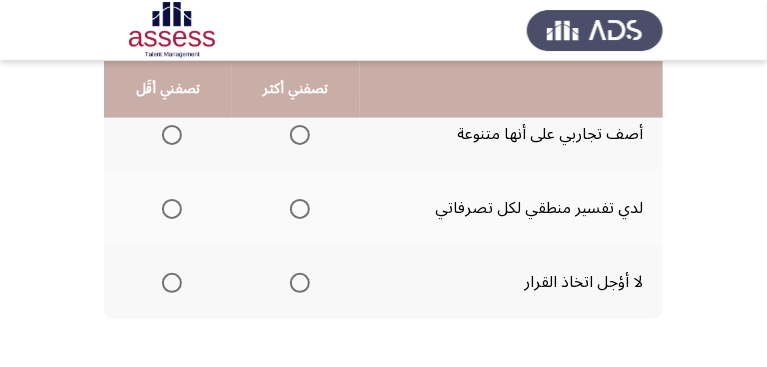 scroll, scrollTop: 571, scrollLeft: 0, axis: vertical 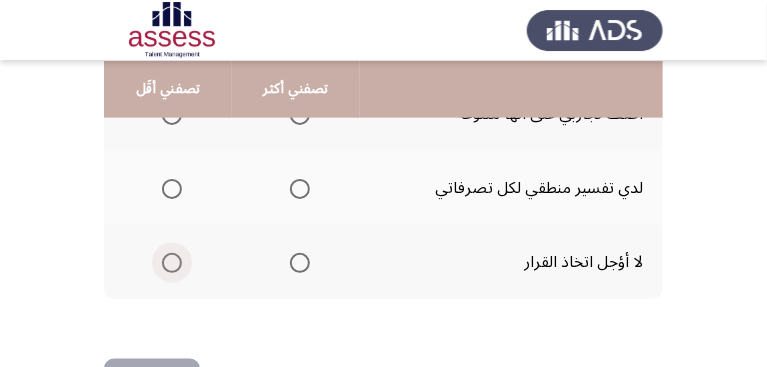 click at bounding box center [172, 263] 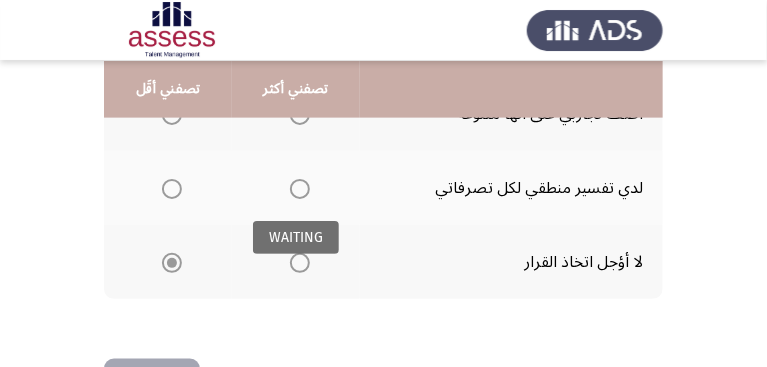 click at bounding box center [300, 189] 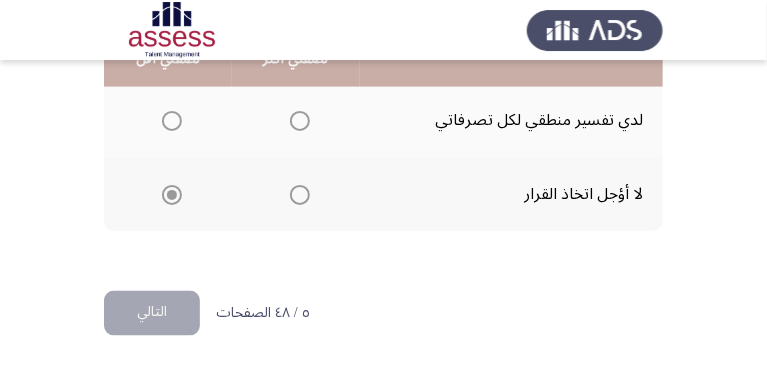 scroll, scrollTop: 641, scrollLeft: 0, axis: vertical 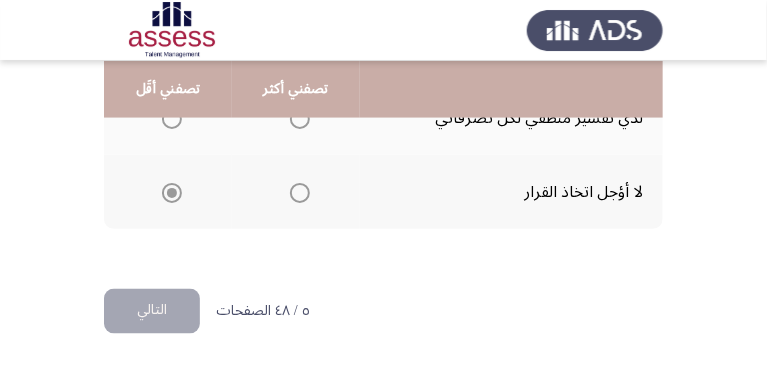 click on "التالي" 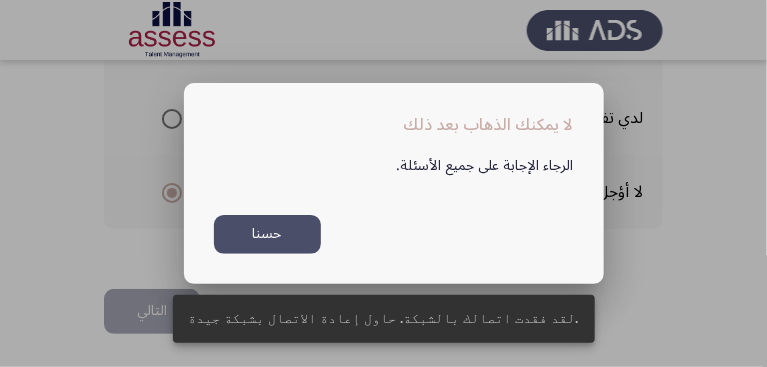 click on "حسنا" at bounding box center (267, 234) 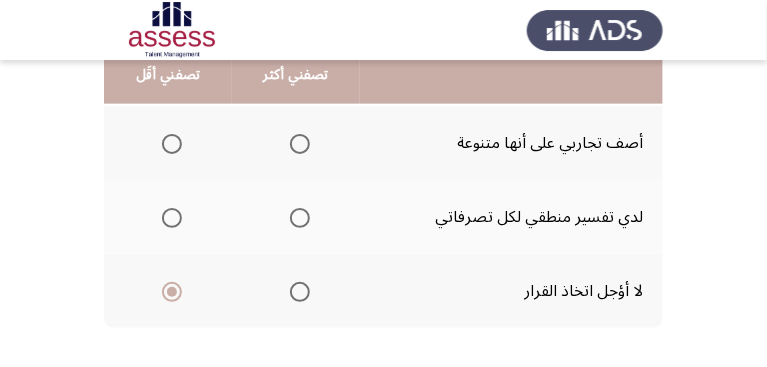 scroll, scrollTop: 526, scrollLeft: 0, axis: vertical 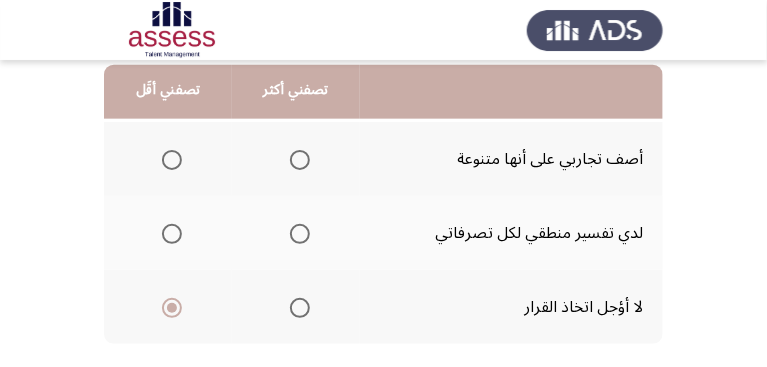 click at bounding box center (300, 234) 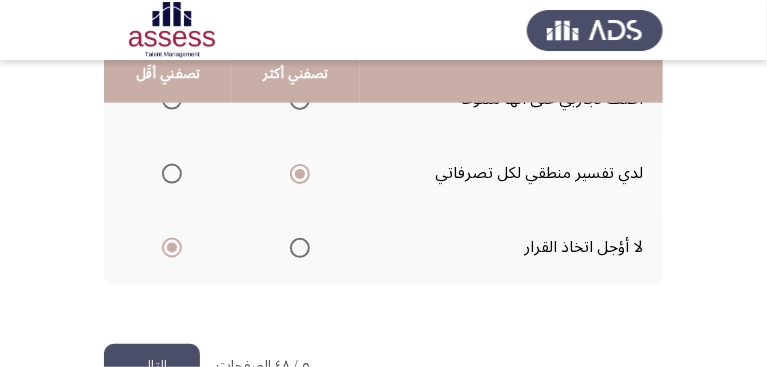scroll, scrollTop: 641, scrollLeft: 0, axis: vertical 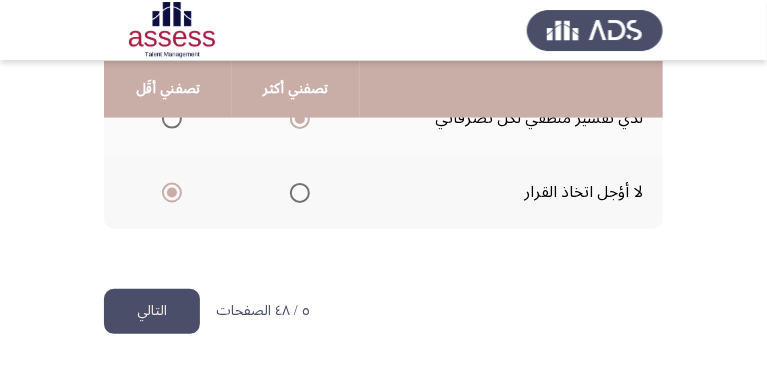 click on "التالي" 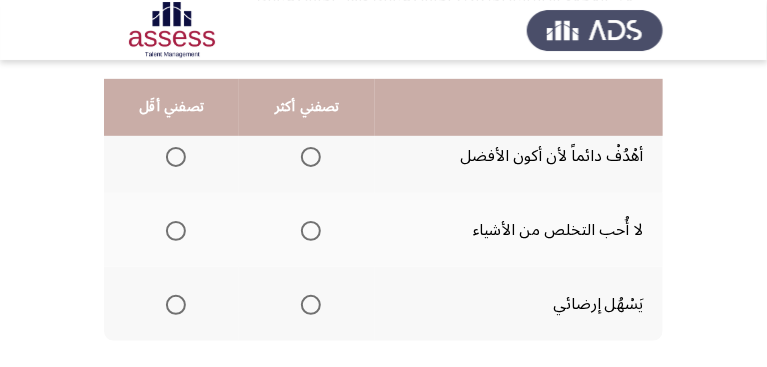 scroll, scrollTop: 228, scrollLeft: 0, axis: vertical 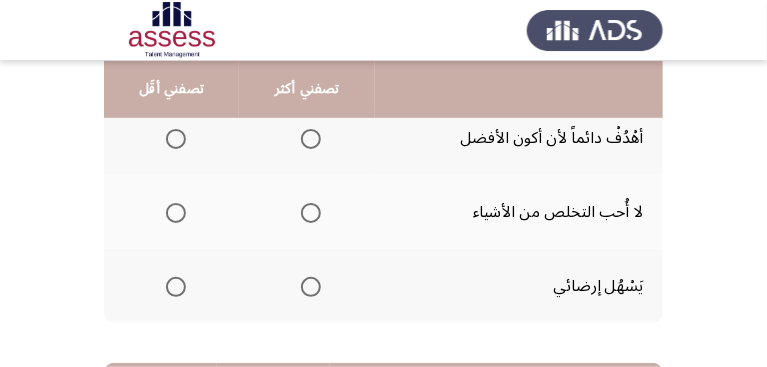 click at bounding box center (311, 139) 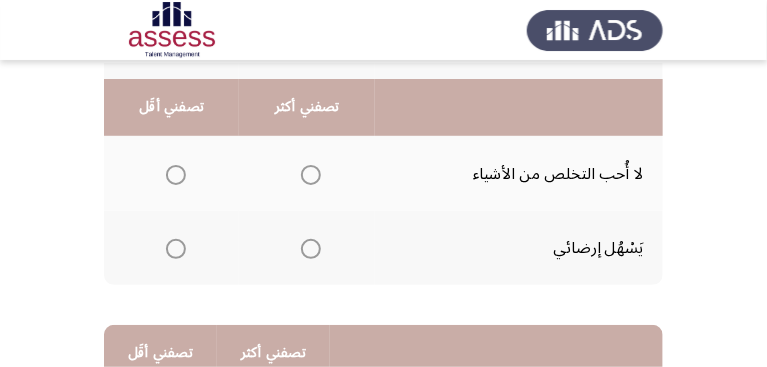 scroll, scrollTop: 285, scrollLeft: 0, axis: vertical 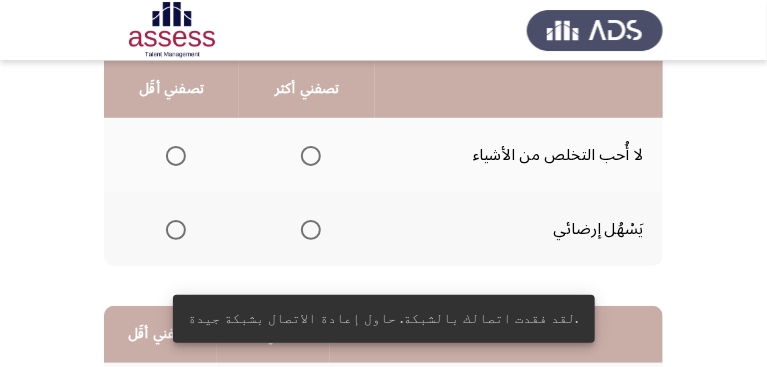 click at bounding box center [176, 230] 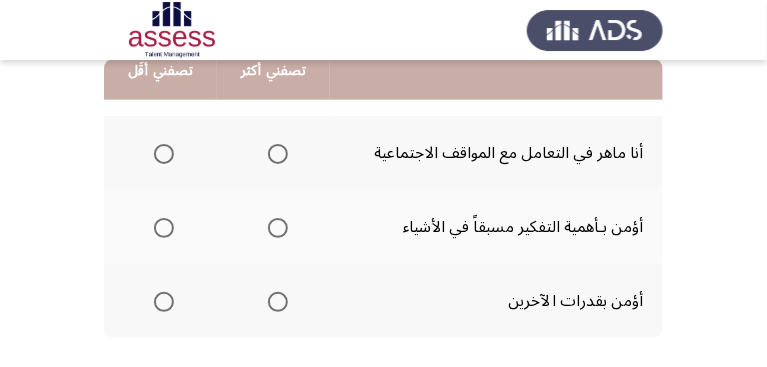 scroll, scrollTop: 514, scrollLeft: 0, axis: vertical 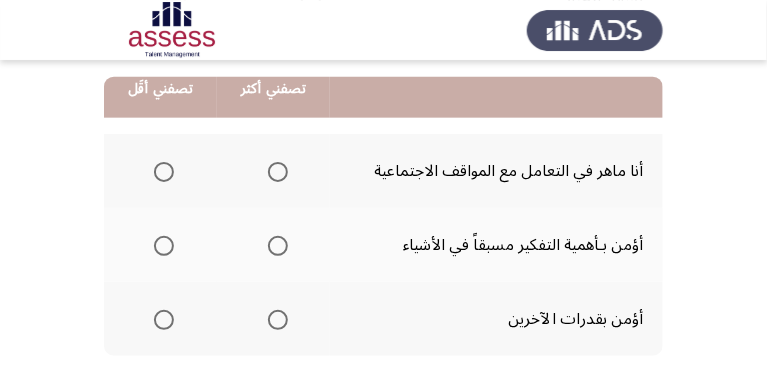 click at bounding box center [278, 246] 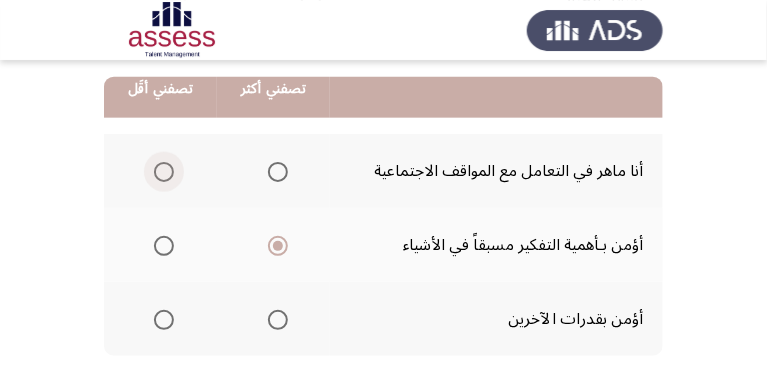 click at bounding box center [164, 172] 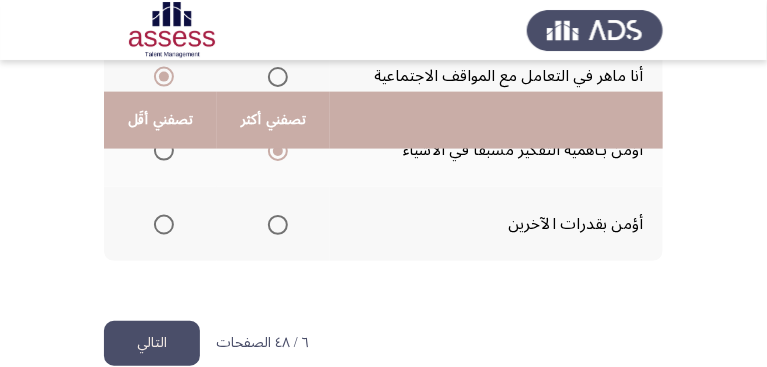 scroll, scrollTop: 641, scrollLeft: 0, axis: vertical 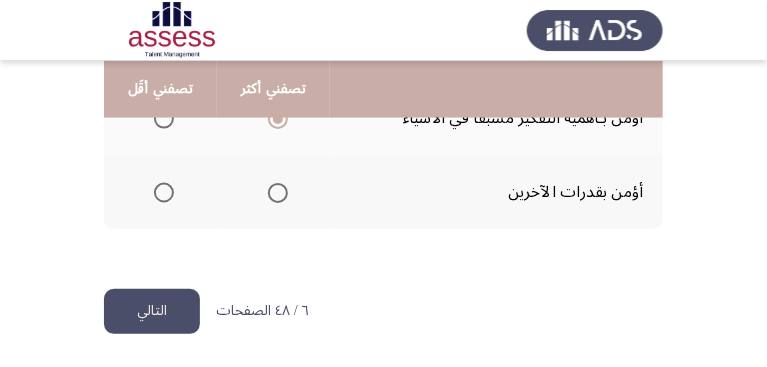 click on "التالي" 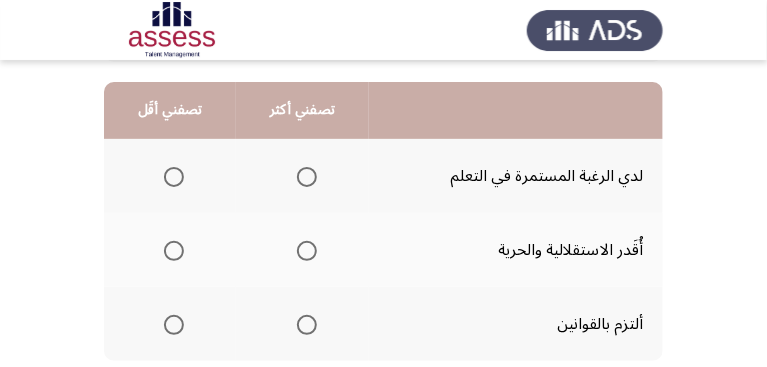 scroll, scrollTop: 171, scrollLeft: 0, axis: vertical 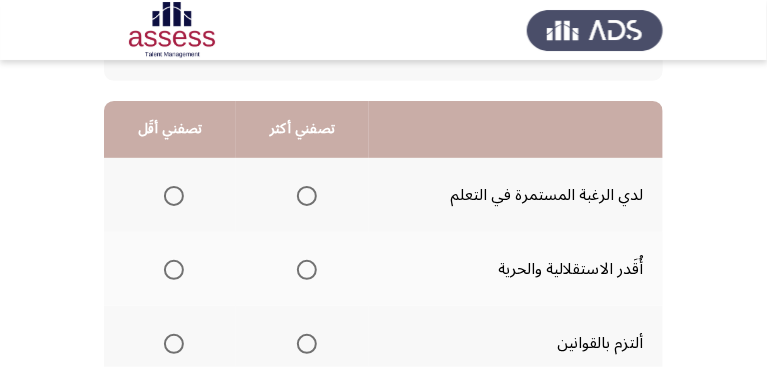 click at bounding box center [307, 196] 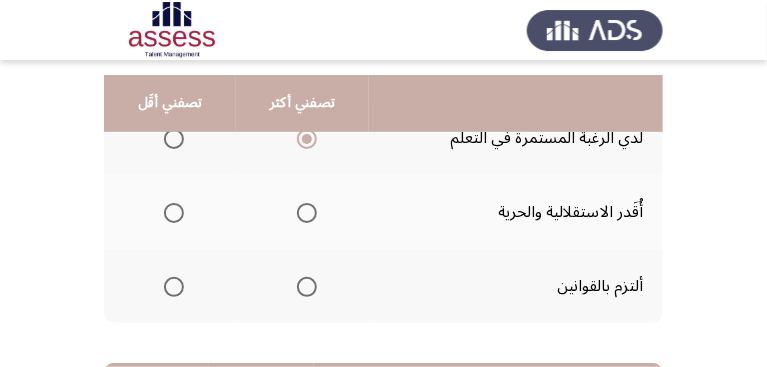 scroll, scrollTop: 285, scrollLeft: 0, axis: vertical 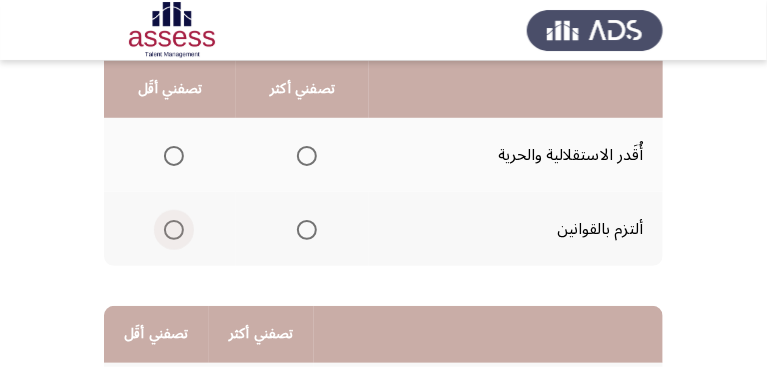 click at bounding box center [174, 230] 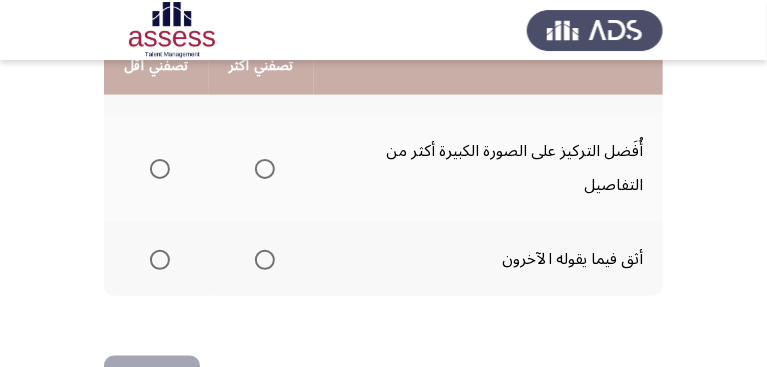scroll, scrollTop: 628, scrollLeft: 0, axis: vertical 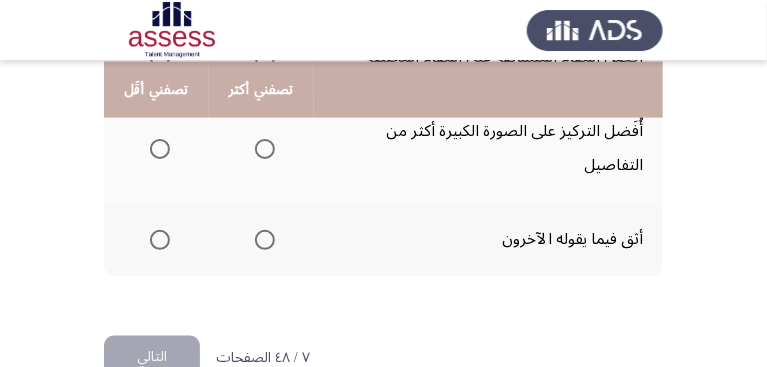 click at bounding box center (160, 240) 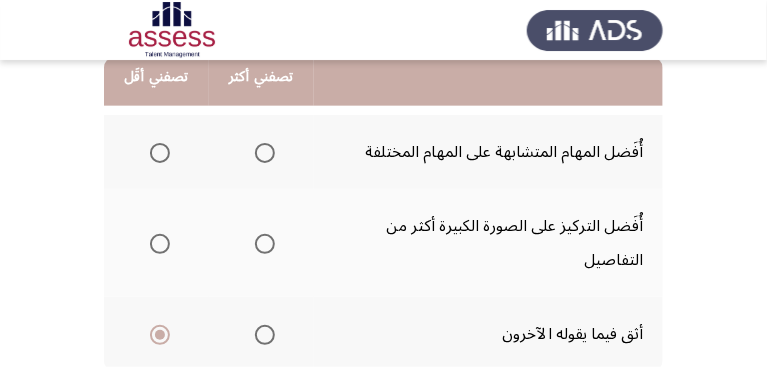 scroll, scrollTop: 514, scrollLeft: 0, axis: vertical 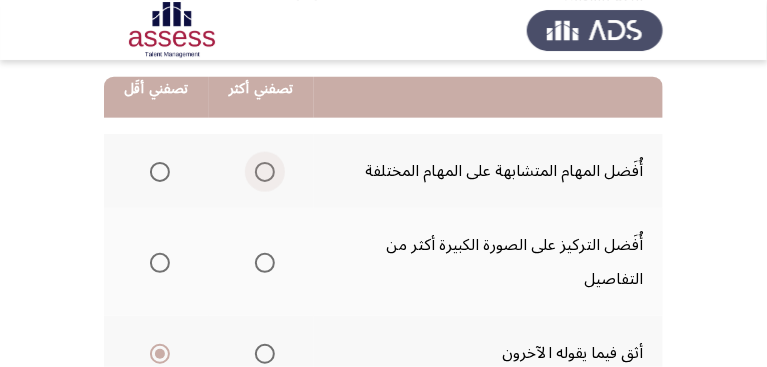 click at bounding box center (265, 172) 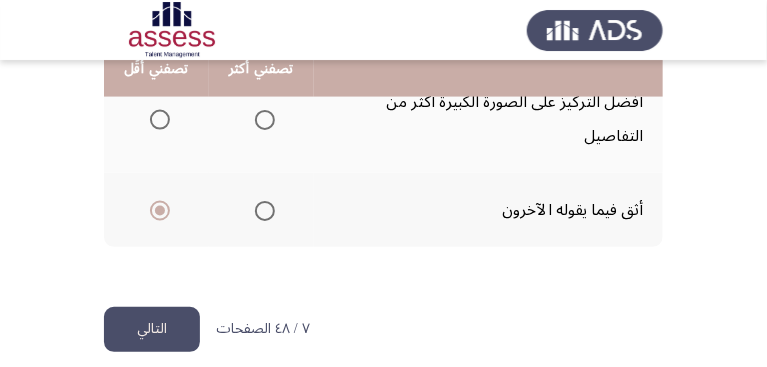 scroll, scrollTop: 674, scrollLeft: 0, axis: vertical 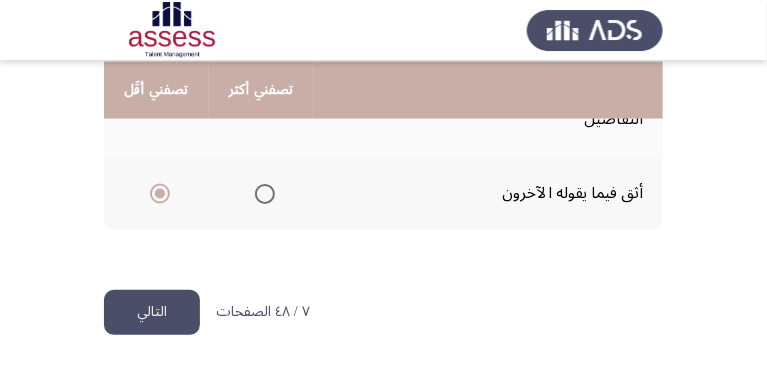 click on "التالي" 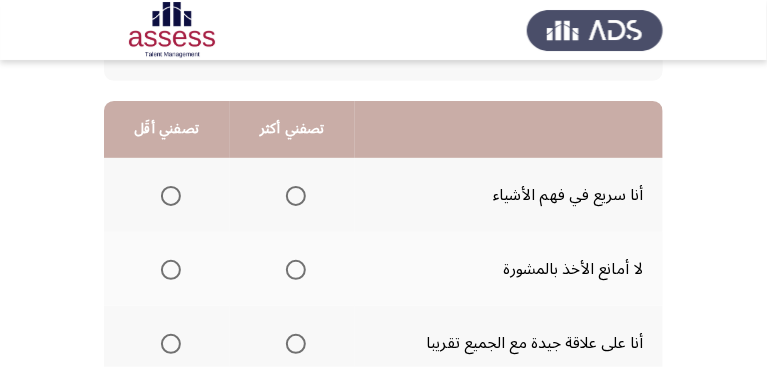 scroll, scrollTop: 228, scrollLeft: 0, axis: vertical 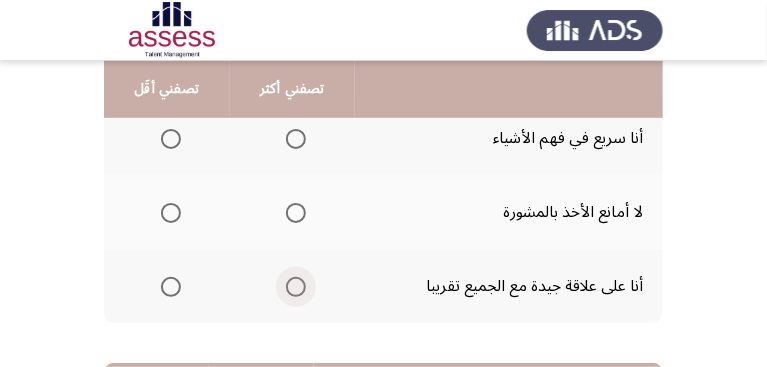 click at bounding box center (296, 287) 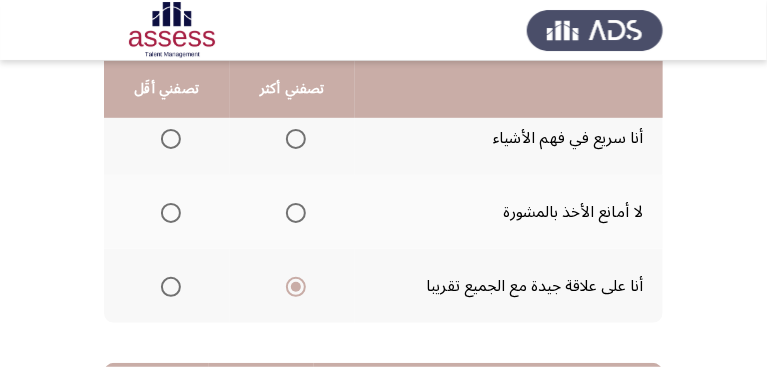 click at bounding box center (171, 139) 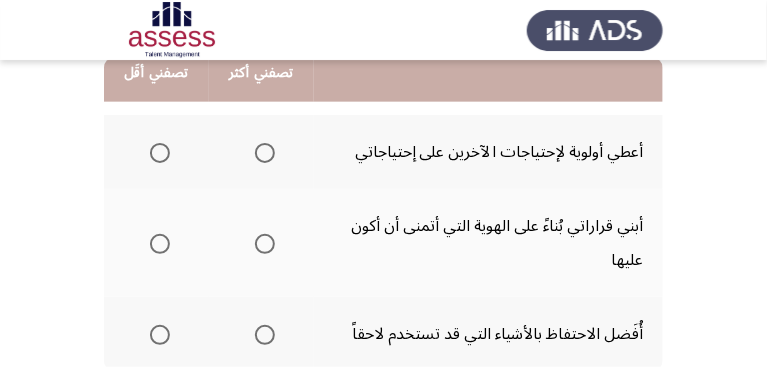 scroll, scrollTop: 514, scrollLeft: 0, axis: vertical 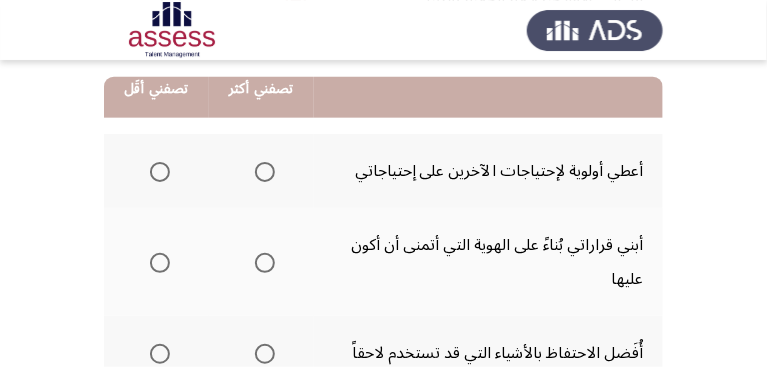 click at bounding box center [265, 172] 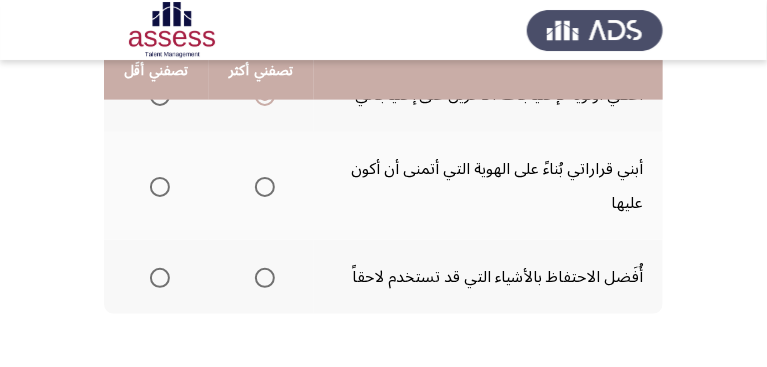 scroll, scrollTop: 571, scrollLeft: 0, axis: vertical 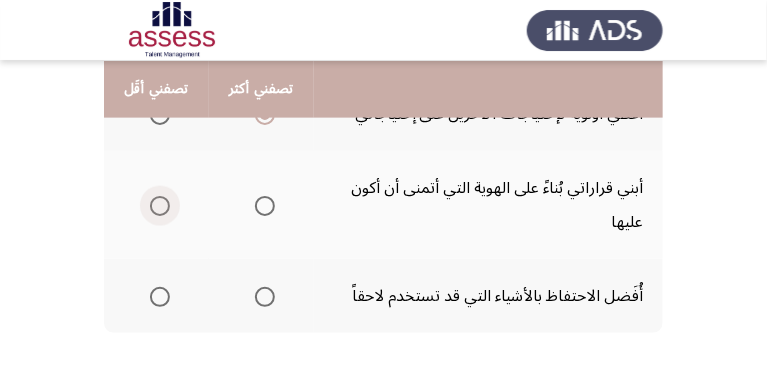 click at bounding box center (160, 206) 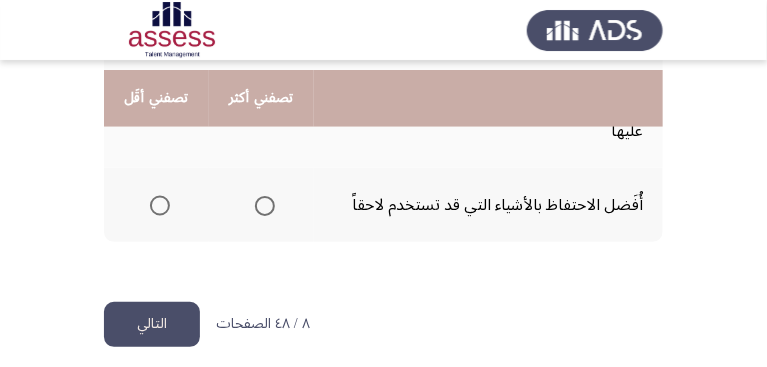 scroll, scrollTop: 674, scrollLeft: 0, axis: vertical 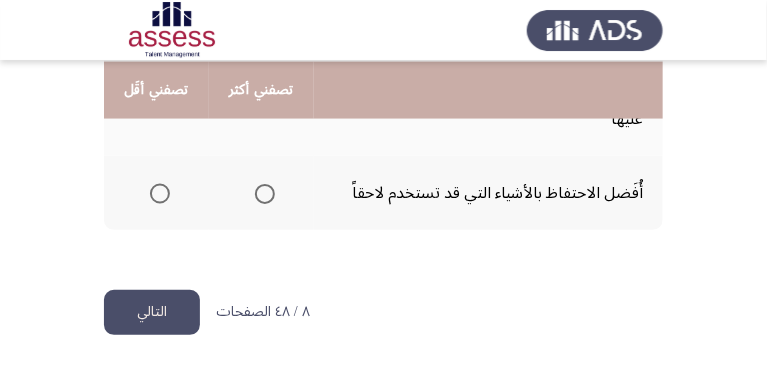 click on "التالي" 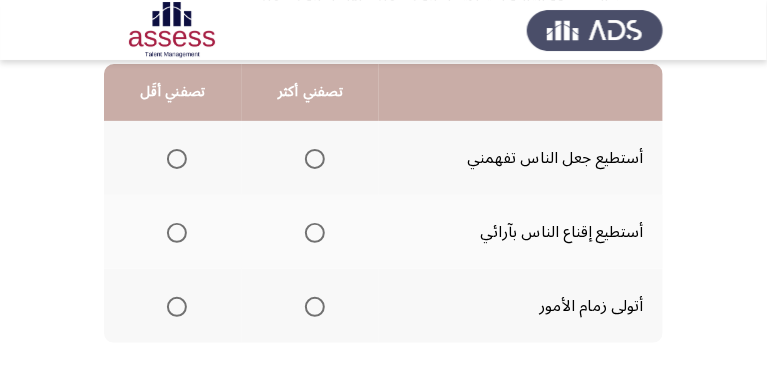 scroll, scrollTop: 228, scrollLeft: 0, axis: vertical 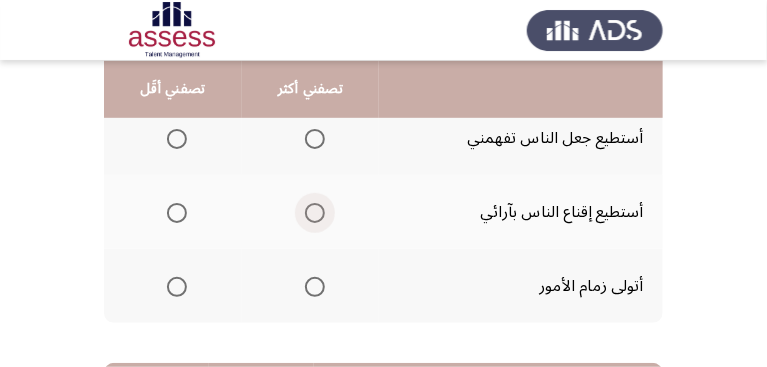 click at bounding box center (315, 213) 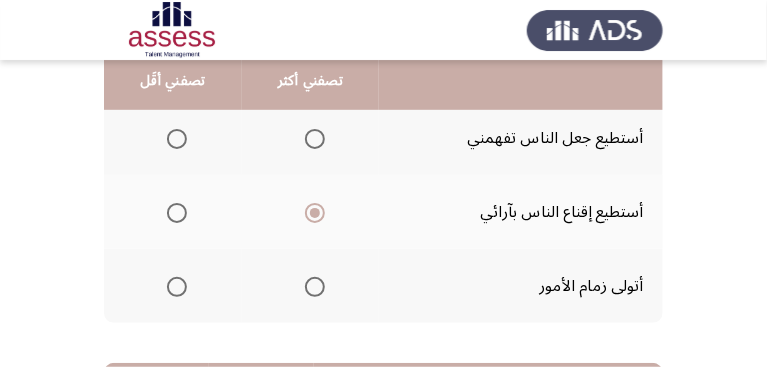 scroll, scrollTop: 171, scrollLeft: 0, axis: vertical 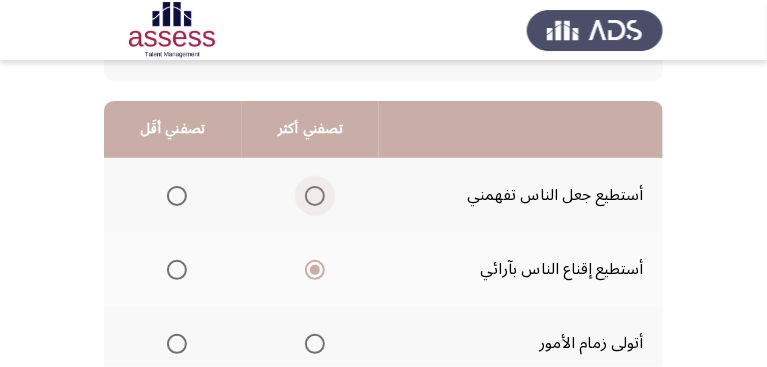 click at bounding box center (315, 196) 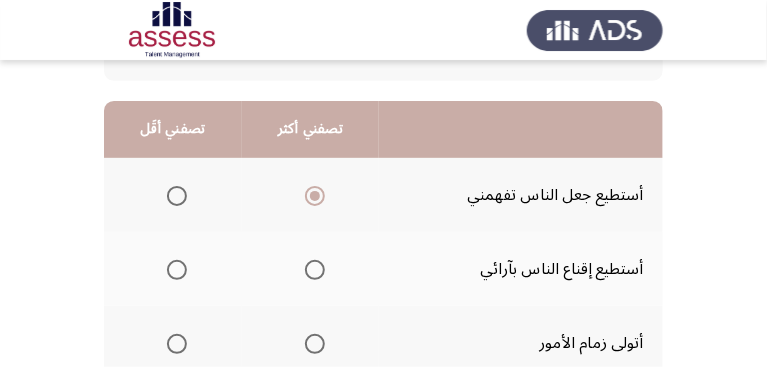 click at bounding box center [315, 270] 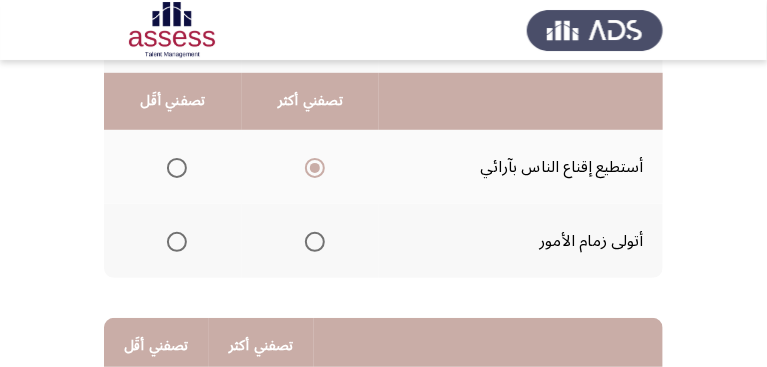 scroll, scrollTop: 285, scrollLeft: 0, axis: vertical 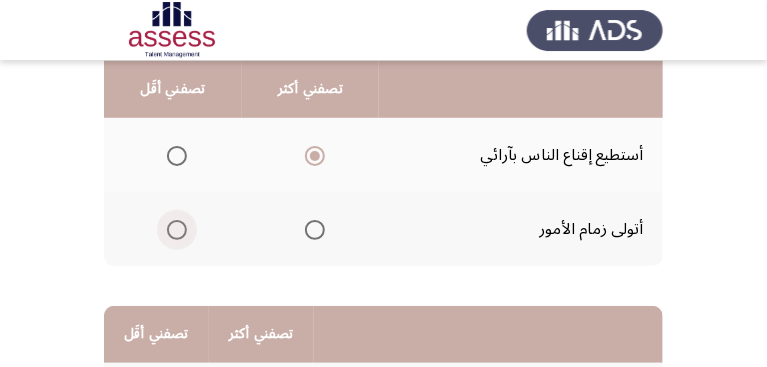 click at bounding box center (177, 230) 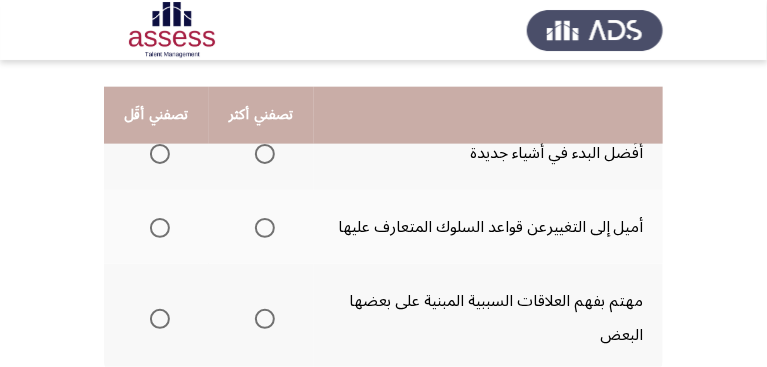 scroll, scrollTop: 560, scrollLeft: 0, axis: vertical 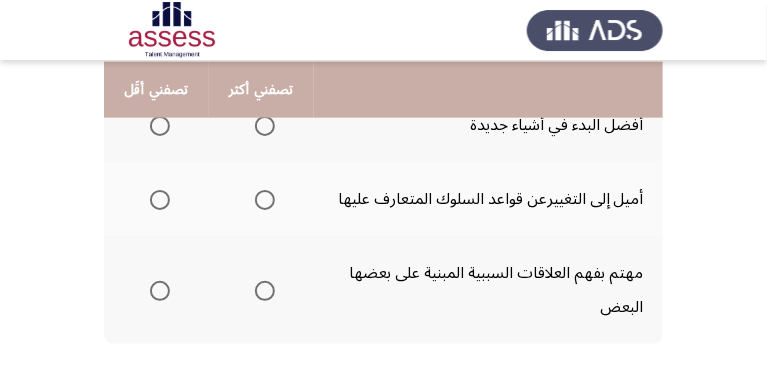 click at bounding box center [265, 200] 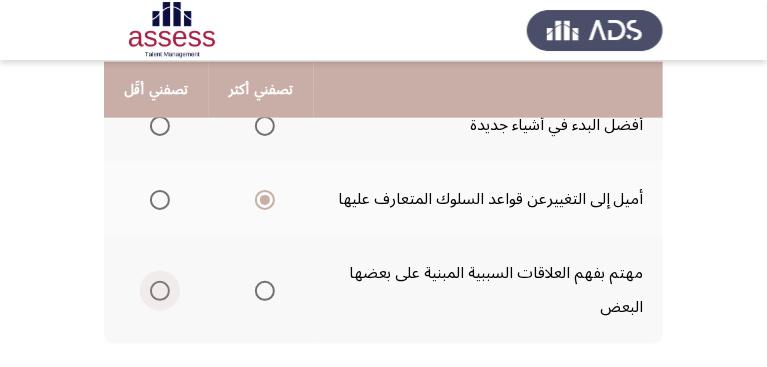 click at bounding box center (160, 291) 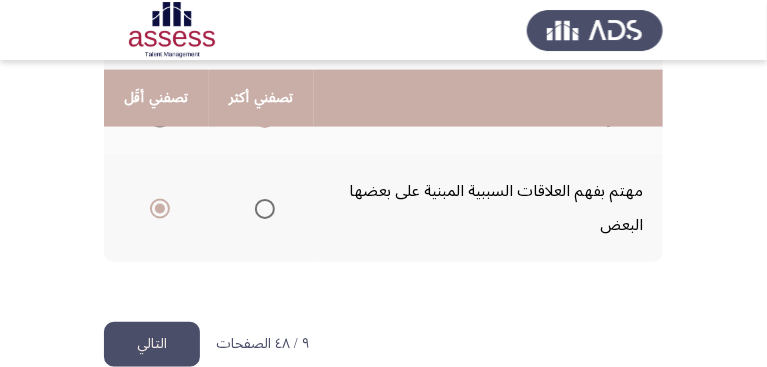 scroll, scrollTop: 674, scrollLeft: 0, axis: vertical 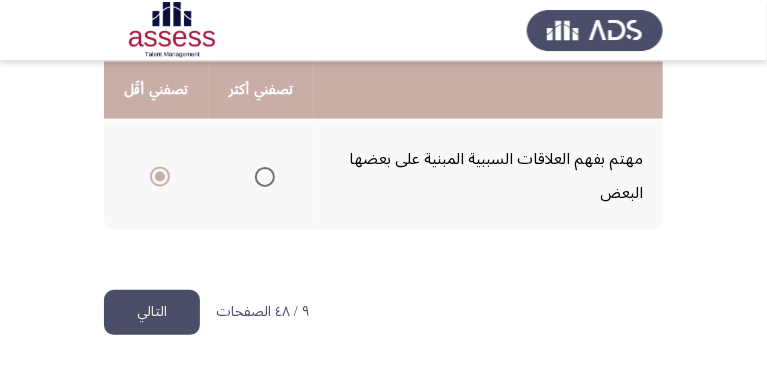 drag, startPoint x: 147, startPoint y: 317, endPoint x: 168, endPoint y: 312, distance: 21.587032 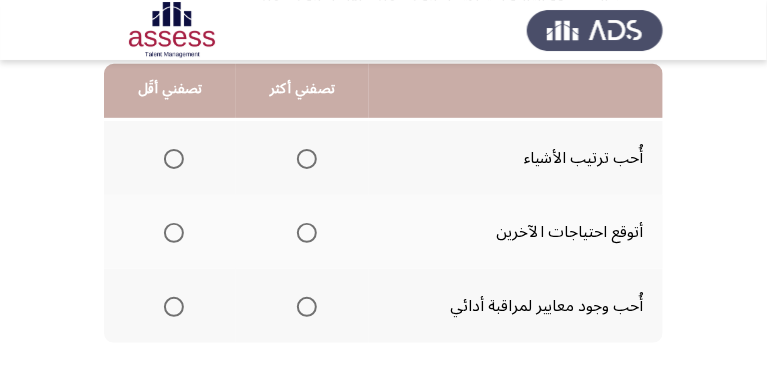 scroll, scrollTop: 228, scrollLeft: 0, axis: vertical 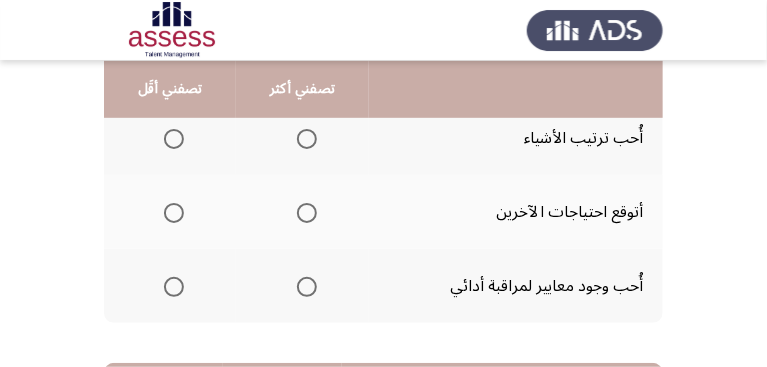 click at bounding box center (307, 139) 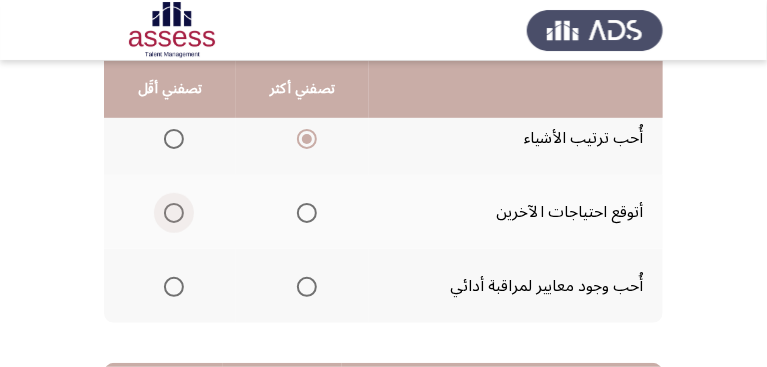 click at bounding box center [174, 213] 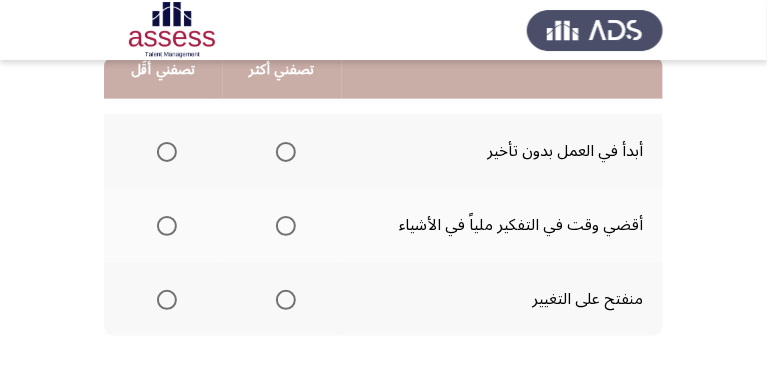 scroll, scrollTop: 514, scrollLeft: 0, axis: vertical 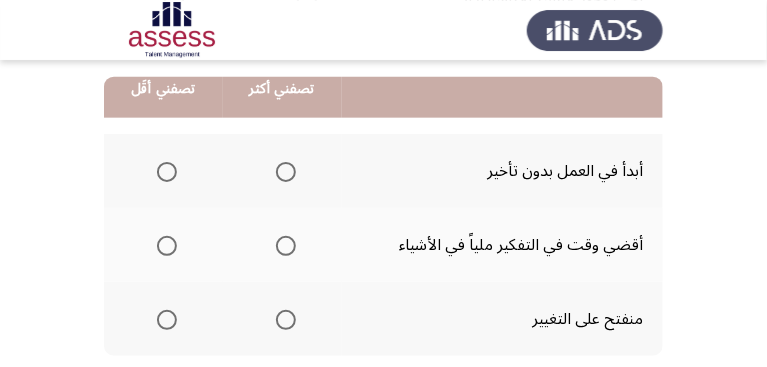 click at bounding box center [286, 172] 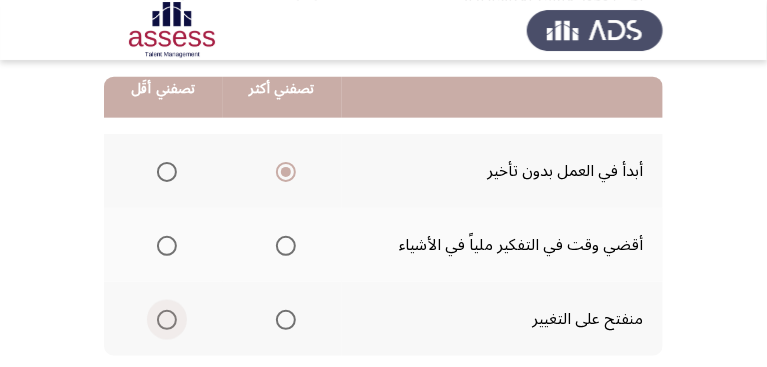 click at bounding box center [167, 320] 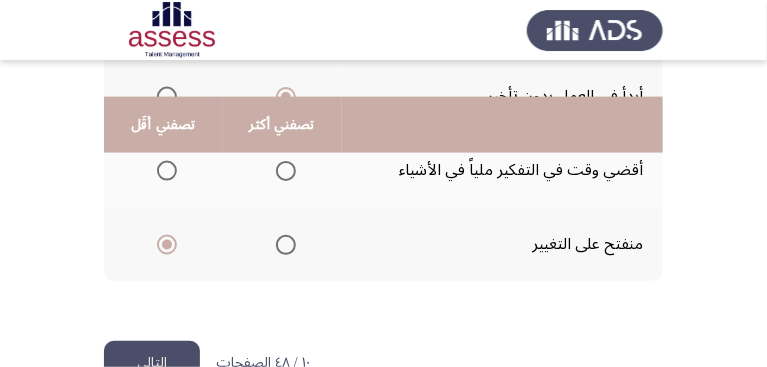 scroll, scrollTop: 641, scrollLeft: 0, axis: vertical 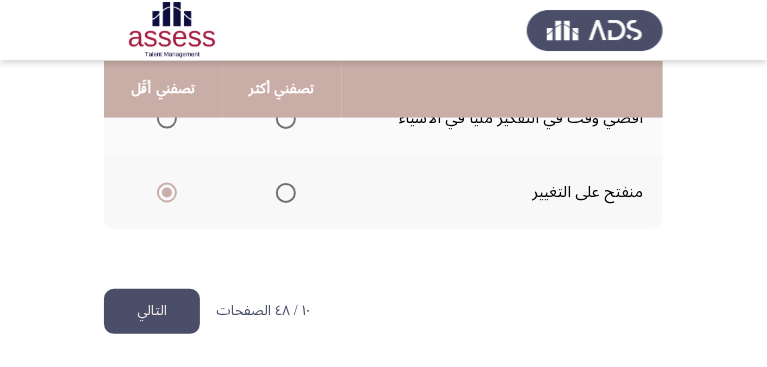 click on "التالي" 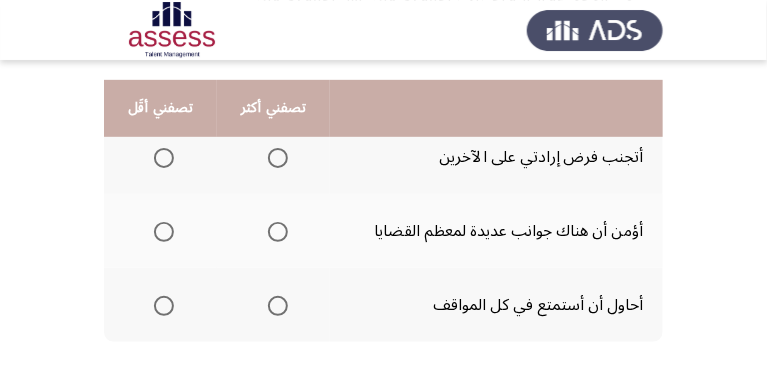 scroll, scrollTop: 228, scrollLeft: 0, axis: vertical 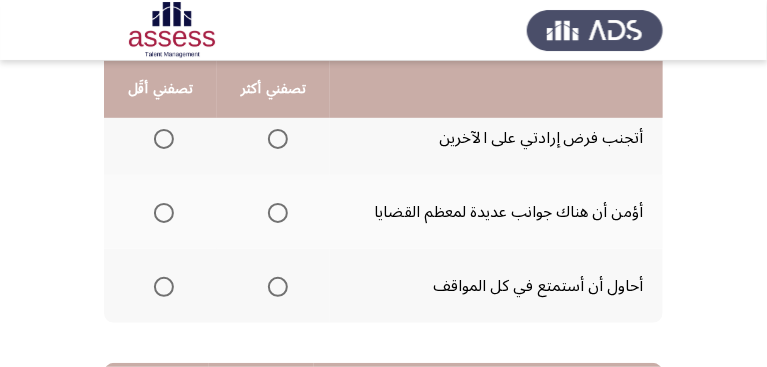 click at bounding box center [164, 139] 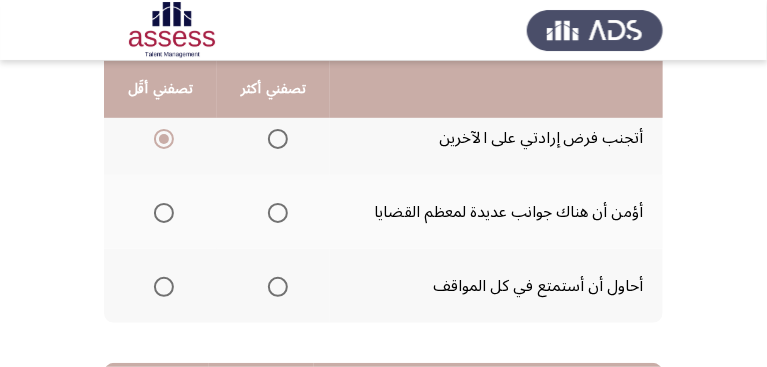click at bounding box center (278, 213) 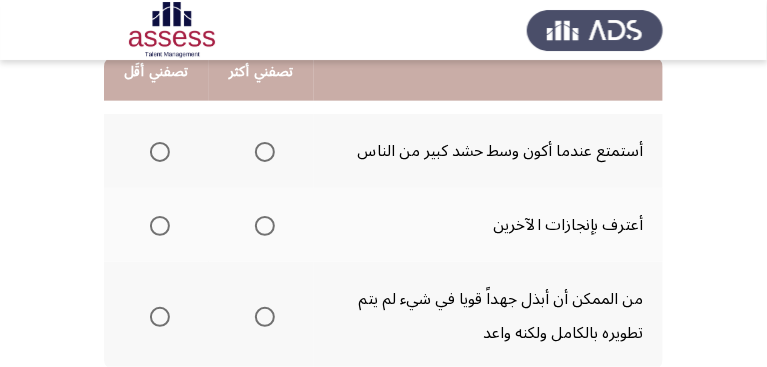 scroll, scrollTop: 514, scrollLeft: 0, axis: vertical 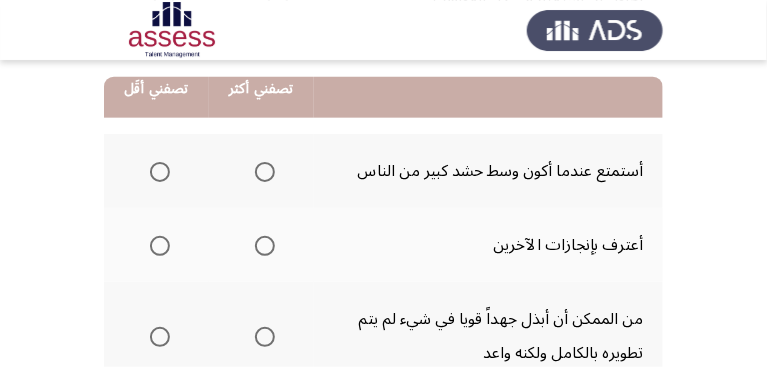 click at bounding box center (265, 172) 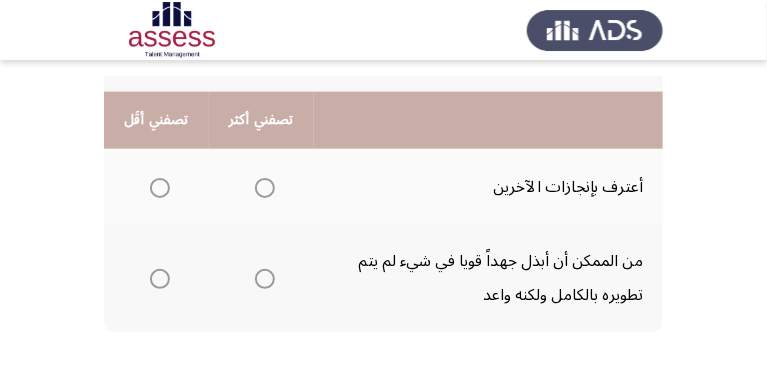 scroll, scrollTop: 628, scrollLeft: 0, axis: vertical 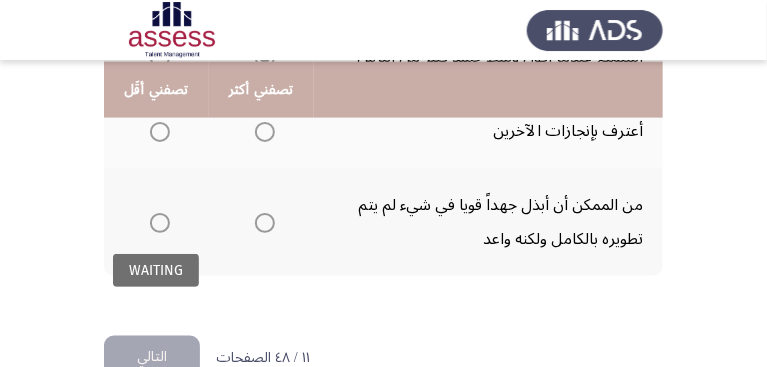 click at bounding box center [160, 223] 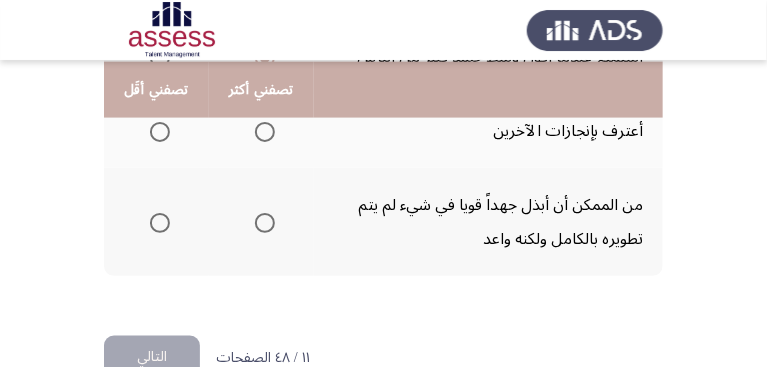 click at bounding box center (160, 223) 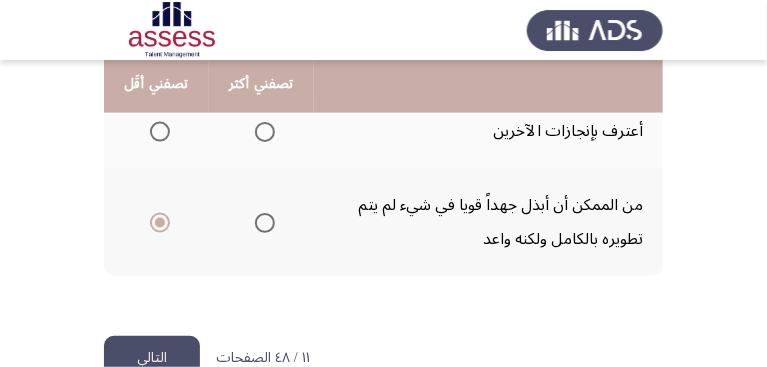 scroll, scrollTop: 674, scrollLeft: 0, axis: vertical 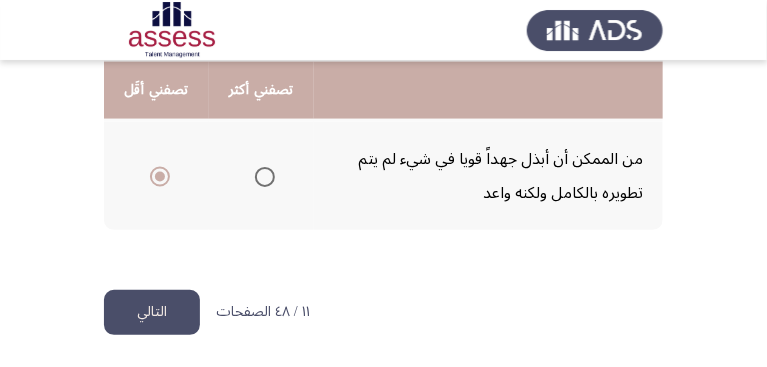 click on "التالي" 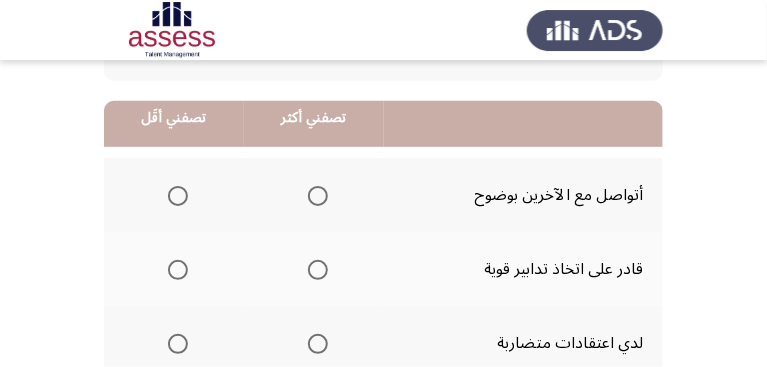 scroll, scrollTop: 228, scrollLeft: 0, axis: vertical 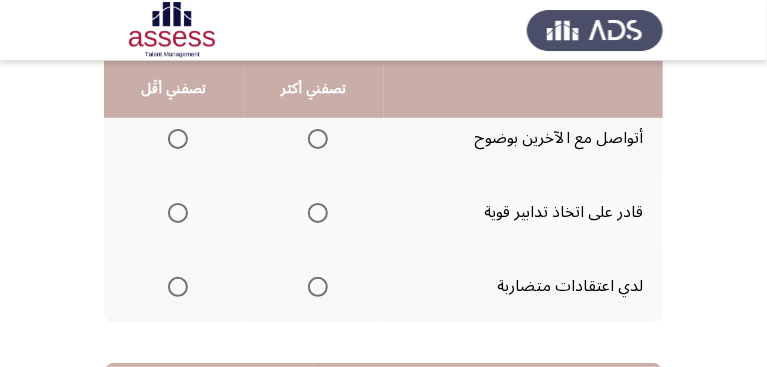 click at bounding box center (318, 139) 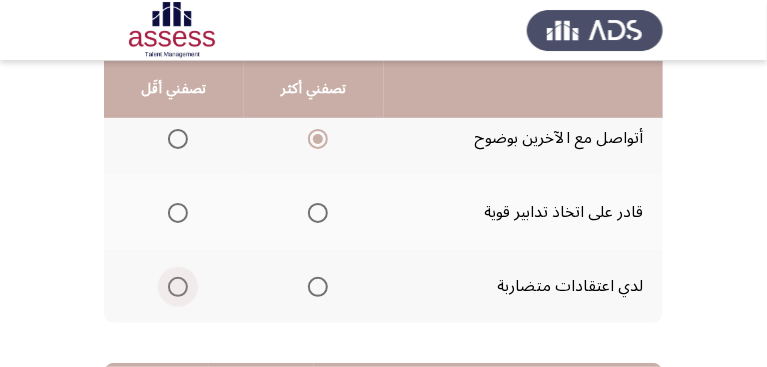 click at bounding box center (178, 287) 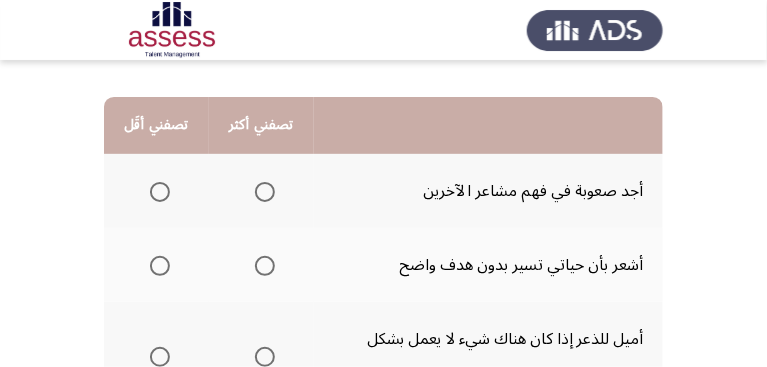 scroll, scrollTop: 514, scrollLeft: 0, axis: vertical 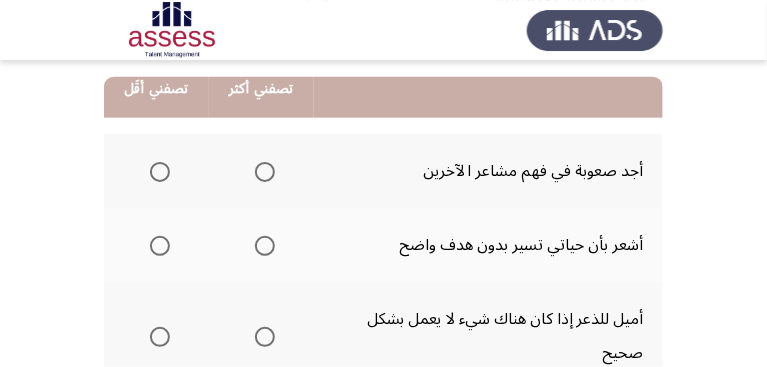 click at bounding box center [160, 172] 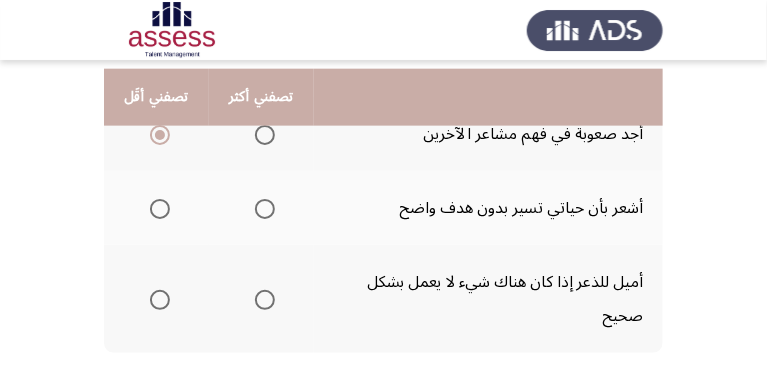 scroll, scrollTop: 571, scrollLeft: 0, axis: vertical 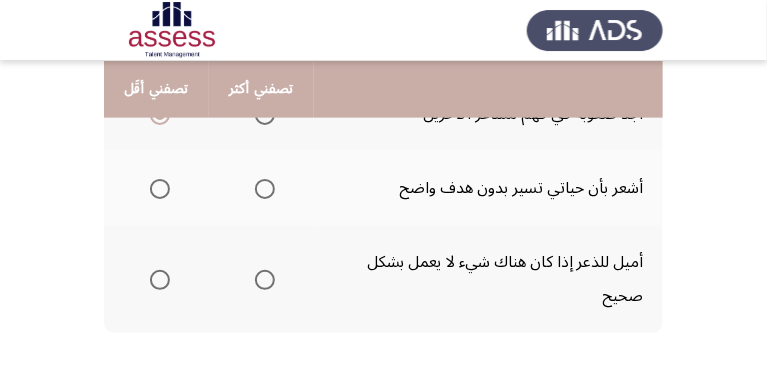 click at bounding box center (160, 189) 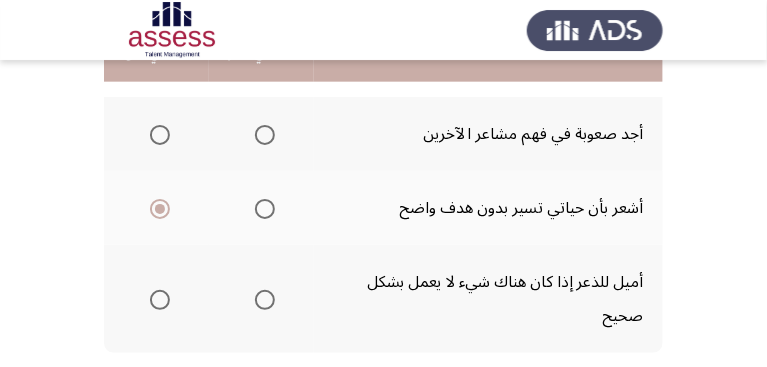 scroll, scrollTop: 571, scrollLeft: 0, axis: vertical 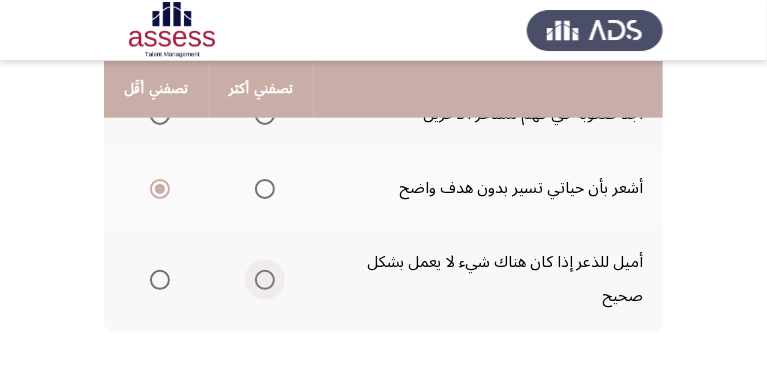 click at bounding box center [265, 280] 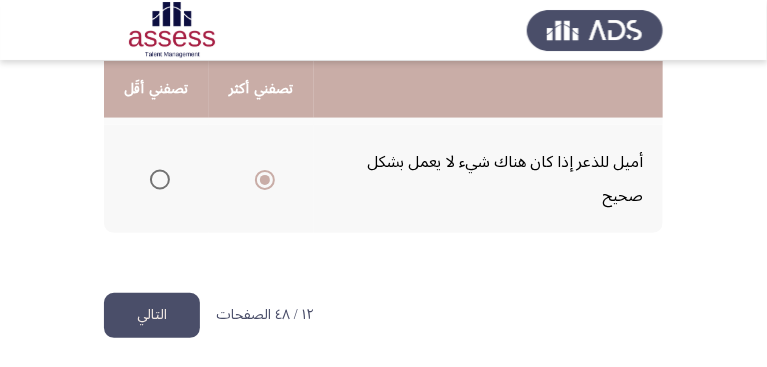 scroll, scrollTop: 674, scrollLeft: 0, axis: vertical 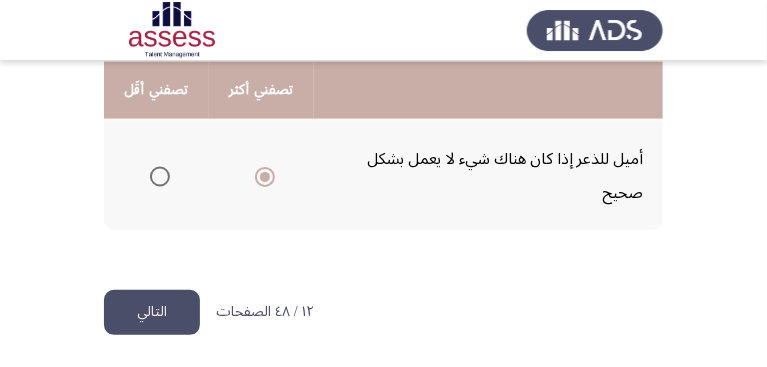 click on "التالي" 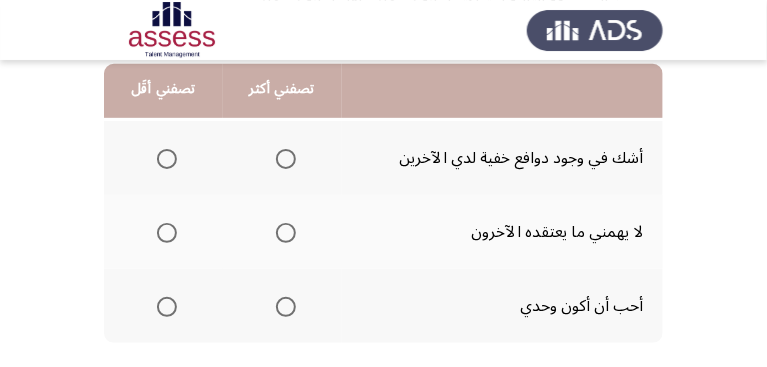 scroll, scrollTop: 228, scrollLeft: 0, axis: vertical 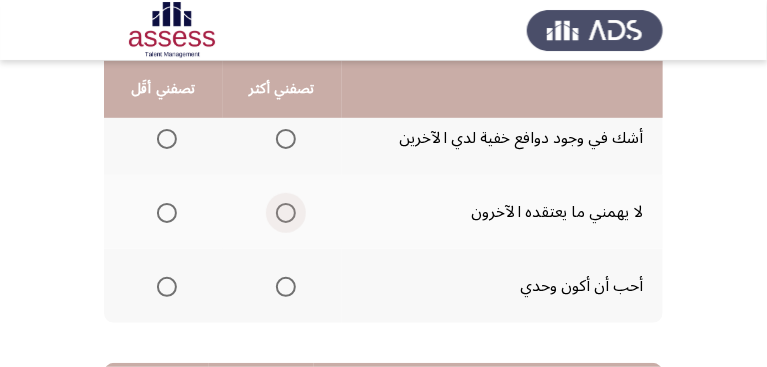 click at bounding box center (286, 213) 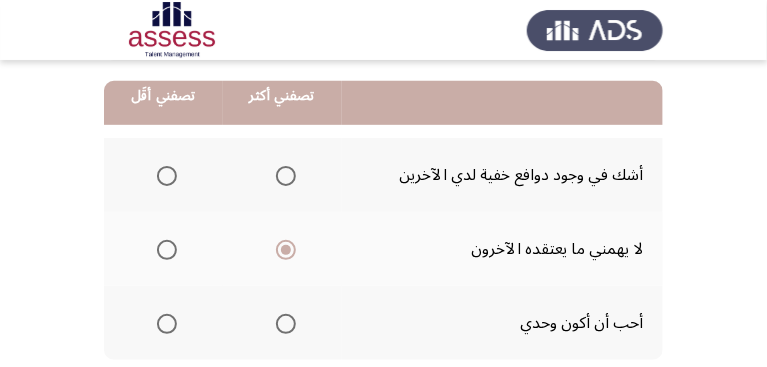 scroll, scrollTop: 171, scrollLeft: 0, axis: vertical 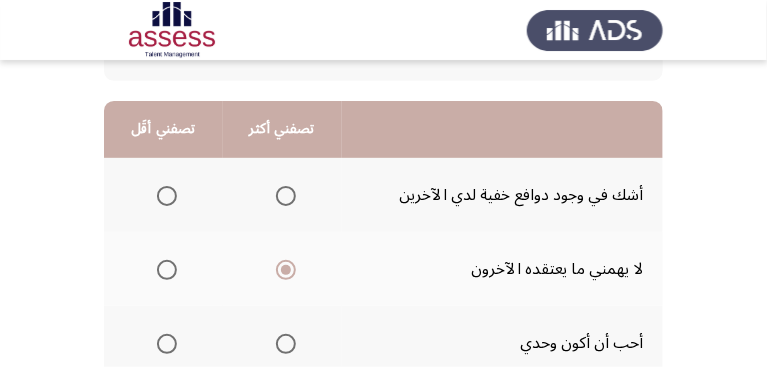 click at bounding box center (167, 196) 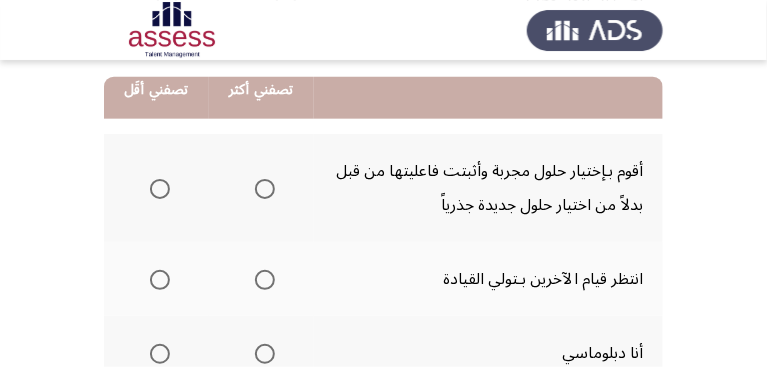 scroll, scrollTop: 571, scrollLeft: 0, axis: vertical 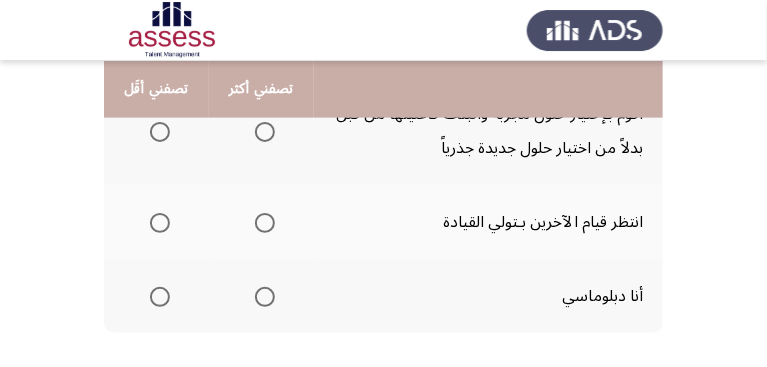 click at bounding box center (265, 297) 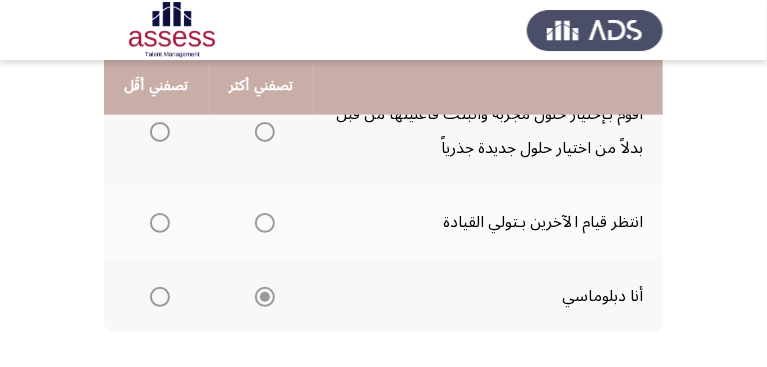 scroll, scrollTop: 514, scrollLeft: 0, axis: vertical 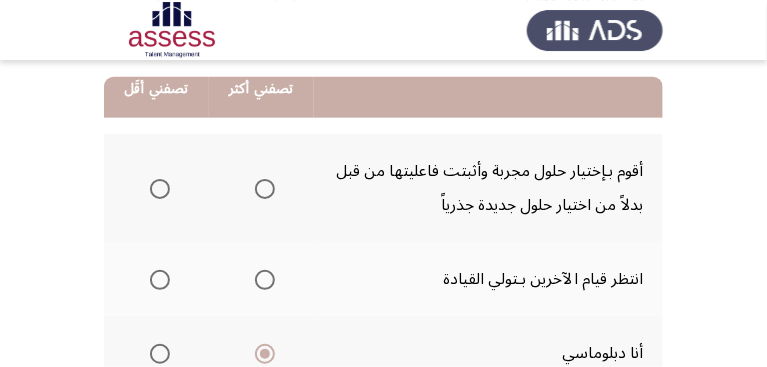 click at bounding box center (160, 189) 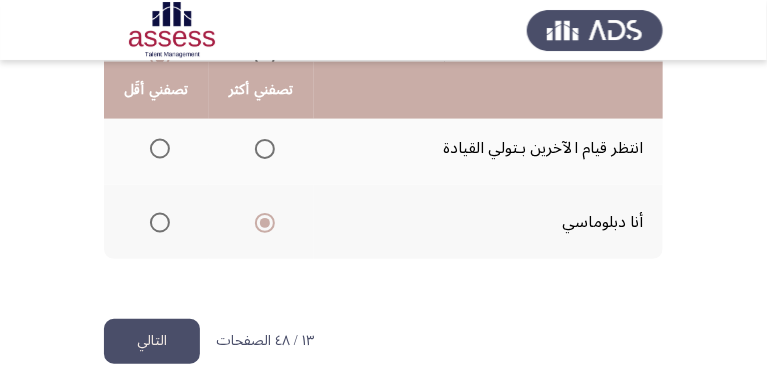 scroll, scrollTop: 674, scrollLeft: 0, axis: vertical 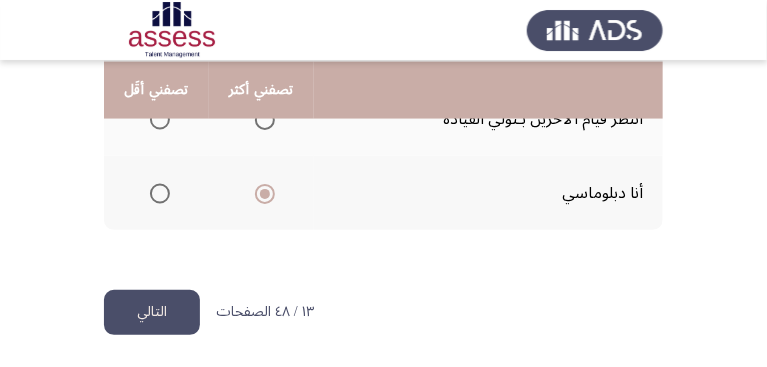 click on "التالي" 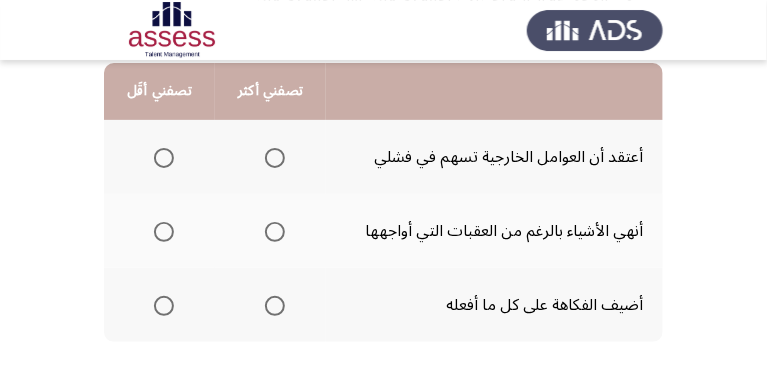 scroll, scrollTop: 228, scrollLeft: 0, axis: vertical 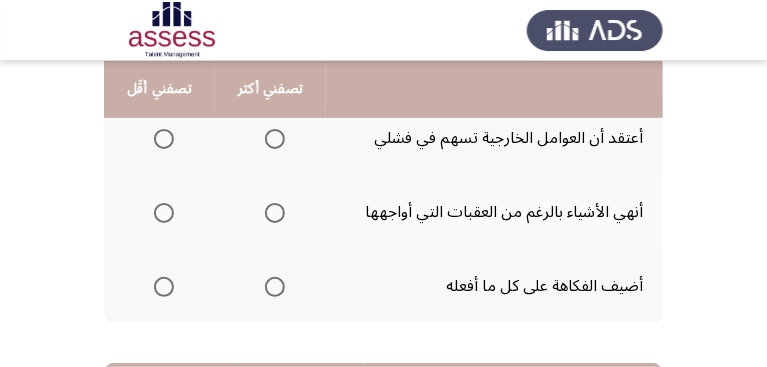 click at bounding box center (275, 213) 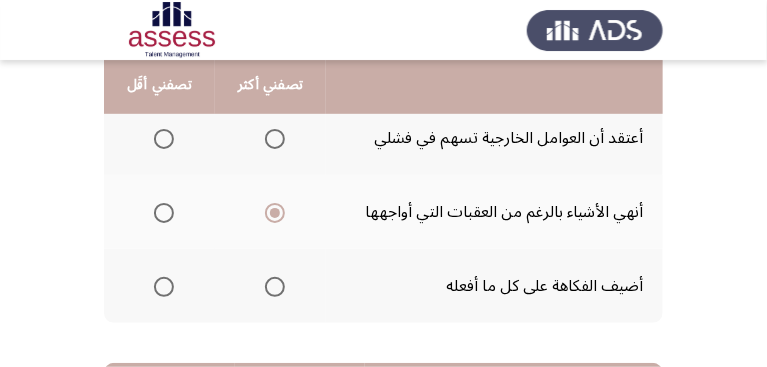scroll, scrollTop: 171, scrollLeft: 0, axis: vertical 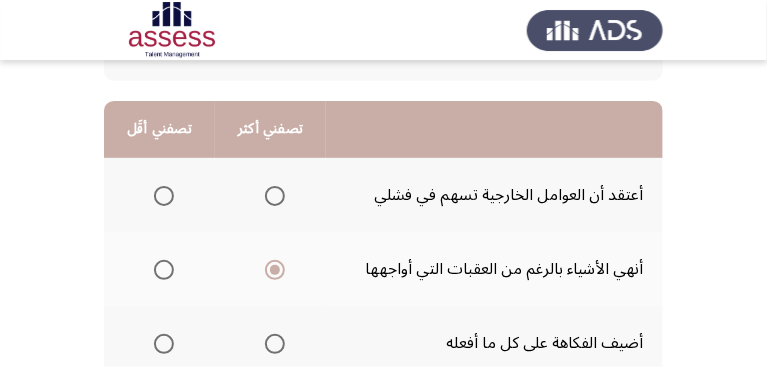 click at bounding box center [164, 196] 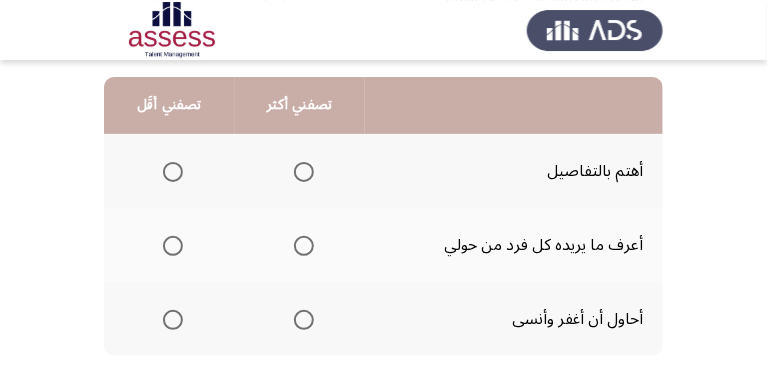 scroll, scrollTop: 457, scrollLeft: 0, axis: vertical 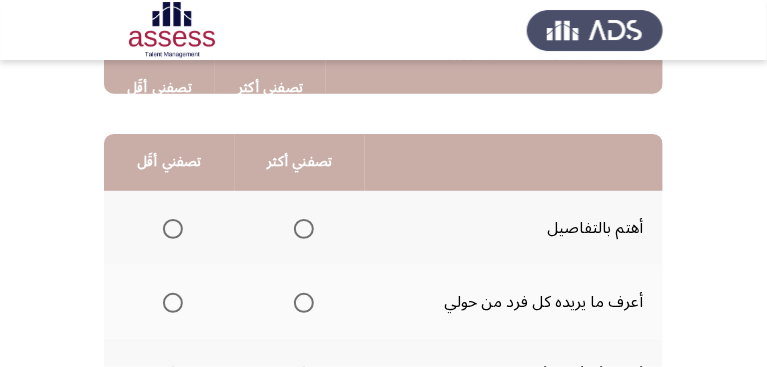 click at bounding box center (304, 229) 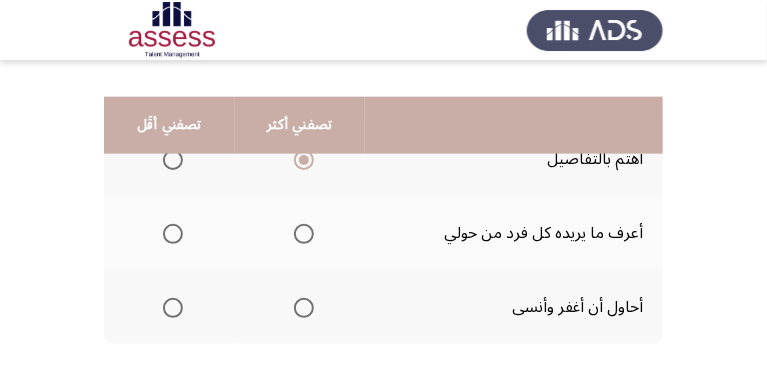 scroll, scrollTop: 571, scrollLeft: 0, axis: vertical 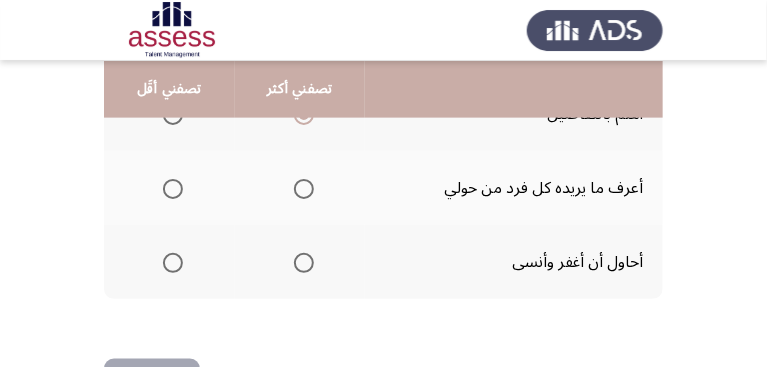 click at bounding box center [173, 189] 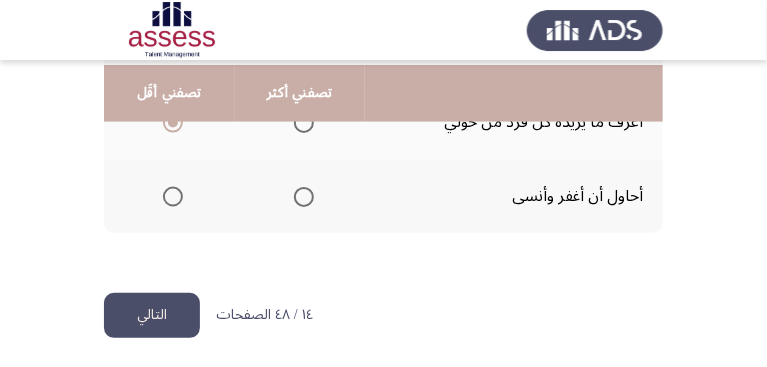 scroll, scrollTop: 641, scrollLeft: 0, axis: vertical 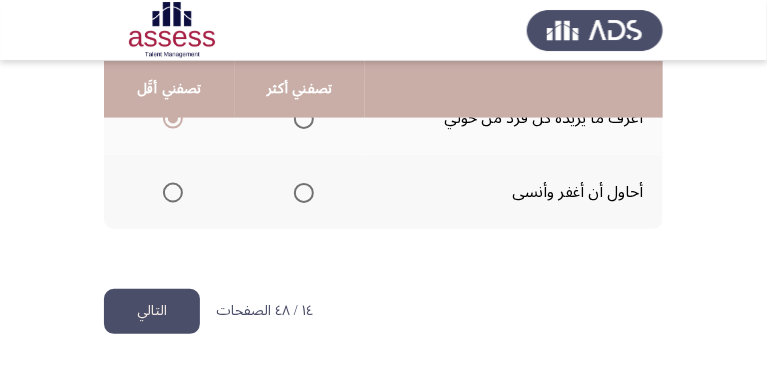 click on "التالي" 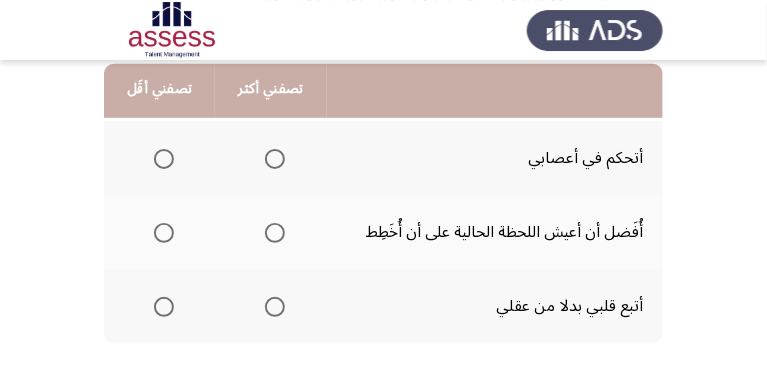 scroll, scrollTop: 228, scrollLeft: 0, axis: vertical 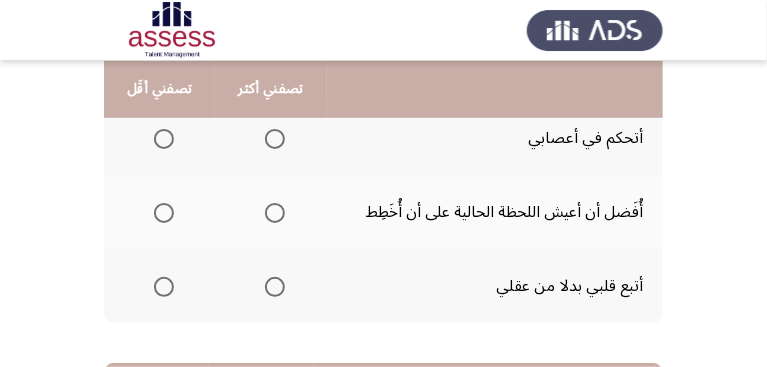 click at bounding box center [275, 139] 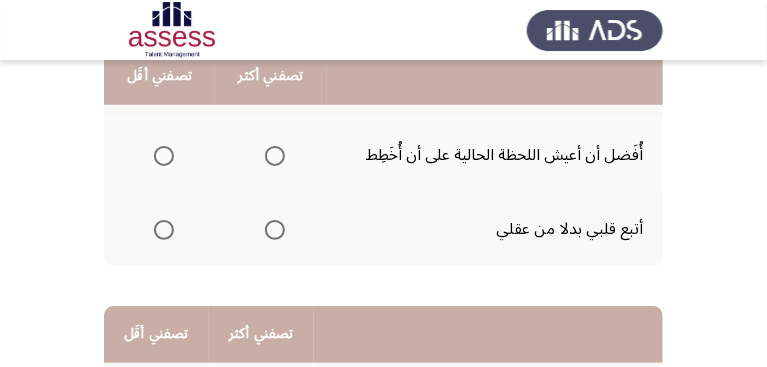 scroll, scrollTop: 285, scrollLeft: 0, axis: vertical 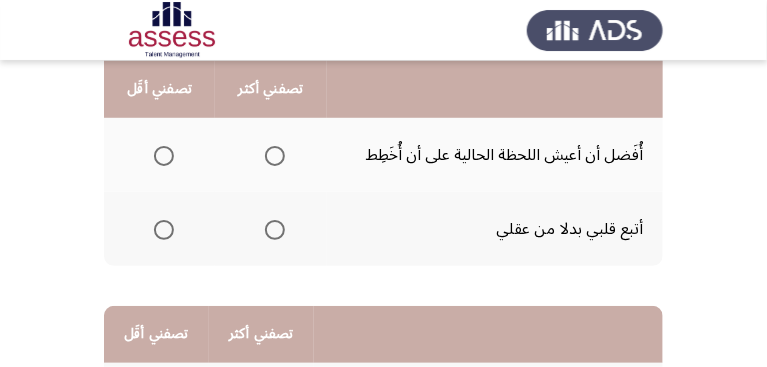 click at bounding box center (164, 230) 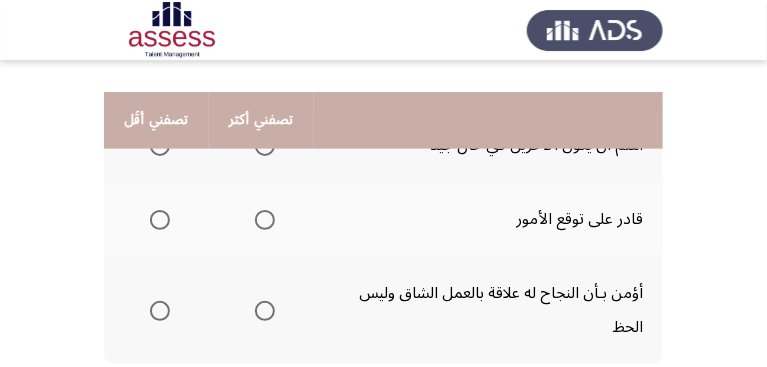 scroll, scrollTop: 514, scrollLeft: 0, axis: vertical 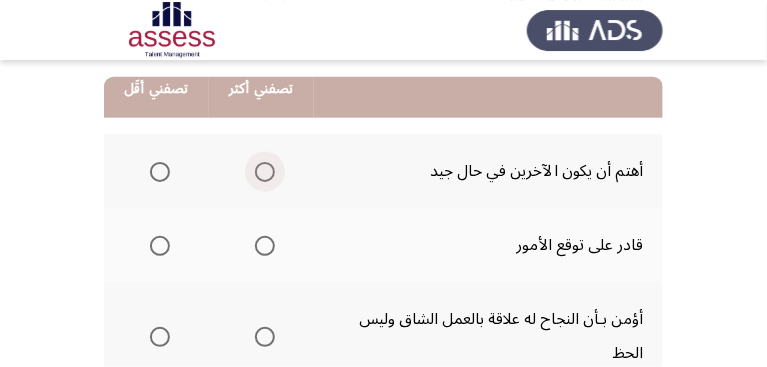 click at bounding box center (265, 172) 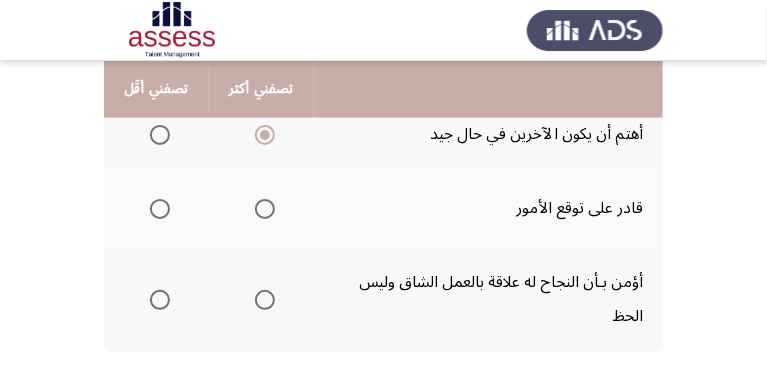 scroll, scrollTop: 571, scrollLeft: 0, axis: vertical 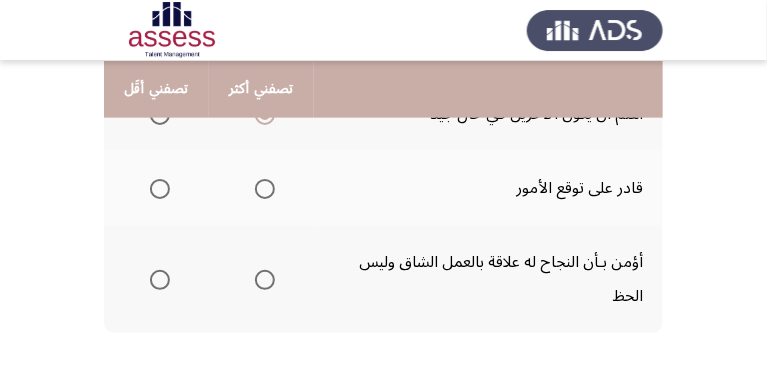 click at bounding box center (160, 189) 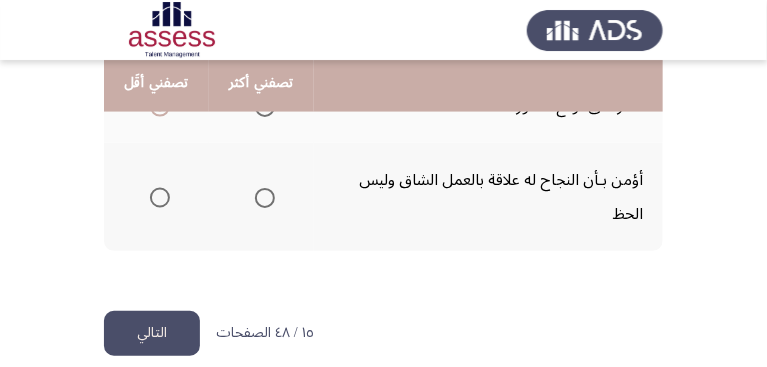 scroll, scrollTop: 674, scrollLeft: 0, axis: vertical 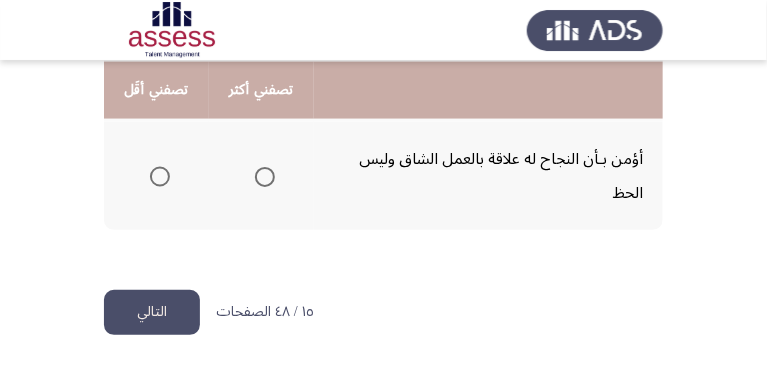 click on "التالي" 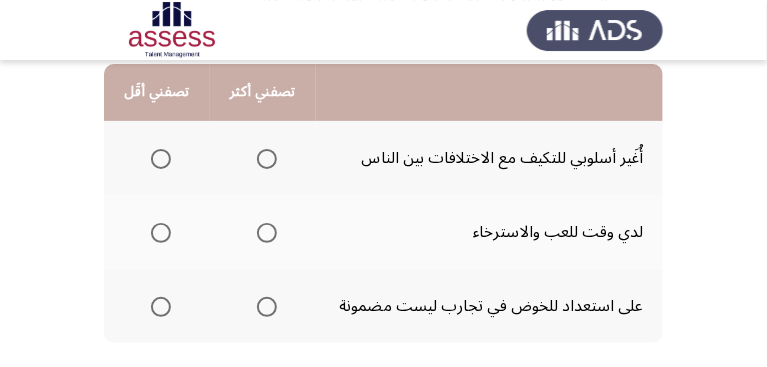 scroll, scrollTop: 228, scrollLeft: 0, axis: vertical 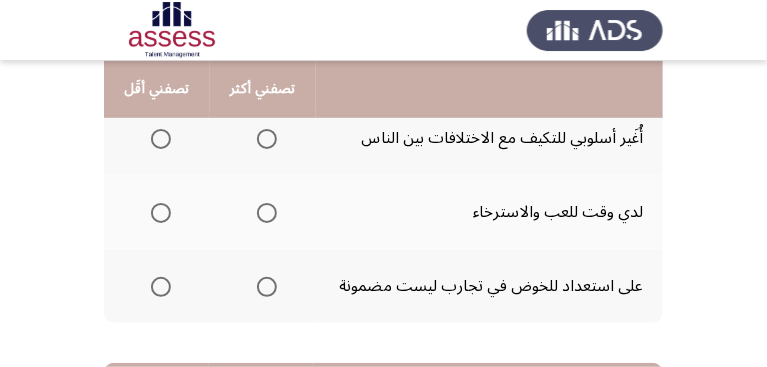 click at bounding box center [161, 287] 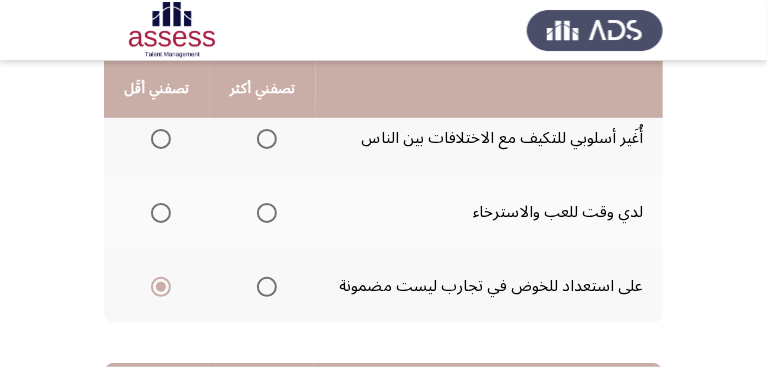 click at bounding box center [267, 139] 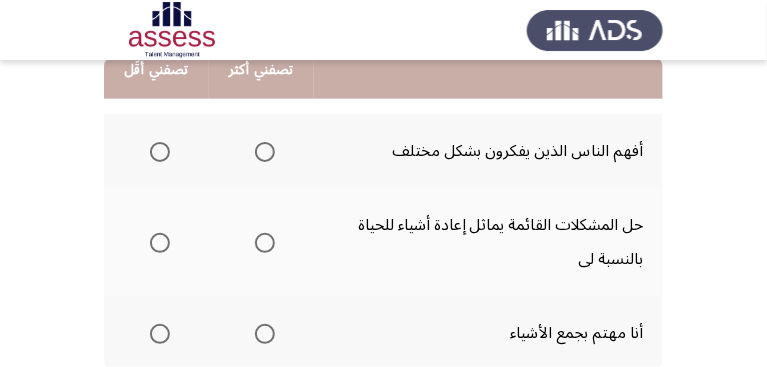 scroll, scrollTop: 514, scrollLeft: 0, axis: vertical 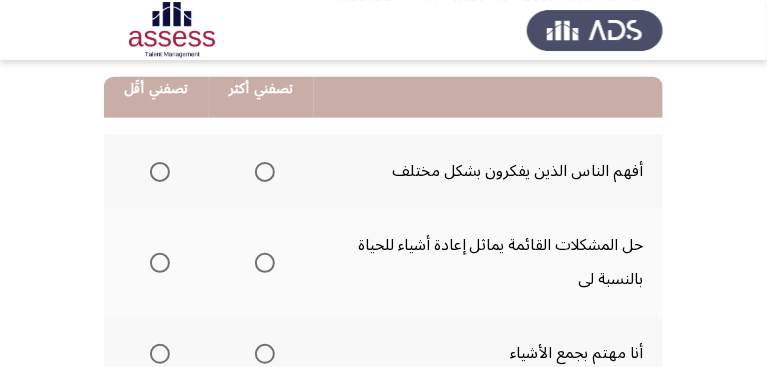 click at bounding box center [265, 263] 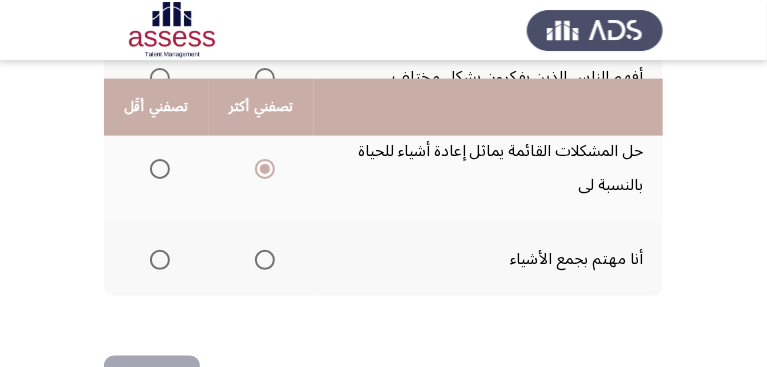 scroll, scrollTop: 628, scrollLeft: 0, axis: vertical 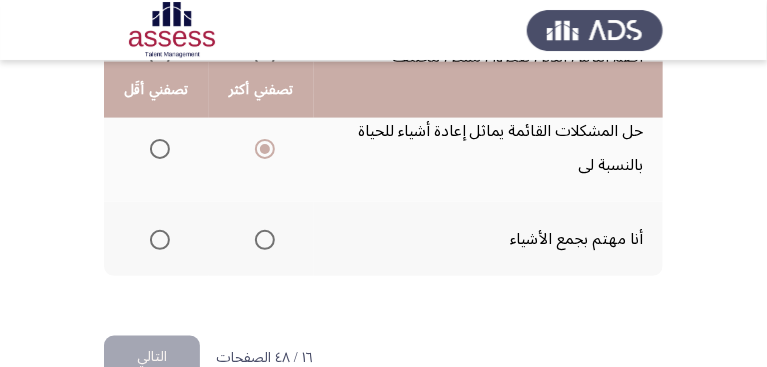 click at bounding box center [160, 240] 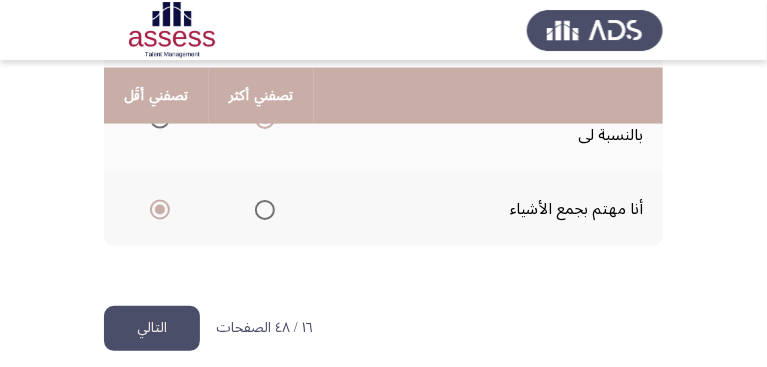 scroll, scrollTop: 674, scrollLeft: 0, axis: vertical 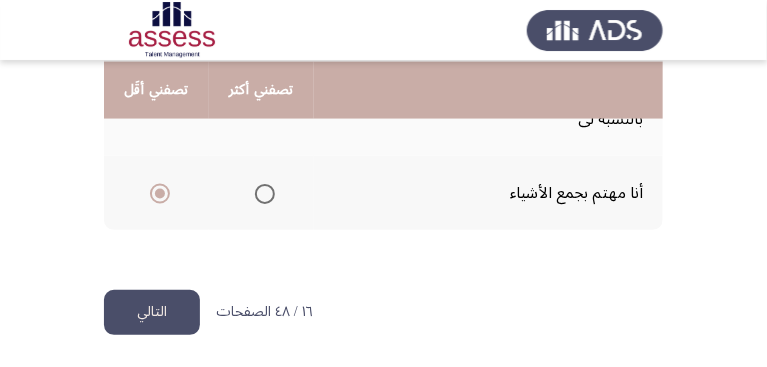 click on "التالي" 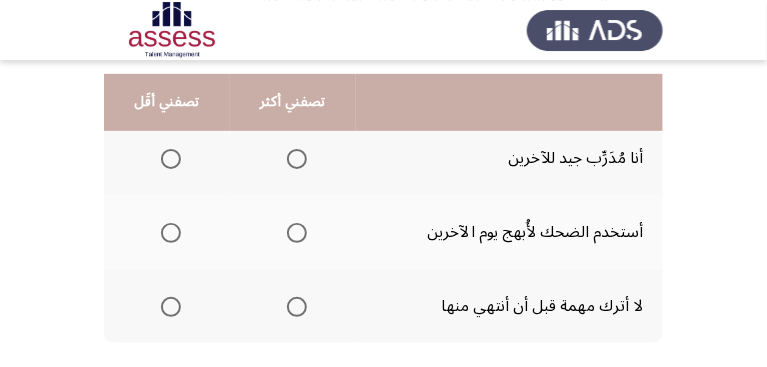 scroll, scrollTop: 228, scrollLeft: 0, axis: vertical 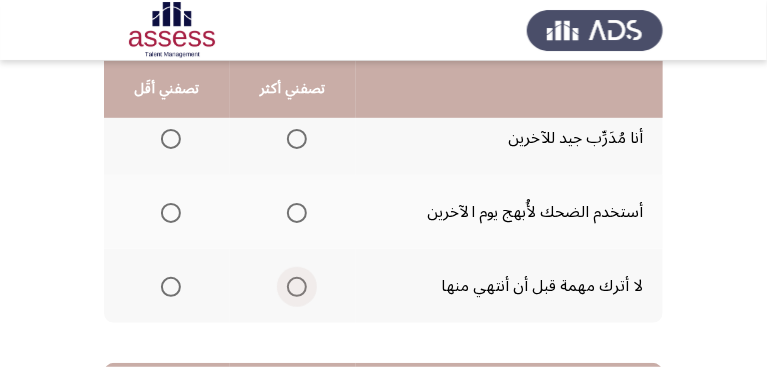 click at bounding box center (297, 287) 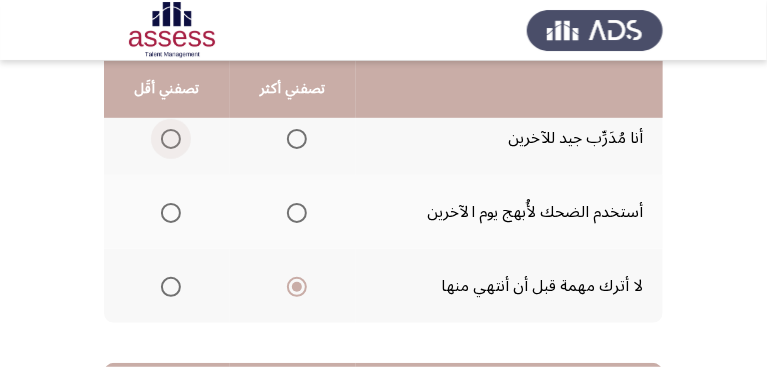 click at bounding box center (171, 139) 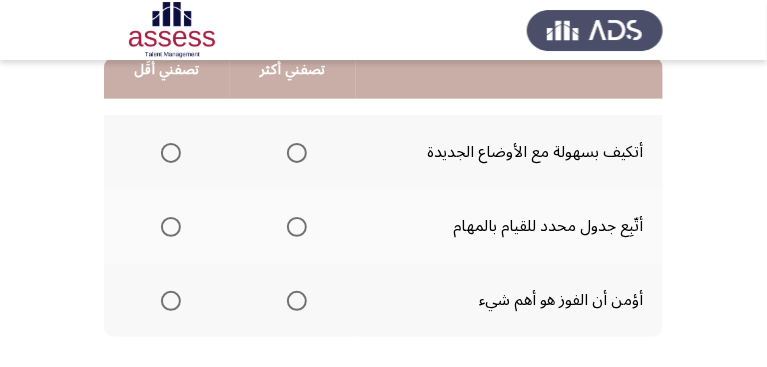 scroll, scrollTop: 514, scrollLeft: 0, axis: vertical 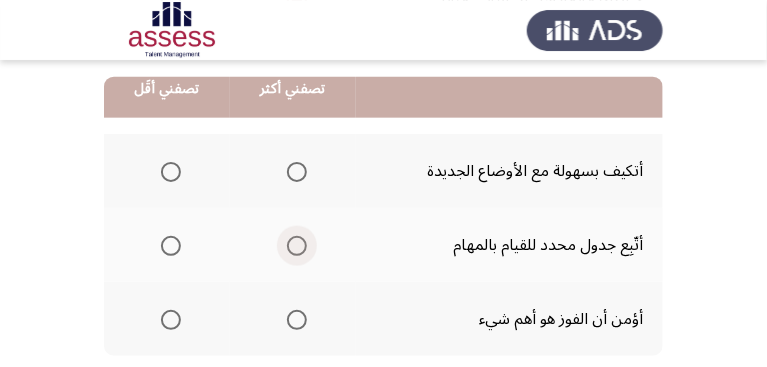click at bounding box center [297, 246] 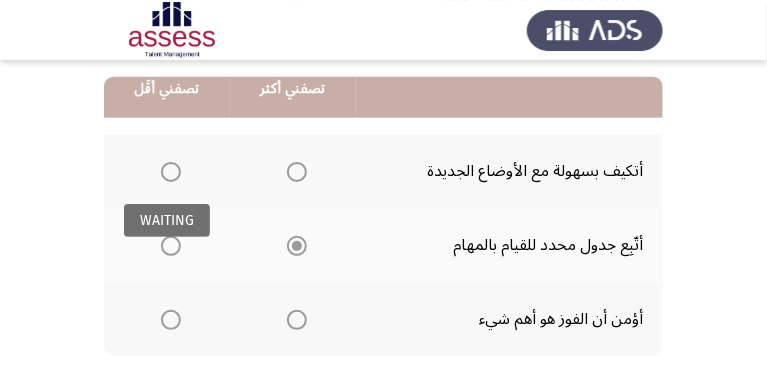 click at bounding box center (171, 172) 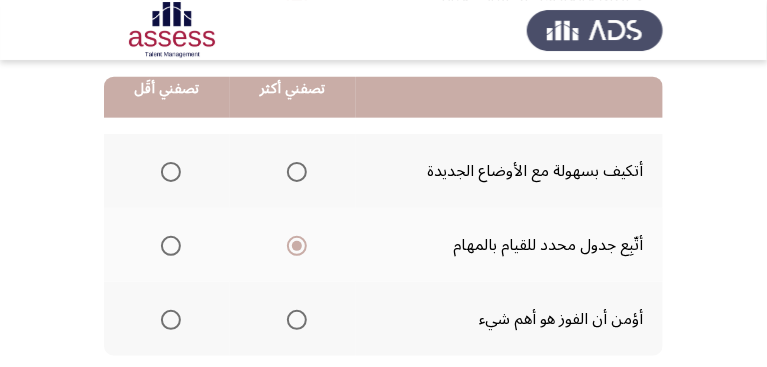 click at bounding box center [171, 172] 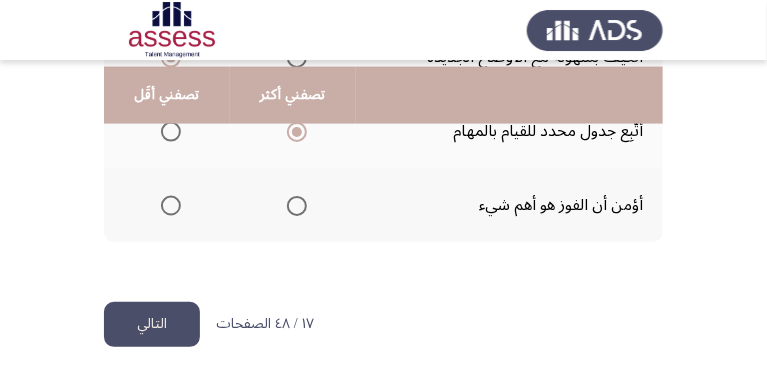 scroll, scrollTop: 641, scrollLeft: 0, axis: vertical 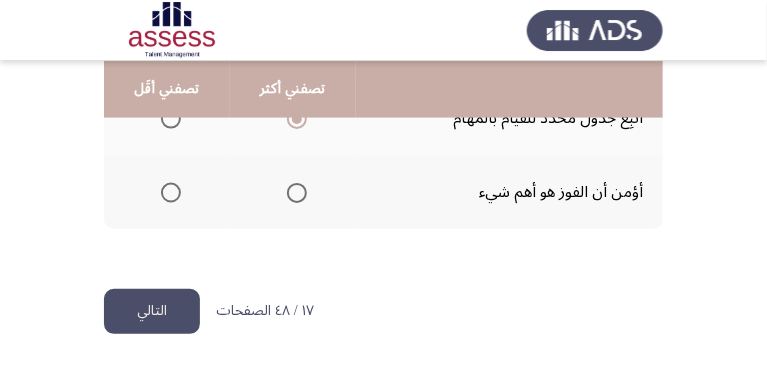 click on "التالي" 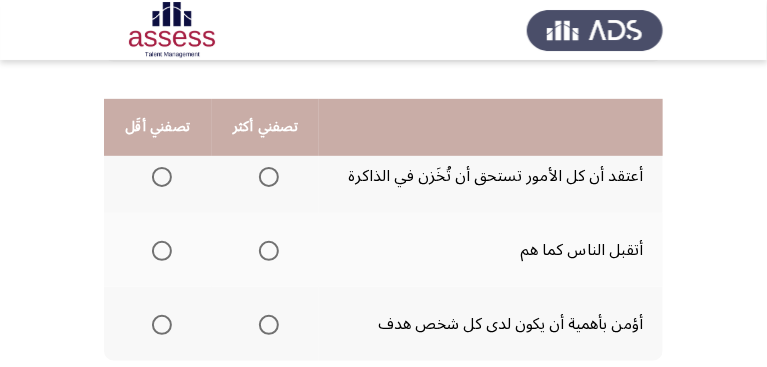 scroll, scrollTop: 171, scrollLeft: 0, axis: vertical 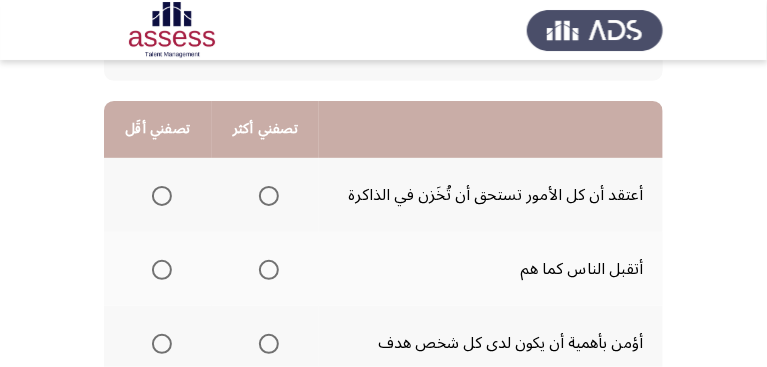 click at bounding box center (162, 196) 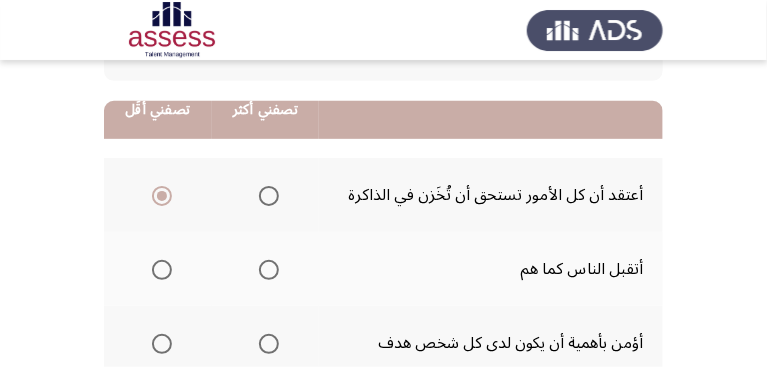 scroll, scrollTop: 228, scrollLeft: 0, axis: vertical 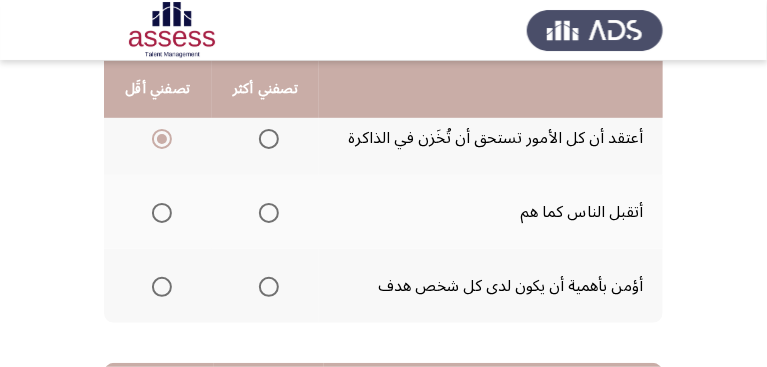 click at bounding box center [269, 213] 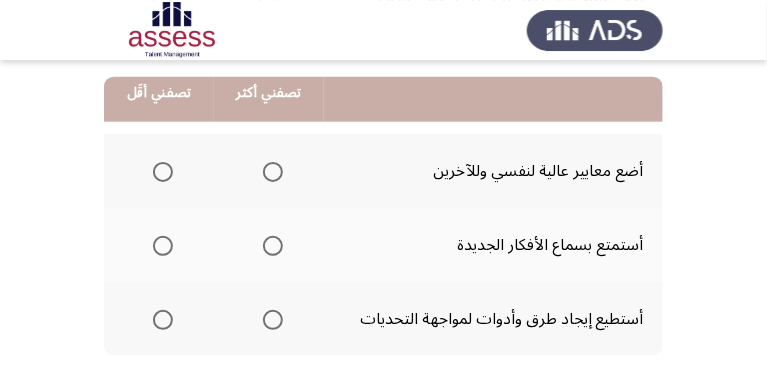 scroll, scrollTop: 571, scrollLeft: 0, axis: vertical 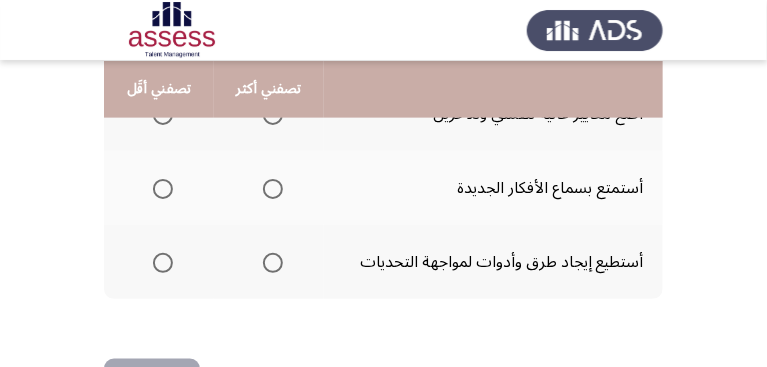 click at bounding box center (273, 189) 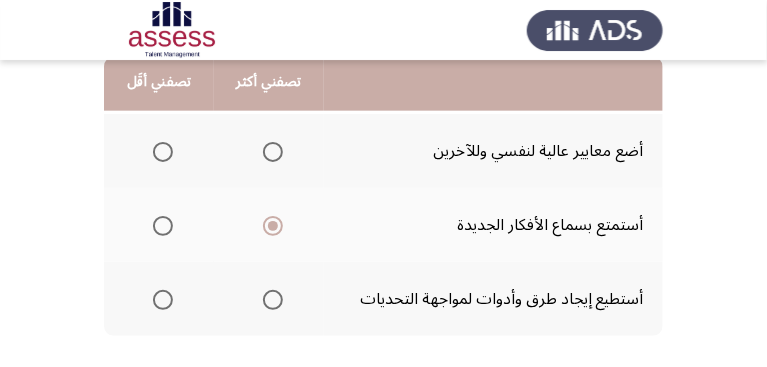 scroll, scrollTop: 514, scrollLeft: 0, axis: vertical 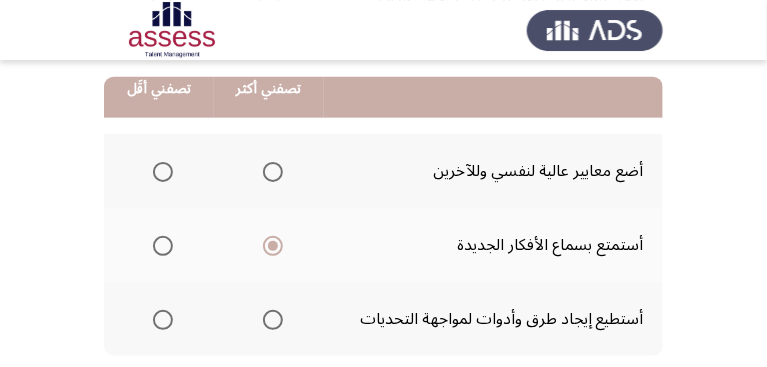 click at bounding box center (163, 172) 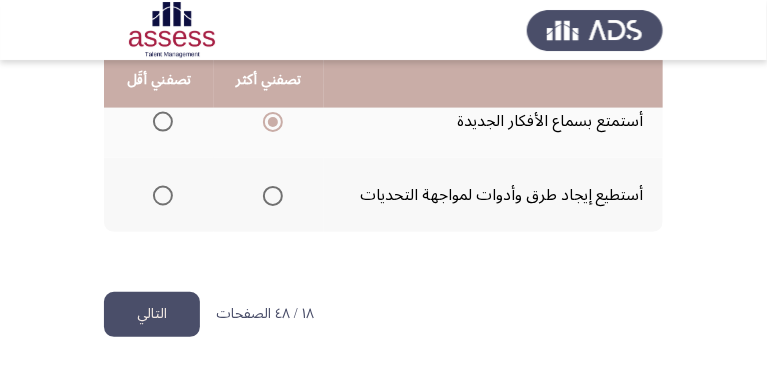 scroll, scrollTop: 641, scrollLeft: 0, axis: vertical 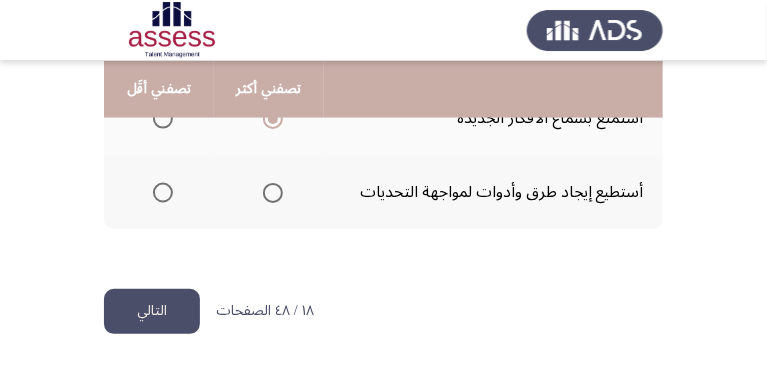 click on "التالي" 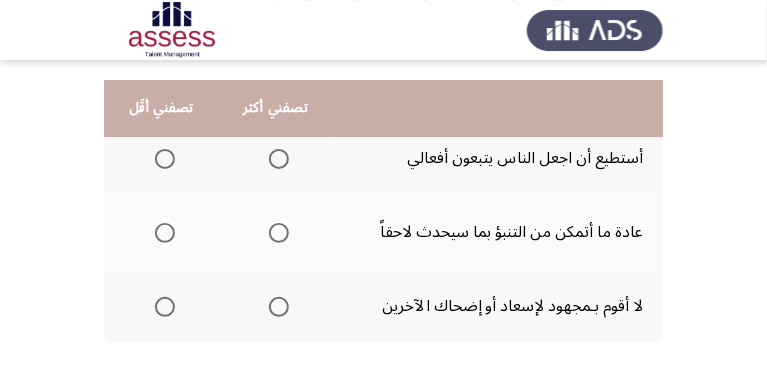 scroll, scrollTop: 228, scrollLeft: 0, axis: vertical 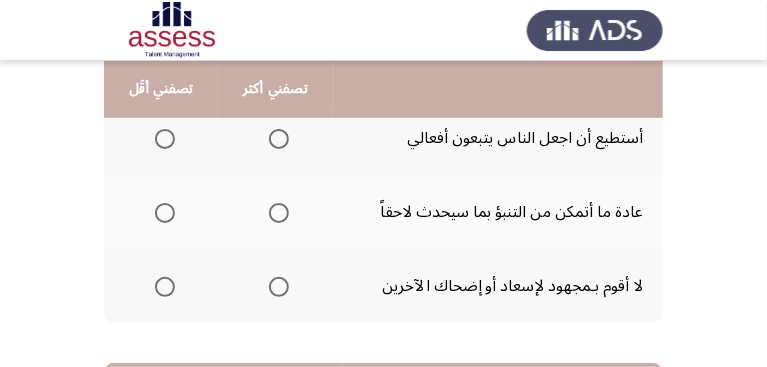 click at bounding box center [279, 139] 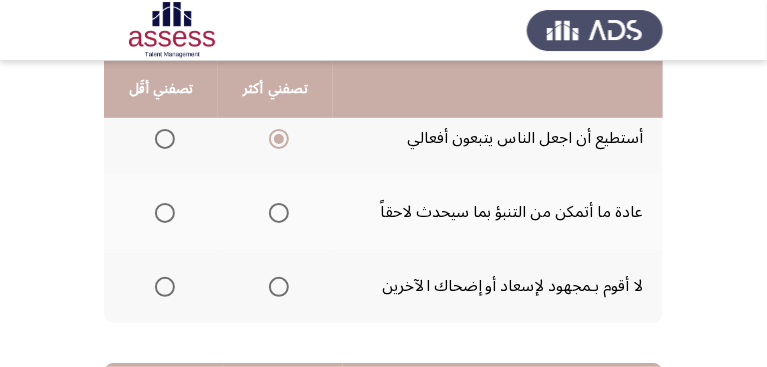 click at bounding box center (165, 213) 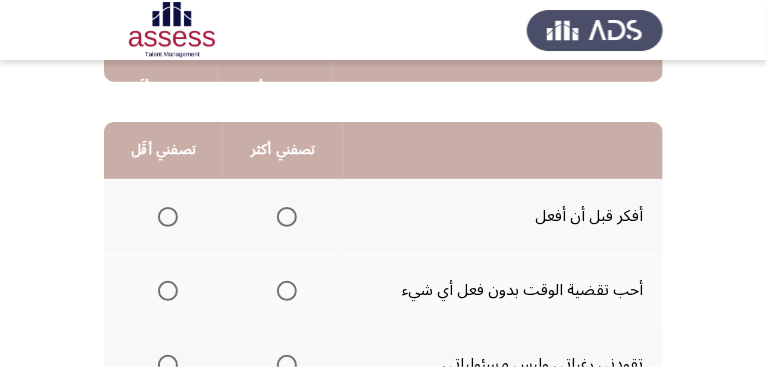 scroll, scrollTop: 514, scrollLeft: 0, axis: vertical 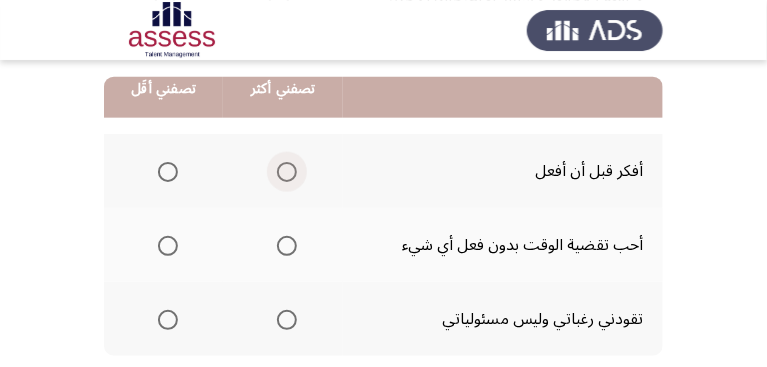 click at bounding box center (287, 172) 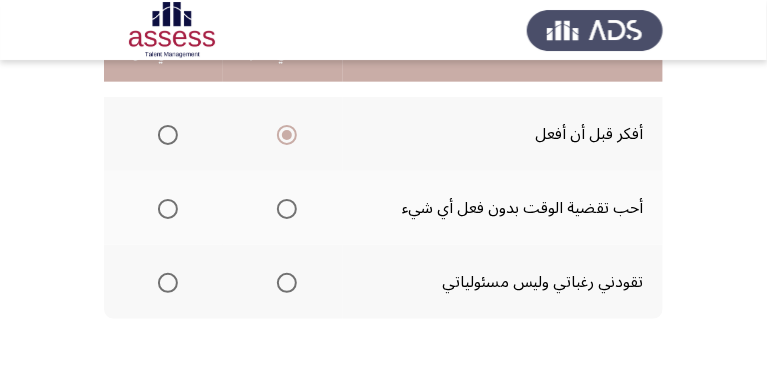 scroll, scrollTop: 571, scrollLeft: 0, axis: vertical 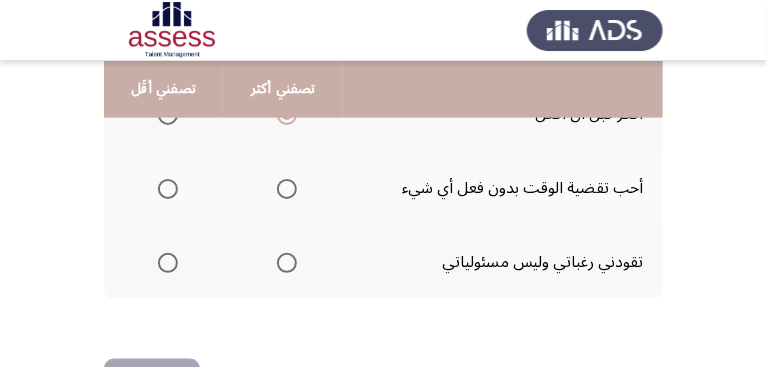 click at bounding box center [168, 189] 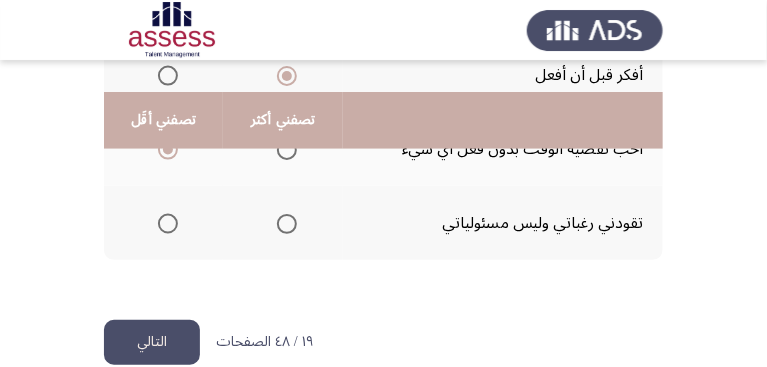 scroll, scrollTop: 641, scrollLeft: 0, axis: vertical 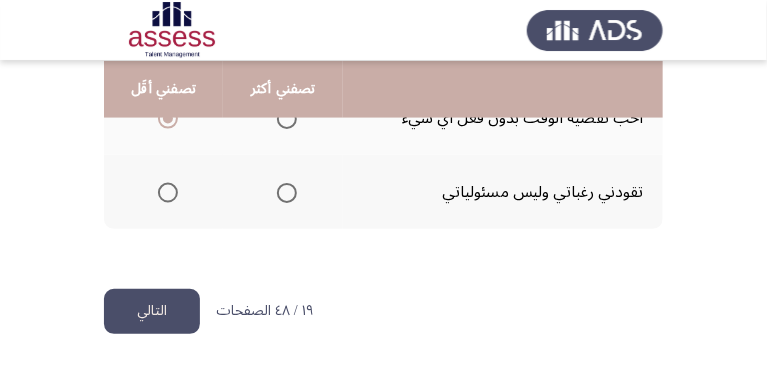 click on "التالي" 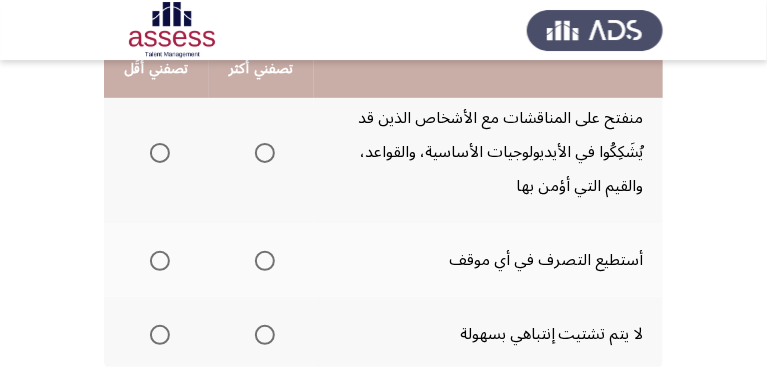 scroll, scrollTop: 228, scrollLeft: 0, axis: vertical 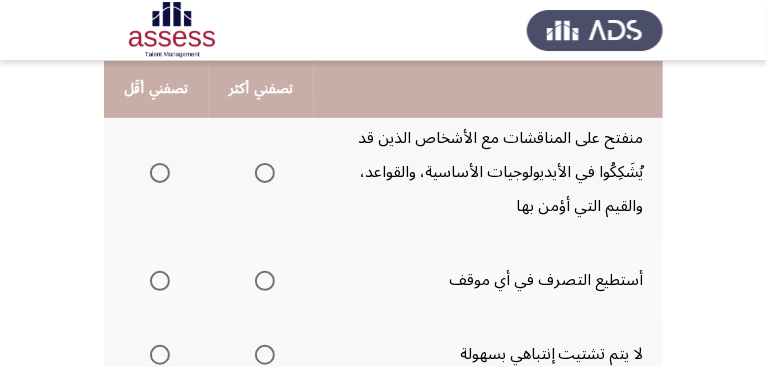 click at bounding box center (265, 173) 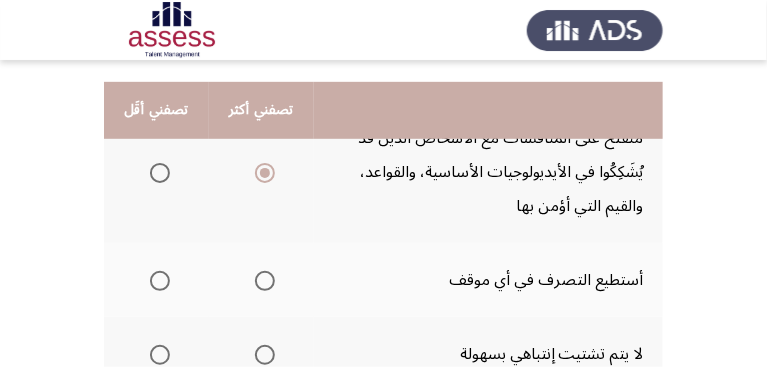 scroll, scrollTop: 285, scrollLeft: 0, axis: vertical 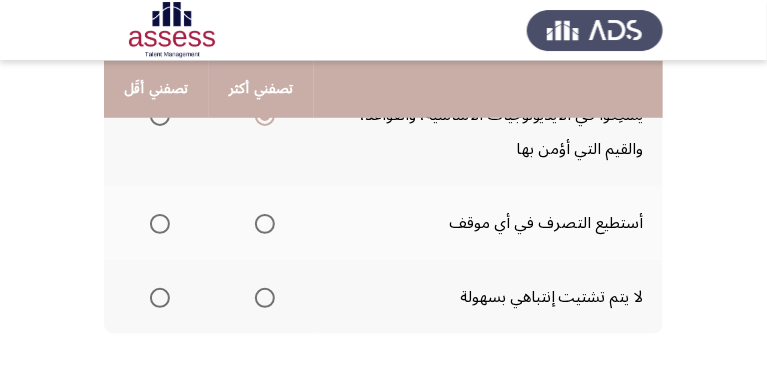 click at bounding box center (160, 298) 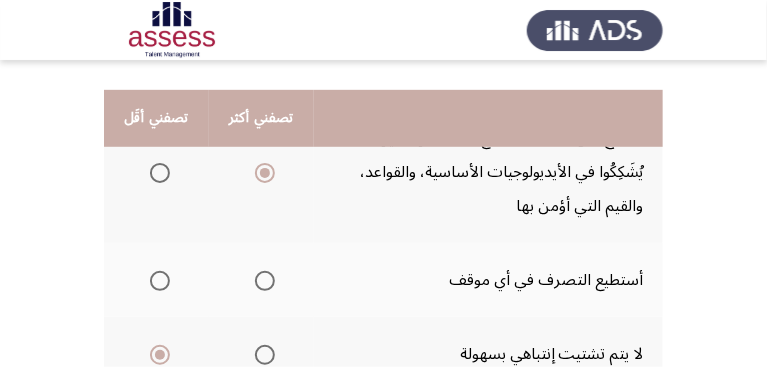 scroll, scrollTop: 285, scrollLeft: 0, axis: vertical 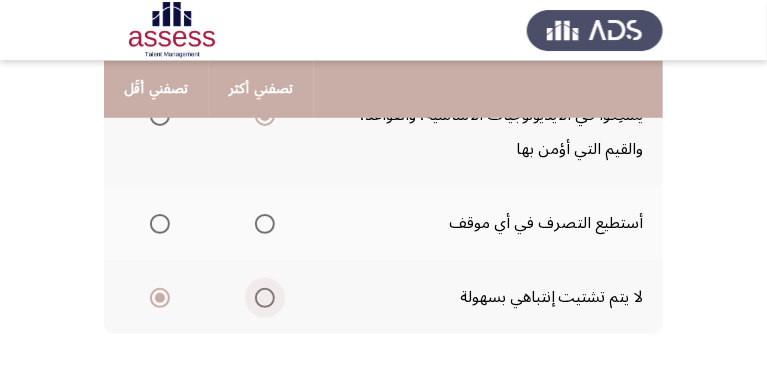 click at bounding box center [265, 298] 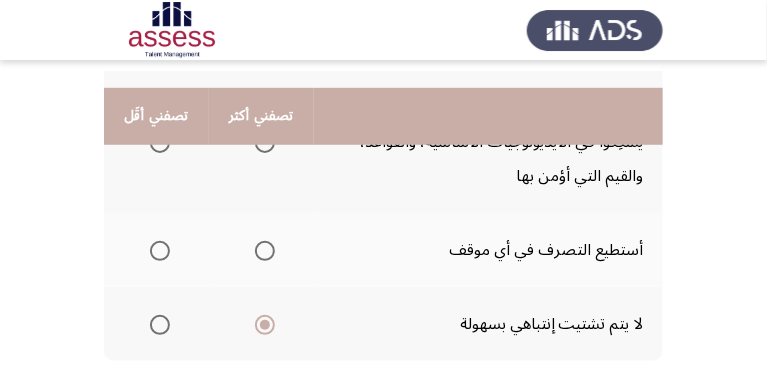 scroll, scrollTop: 285, scrollLeft: 0, axis: vertical 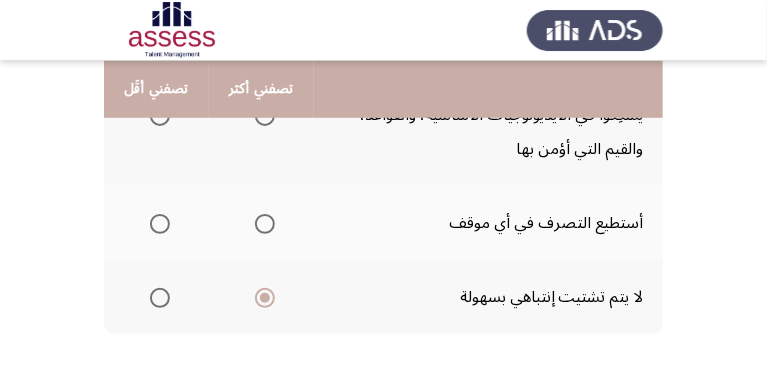 click at bounding box center (160, 224) 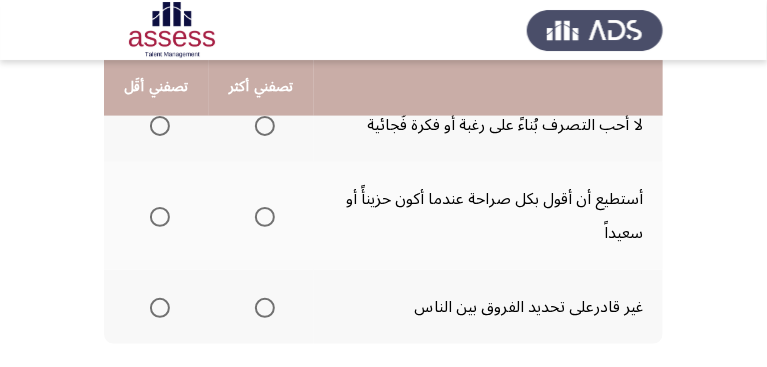 scroll, scrollTop: 571, scrollLeft: 0, axis: vertical 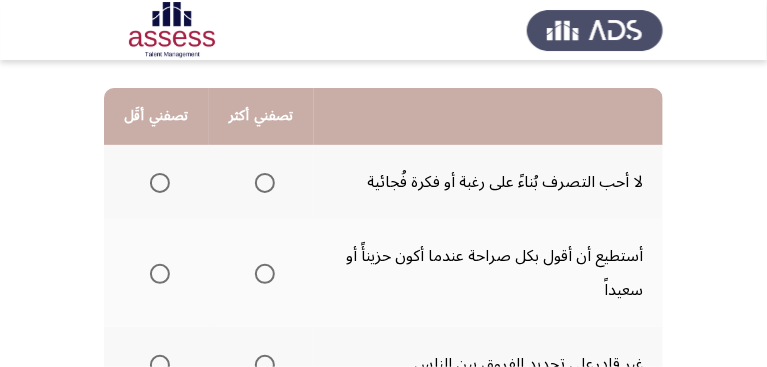 click at bounding box center (265, 183) 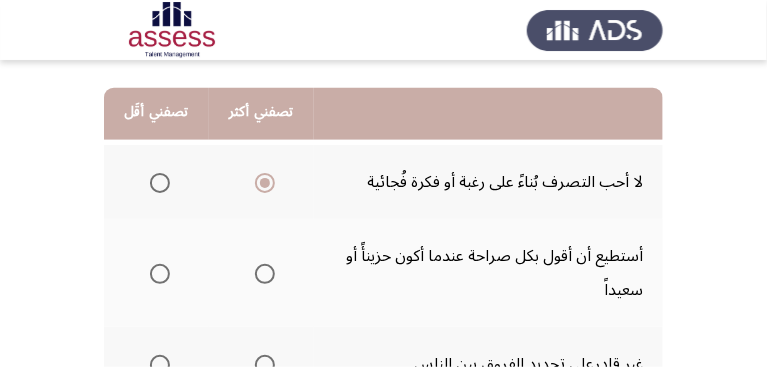 scroll, scrollTop: 628, scrollLeft: 0, axis: vertical 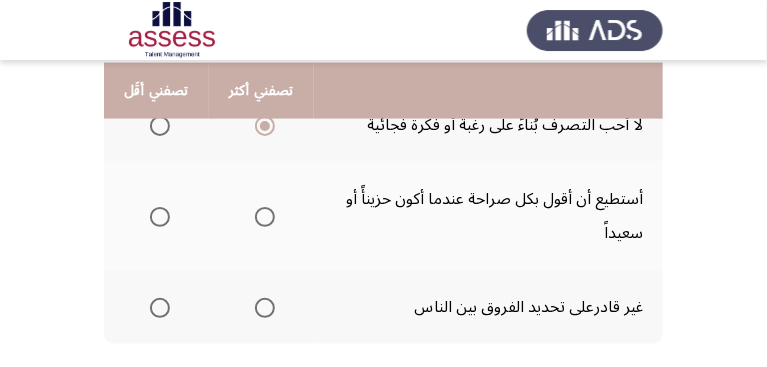 click at bounding box center [160, 217] 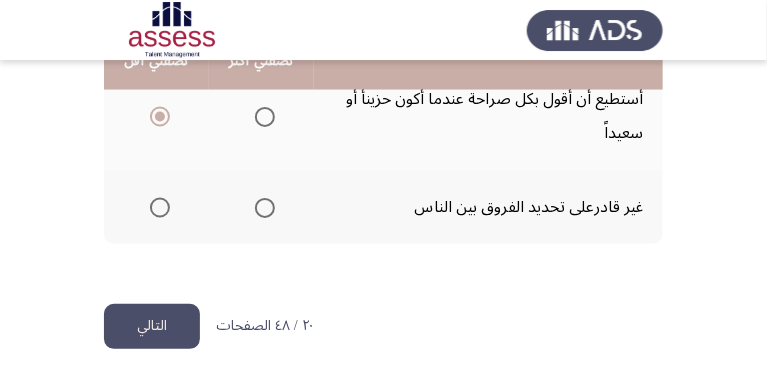 scroll, scrollTop: 742, scrollLeft: 0, axis: vertical 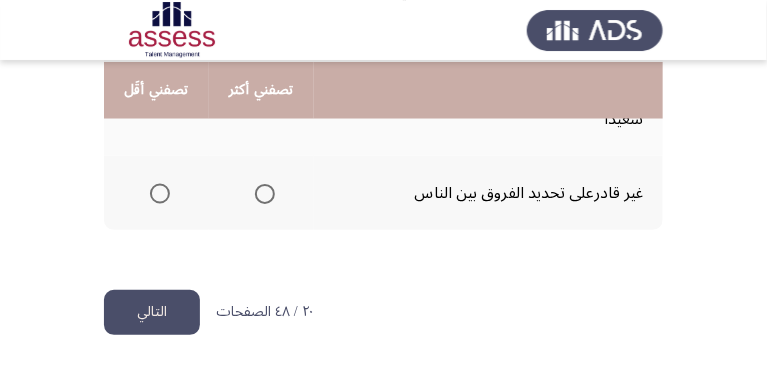 click on "التالي" 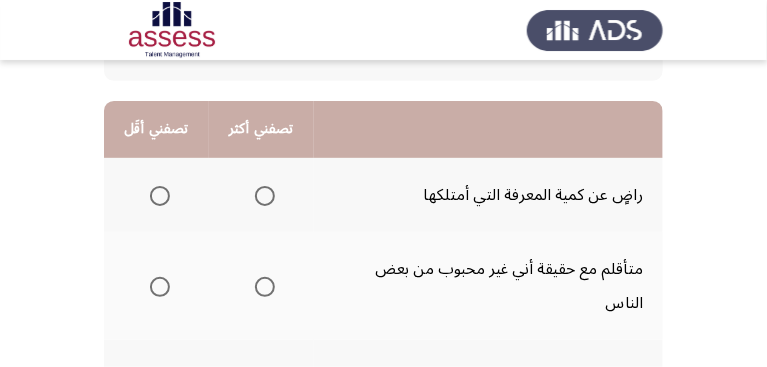 scroll, scrollTop: 228, scrollLeft: 0, axis: vertical 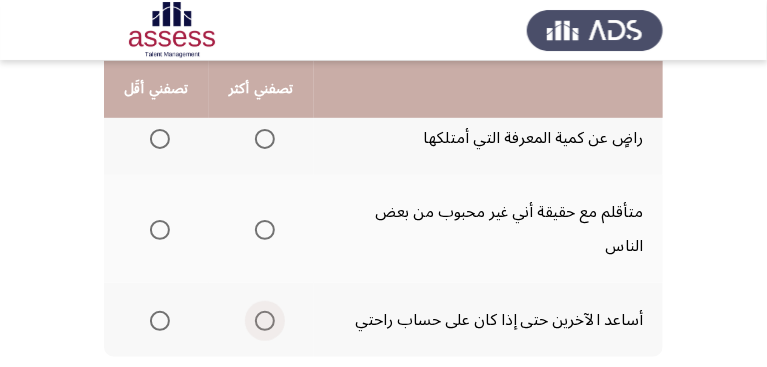 click at bounding box center (265, 321) 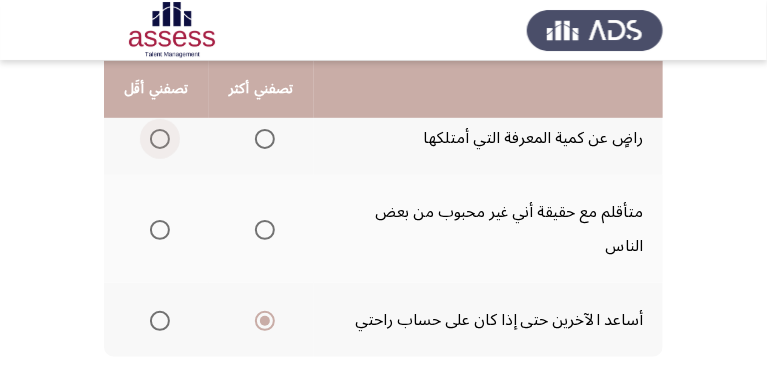 click at bounding box center (160, 139) 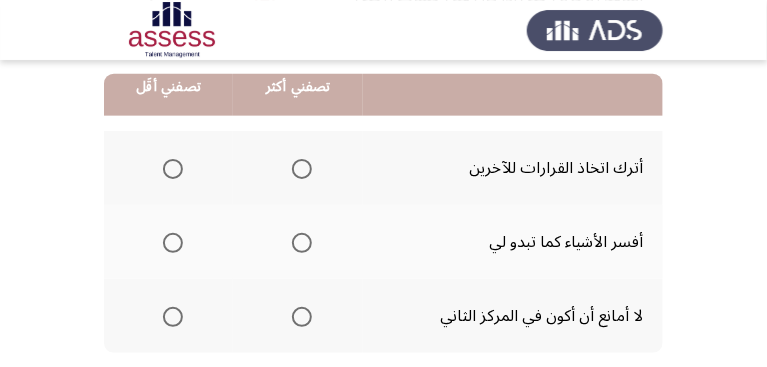 scroll, scrollTop: 571, scrollLeft: 0, axis: vertical 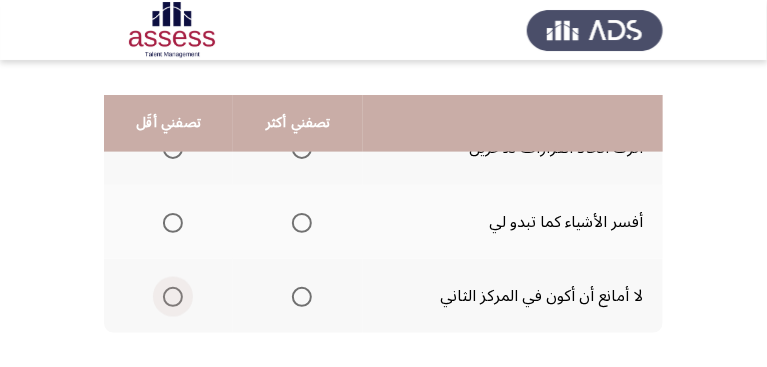 click at bounding box center (173, 297) 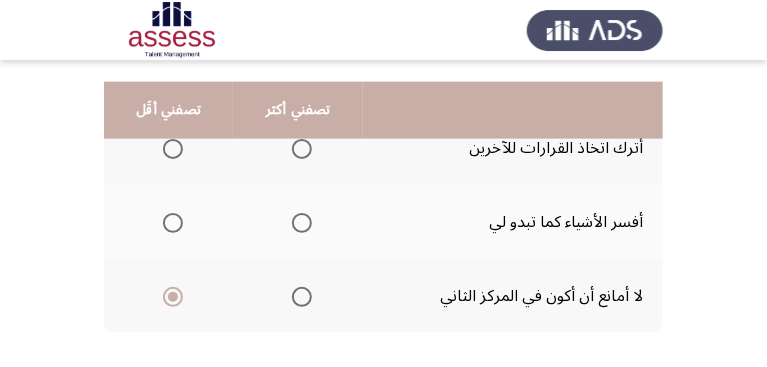 scroll, scrollTop: 514, scrollLeft: 0, axis: vertical 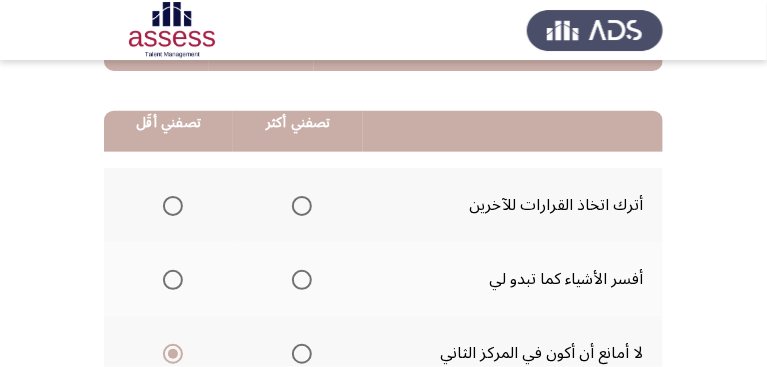 click at bounding box center [302, 280] 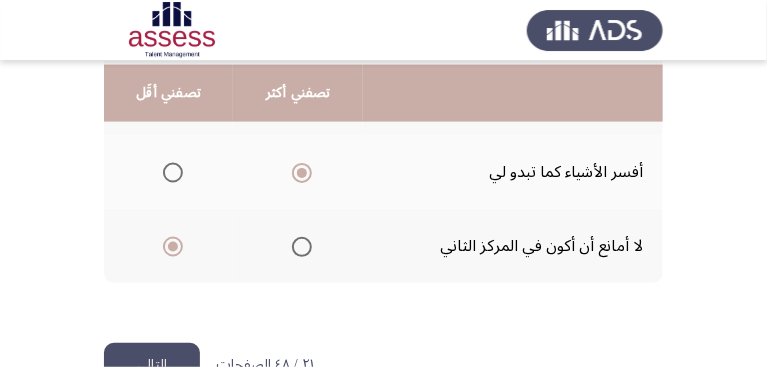 scroll, scrollTop: 641, scrollLeft: 0, axis: vertical 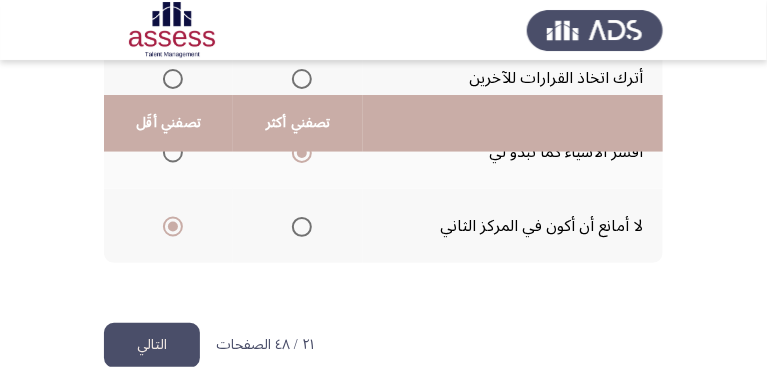 drag, startPoint x: 151, startPoint y: 304, endPoint x: 162, endPoint y: 300, distance: 11.7046995 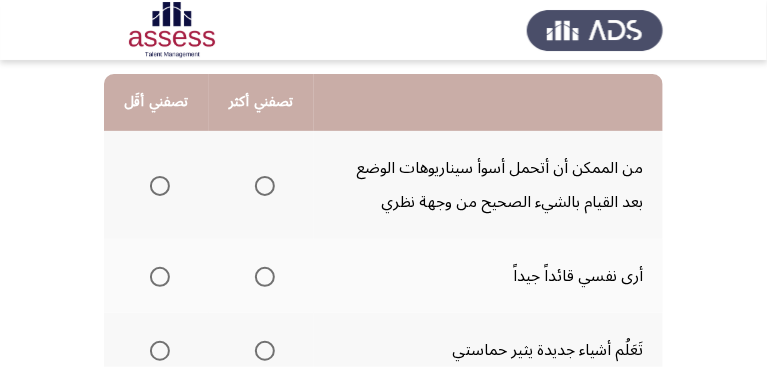 scroll, scrollTop: 171, scrollLeft: 0, axis: vertical 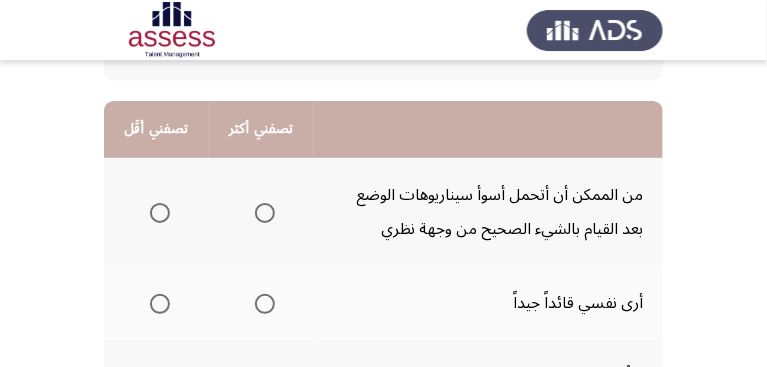 click at bounding box center [265, 213] 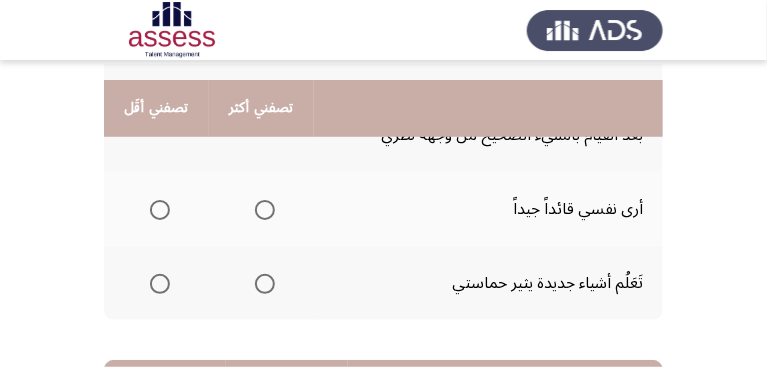 scroll, scrollTop: 285, scrollLeft: 0, axis: vertical 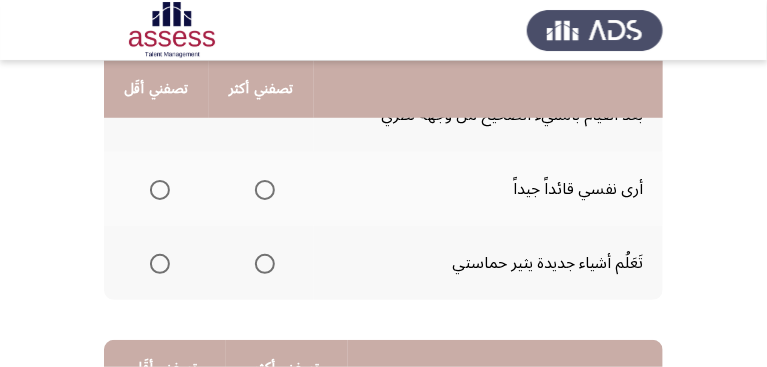 click at bounding box center (160, 190) 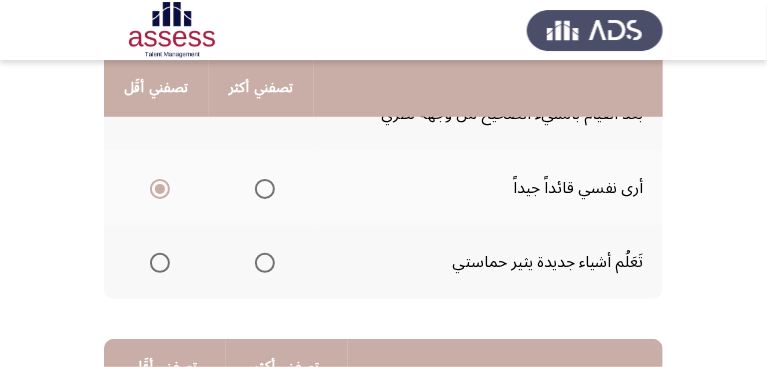 scroll, scrollTop: 285, scrollLeft: 0, axis: vertical 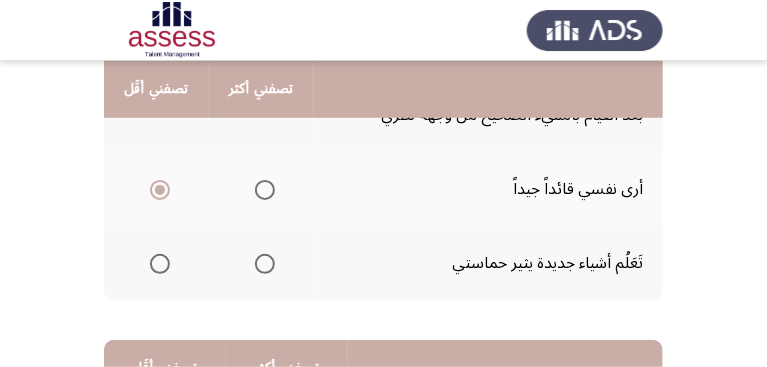 click at bounding box center (160, 264) 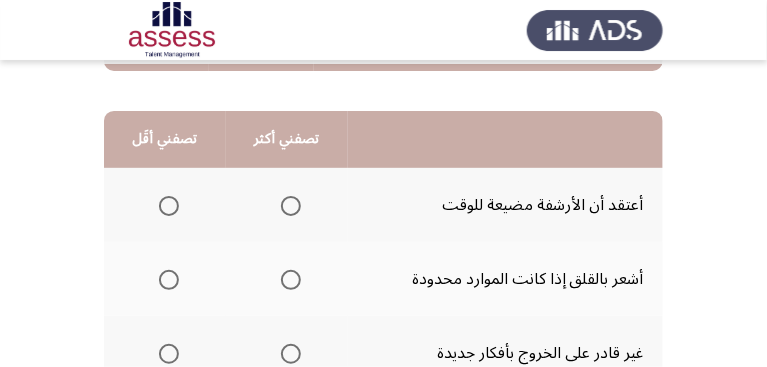 scroll, scrollTop: 571, scrollLeft: 0, axis: vertical 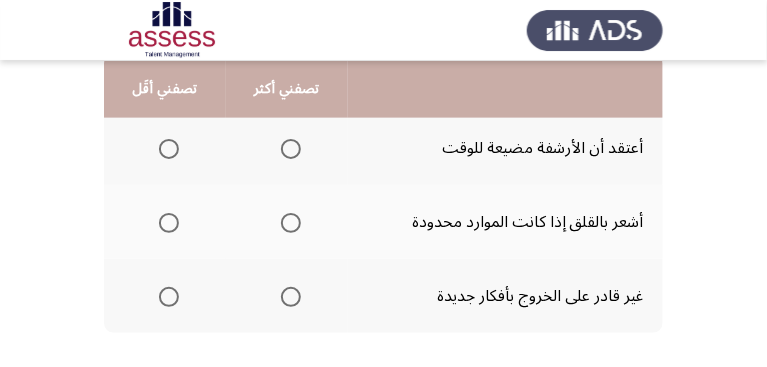 click at bounding box center [169, 149] 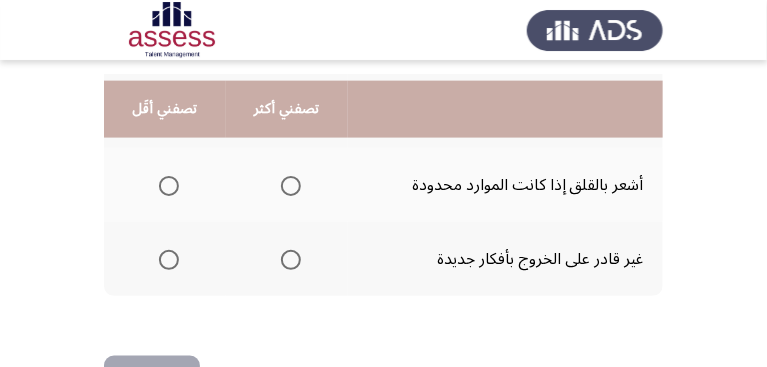 scroll, scrollTop: 628, scrollLeft: 0, axis: vertical 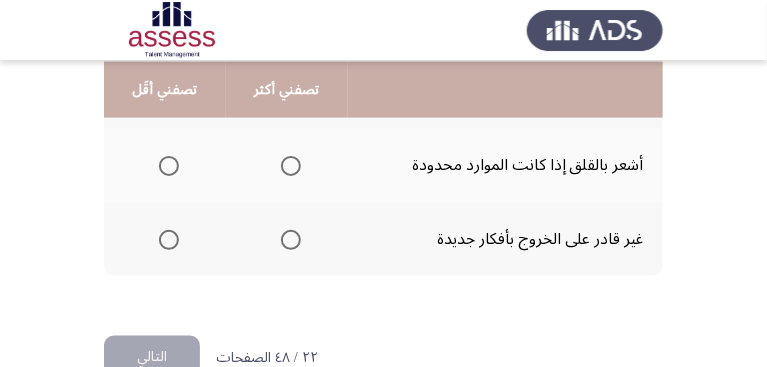 click at bounding box center (291, 166) 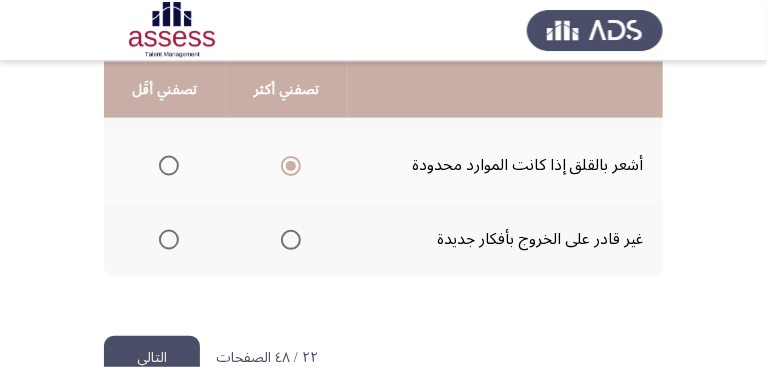click on "التالي" 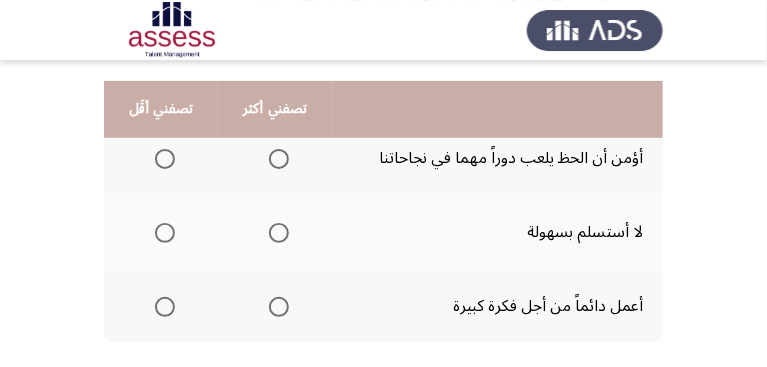 scroll, scrollTop: 228, scrollLeft: 0, axis: vertical 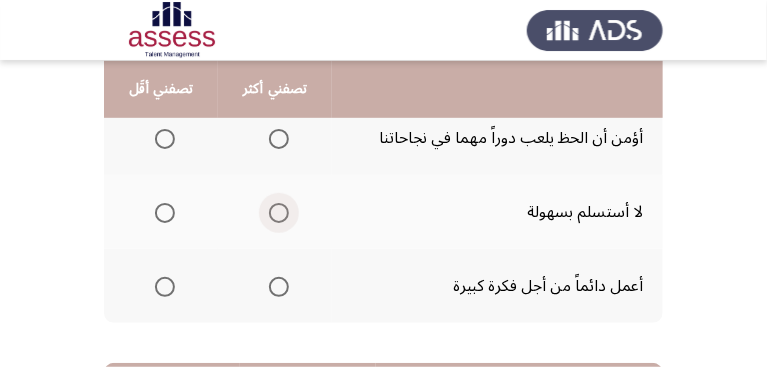 click at bounding box center (279, 213) 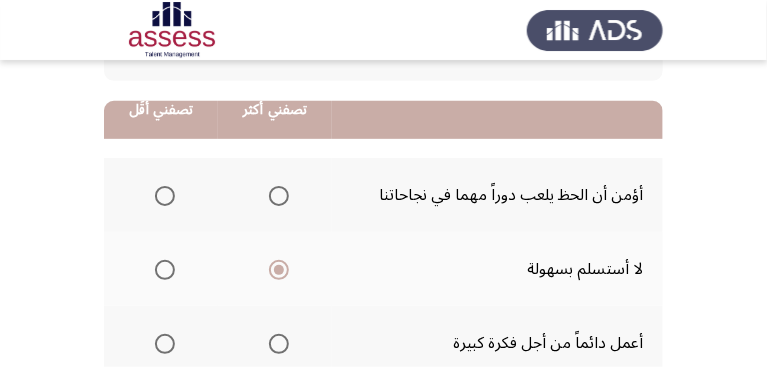 scroll, scrollTop: 228, scrollLeft: 0, axis: vertical 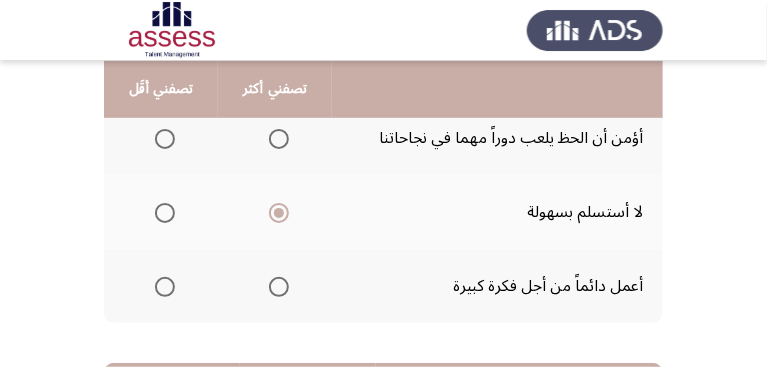 click at bounding box center [165, 139] 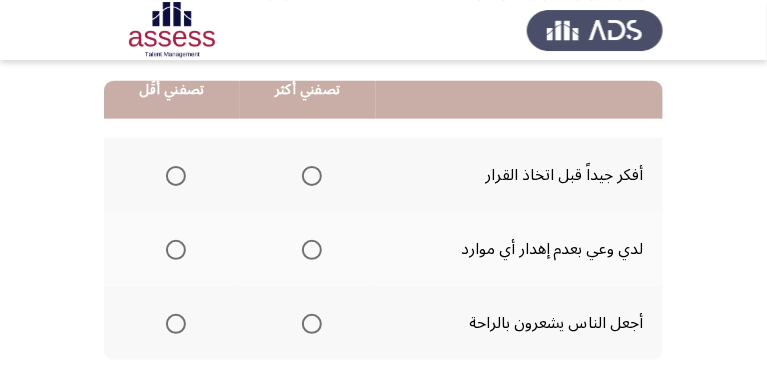 scroll, scrollTop: 514, scrollLeft: 0, axis: vertical 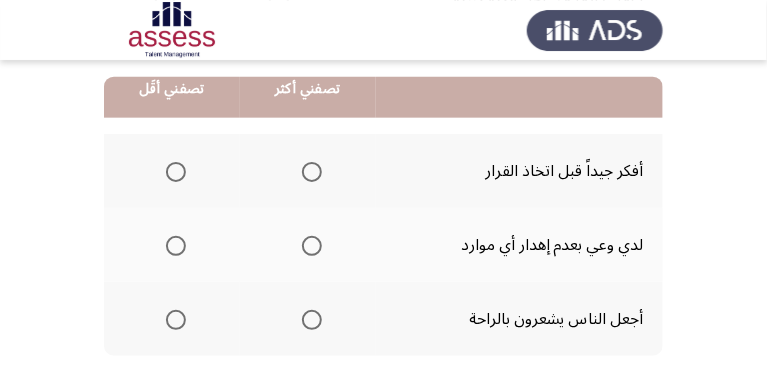 click at bounding box center (312, 172) 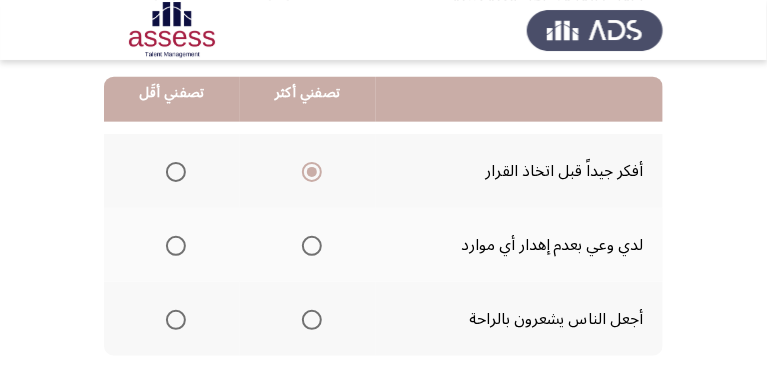 scroll, scrollTop: 571, scrollLeft: 0, axis: vertical 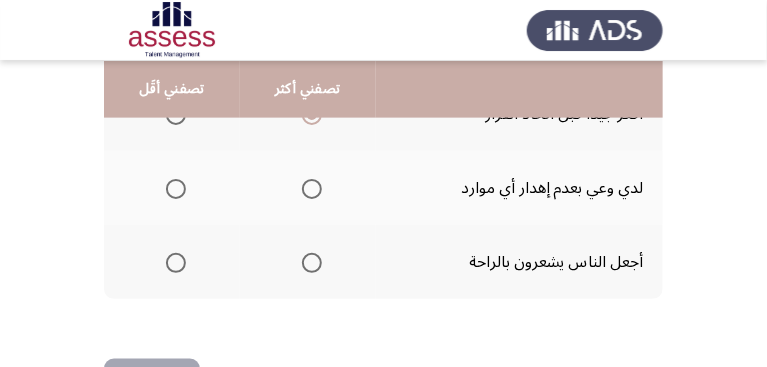 click at bounding box center (176, 189) 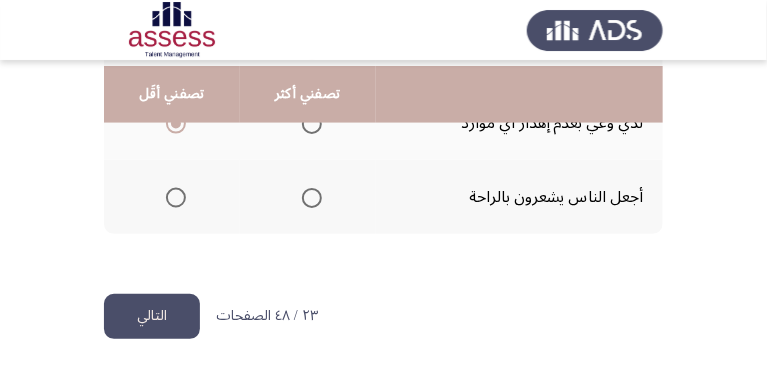 scroll, scrollTop: 641, scrollLeft: 0, axis: vertical 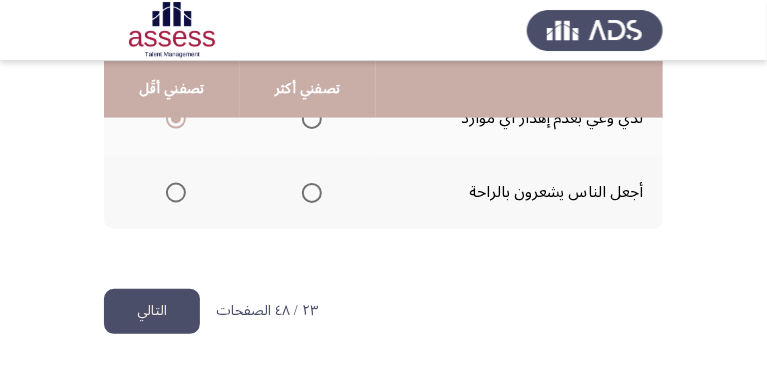 click on "التالي" 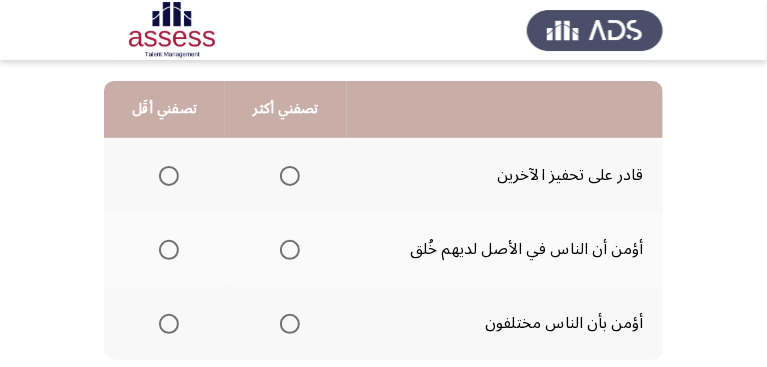scroll, scrollTop: 171, scrollLeft: 0, axis: vertical 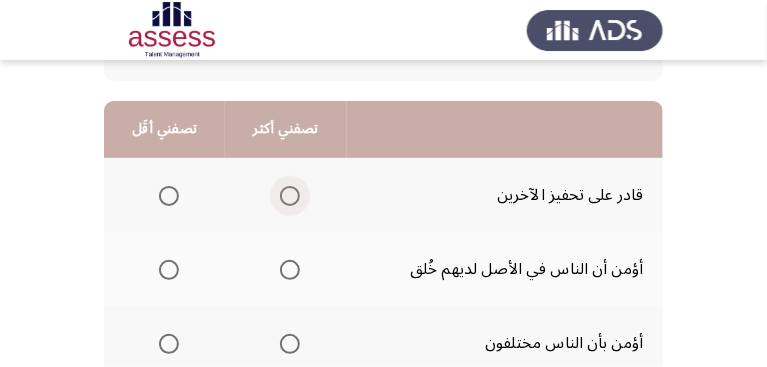 click at bounding box center (290, 196) 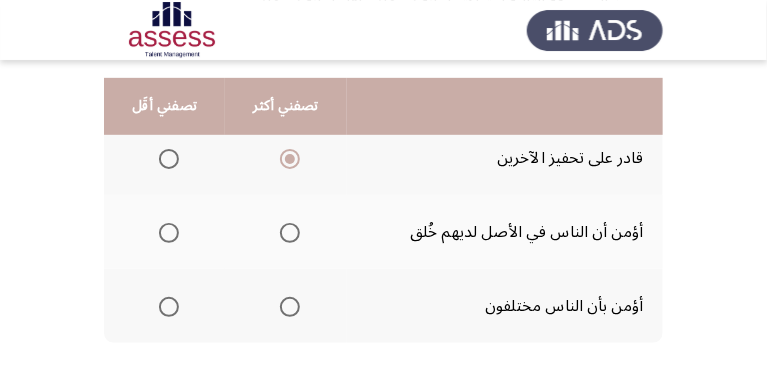 scroll, scrollTop: 228, scrollLeft: 0, axis: vertical 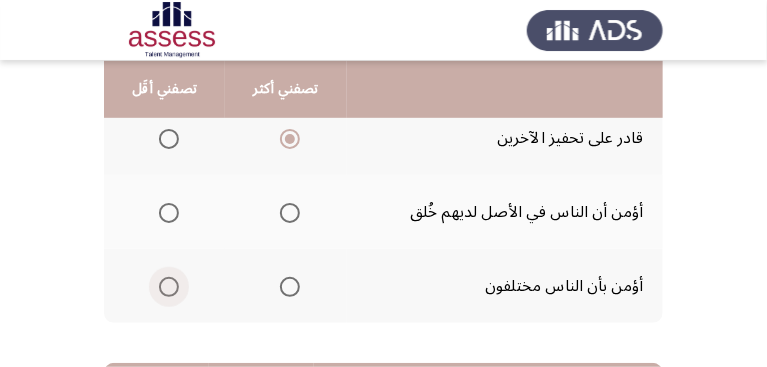 click at bounding box center (169, 287) 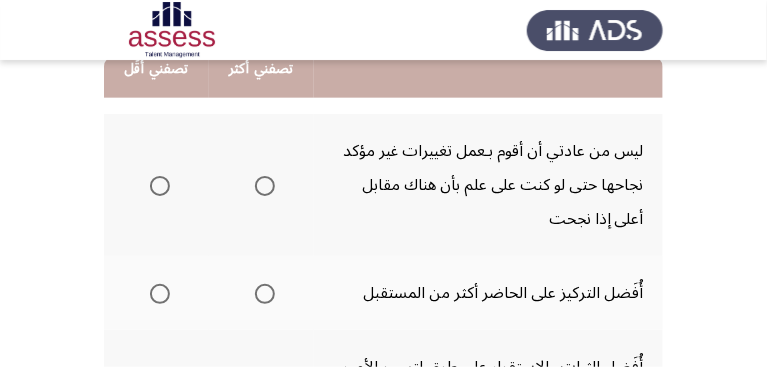 scroll, scrollTop: 514, scrollLeft: 0, axis: vertical 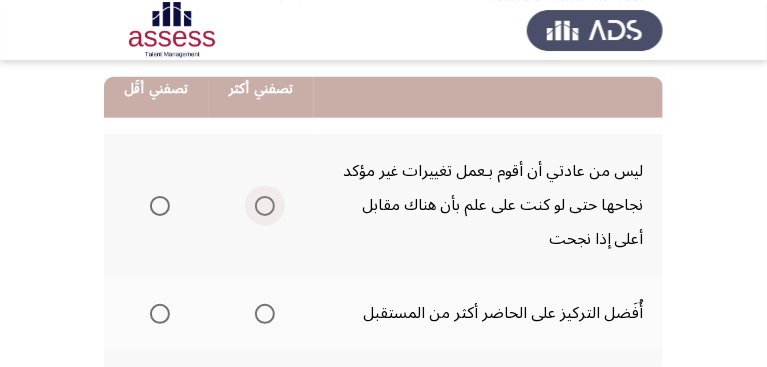 click at bounding box center (265, 206) 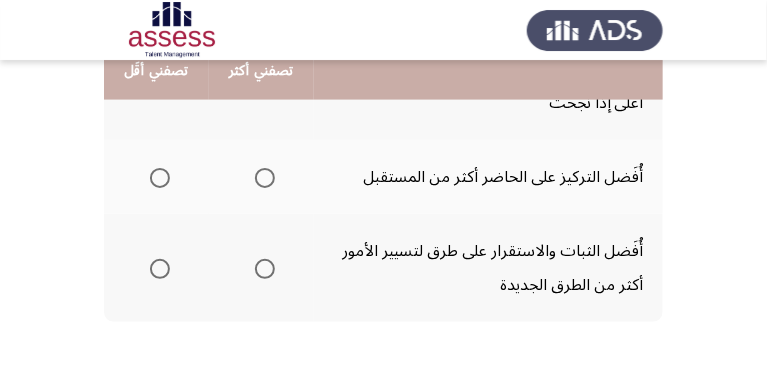 scroll, scrollTop: 685, scrollLeft: 0, axis: vertical 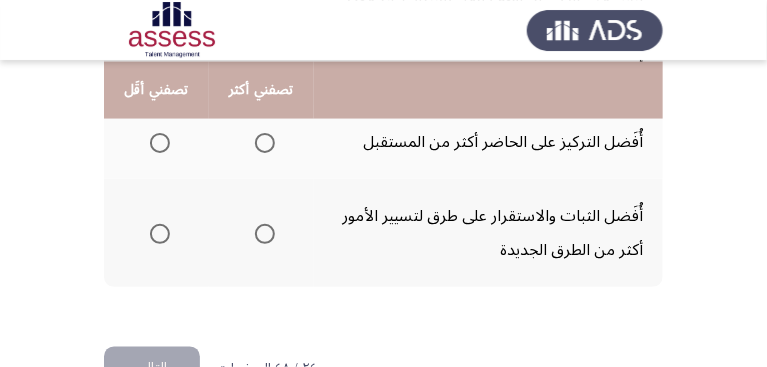 click at bounding box center [160, 234] 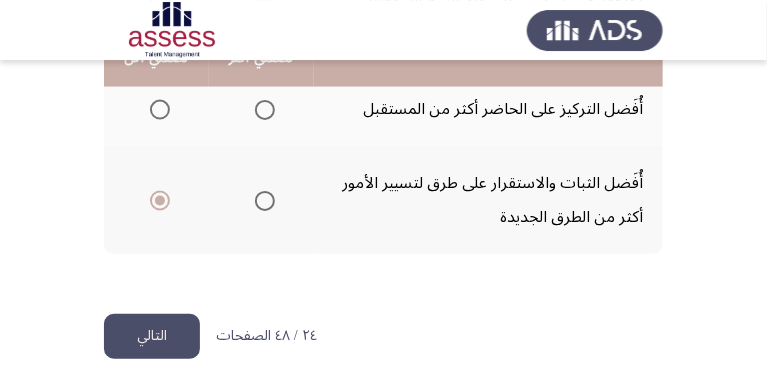 scroll, scrollTop: 742, scrollLeft: 0, axis: vertical 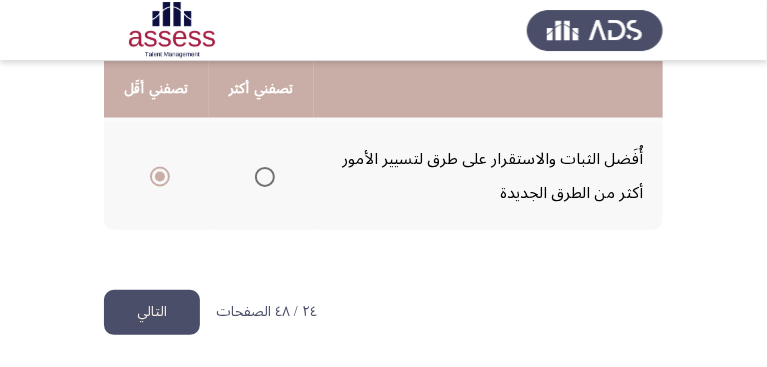 click on "التالي" 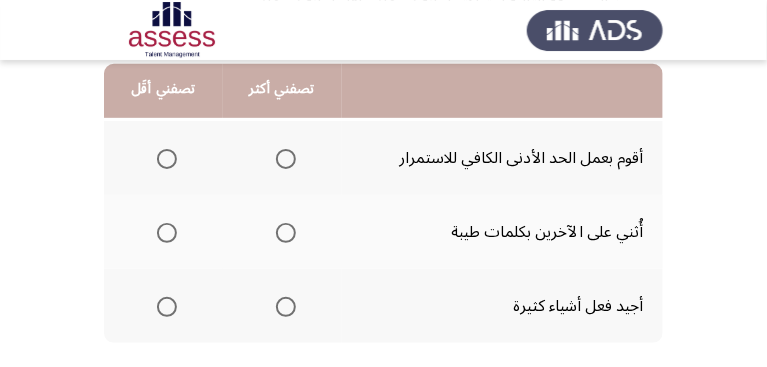 scroll, scrollTop: 228, scrollLeft: 0, axis: vertical 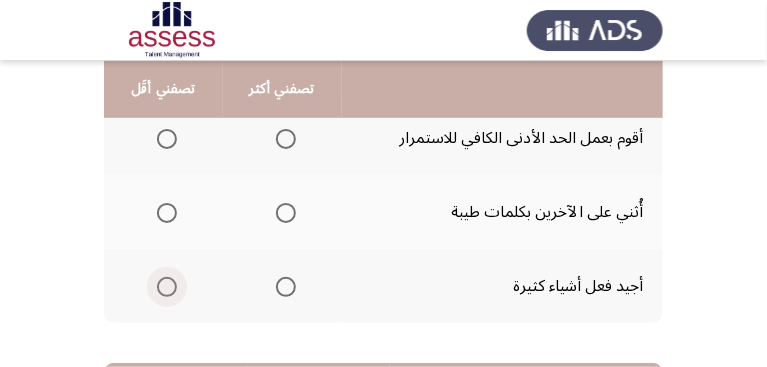 click at bounding box center [167, 287] 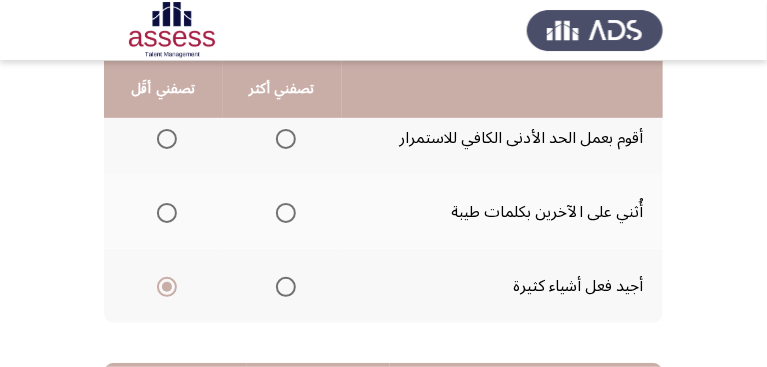 click at bounding box center [286, 139] 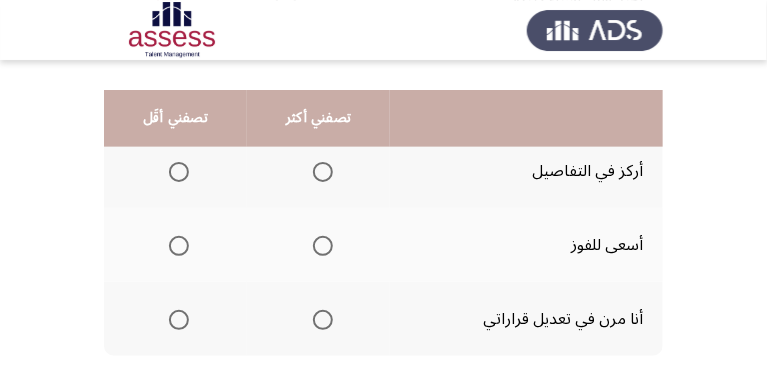scroll, scrollTop: 571, scrollLeft: 0, axis: vertical 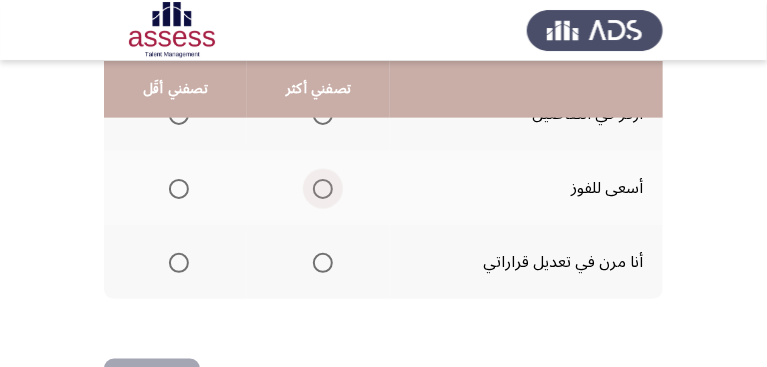 click at bounding box center [323, 189] 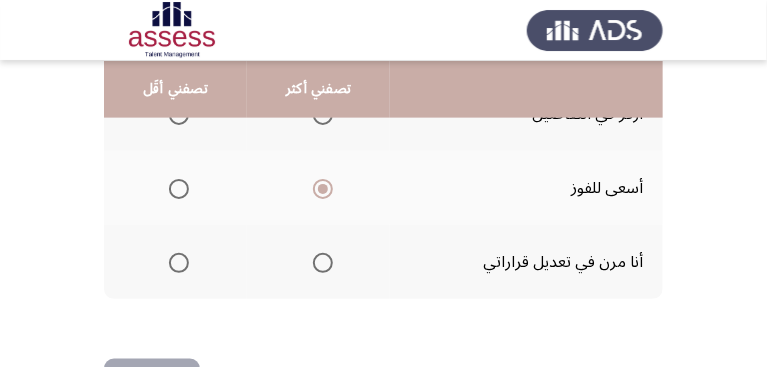 click at bounding box center [179, 263] 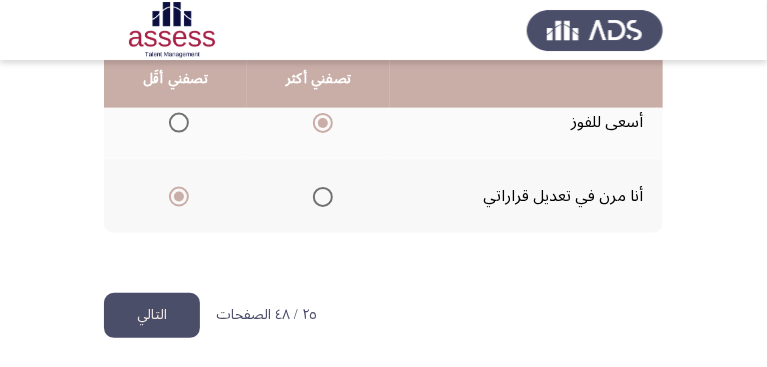 scroll, scrollTop: 641, scrollLeft: 0, axis: vertical 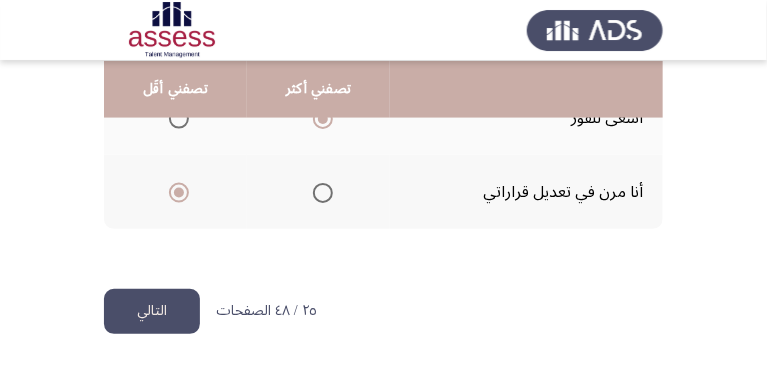 click on "التالي" 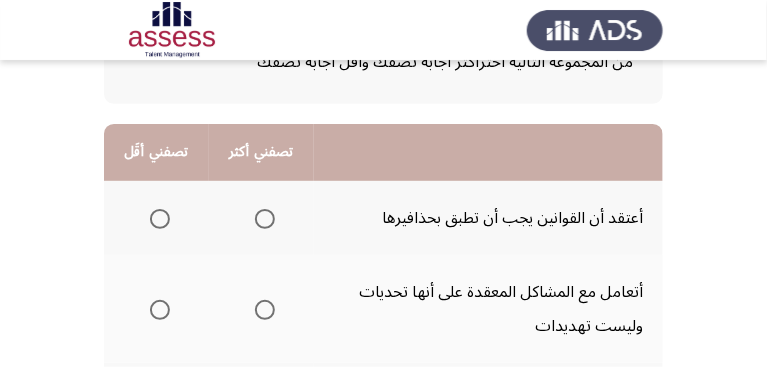 scroll, scrollTop: 171, scrollLeft: 0, axis: vertical 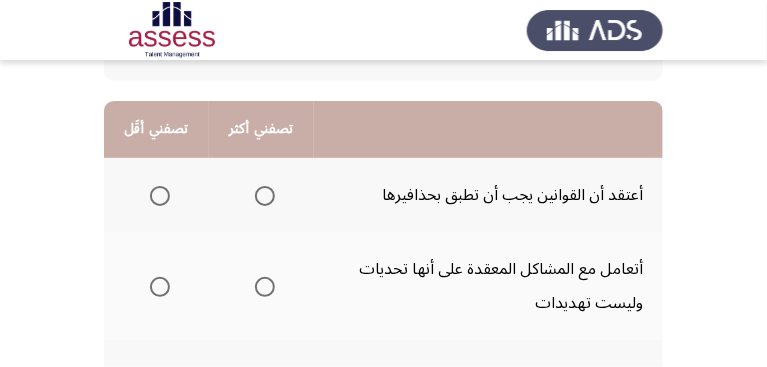 click at bounding box center [160, 196] 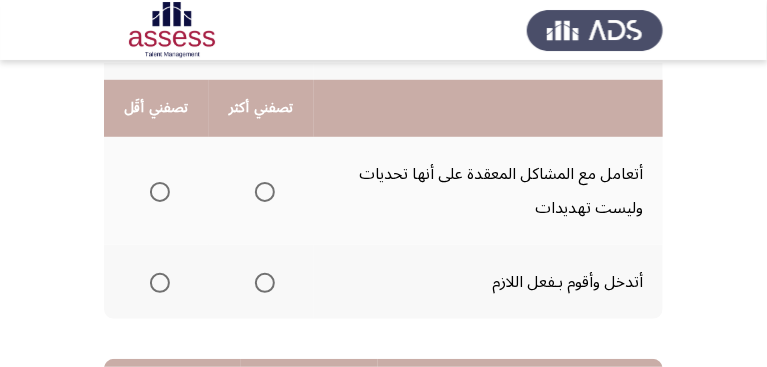 scroll, scrollTop: 285, scrollLeft: 0, axis: vertical 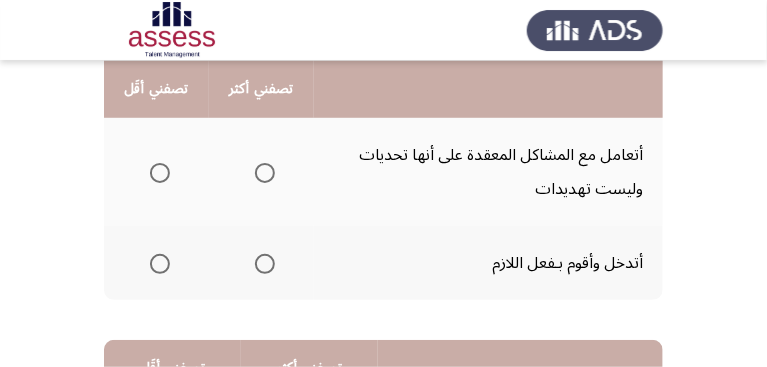 click at bounding box center [265, 173] 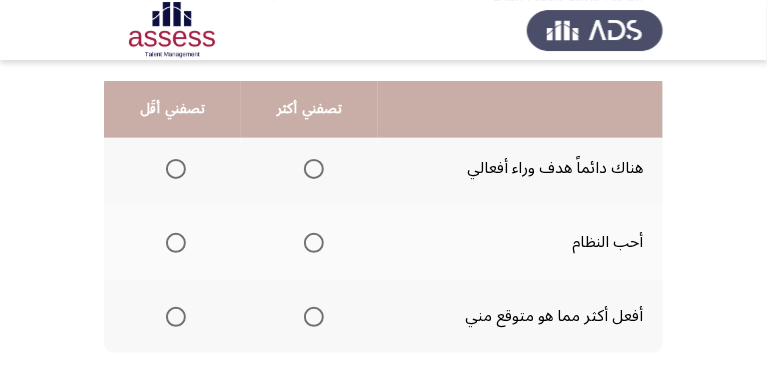 scroll, scrollTop: 571, scrollLeft: 0, axis: vertical 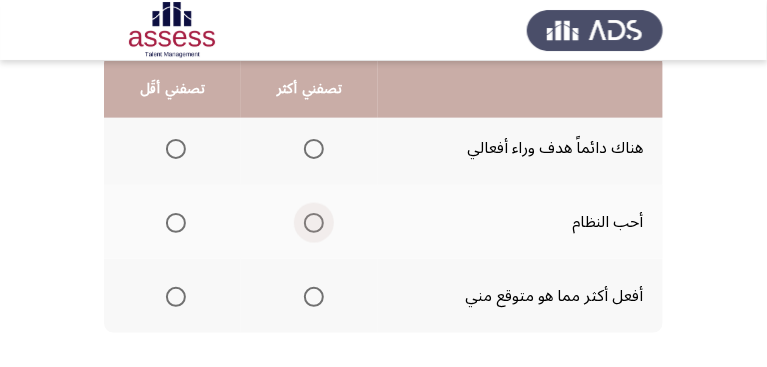 click at bounding box center (314, 223) 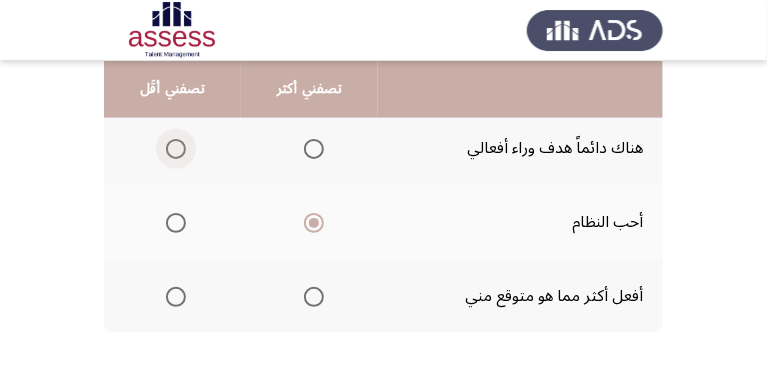click at bounding box center (176, 149) 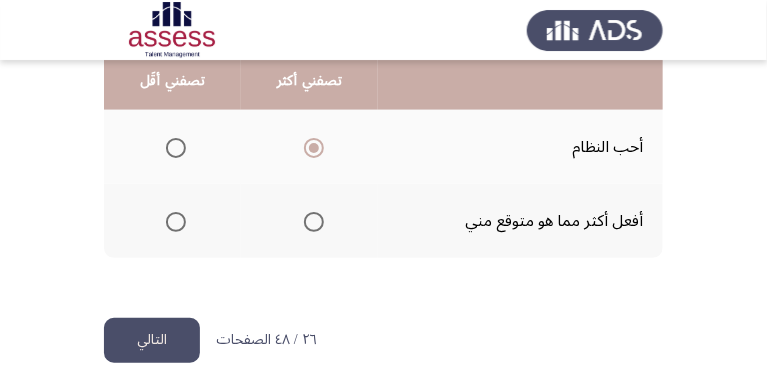 scroll, scrollTop: 674, scrollLeft: 0, axis: vertical 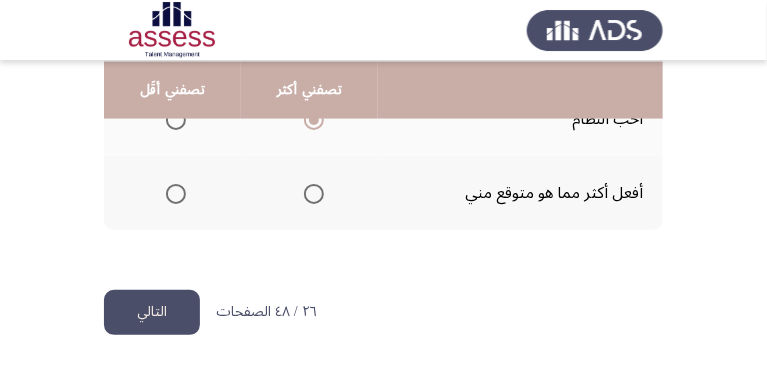 click on "التالي" 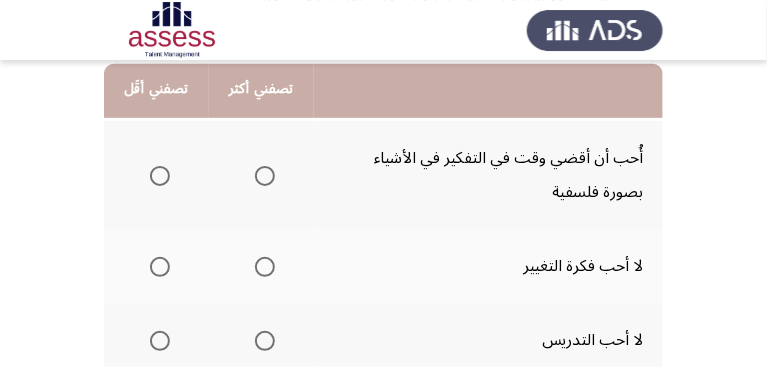 scroll, scrollTop: 228, scrollLeft: 0, axis: vertical 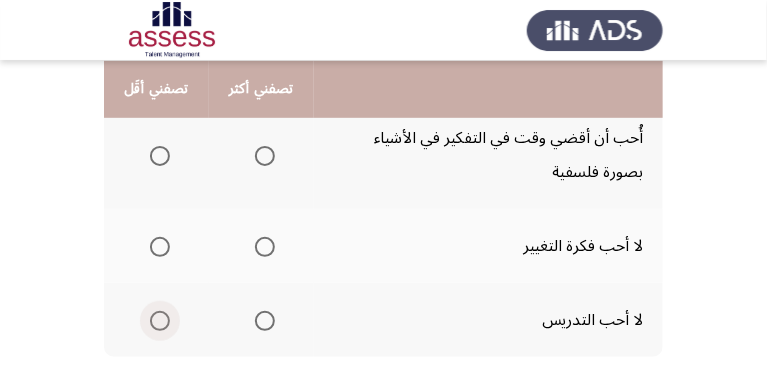 click at bounding box center (160, 321) 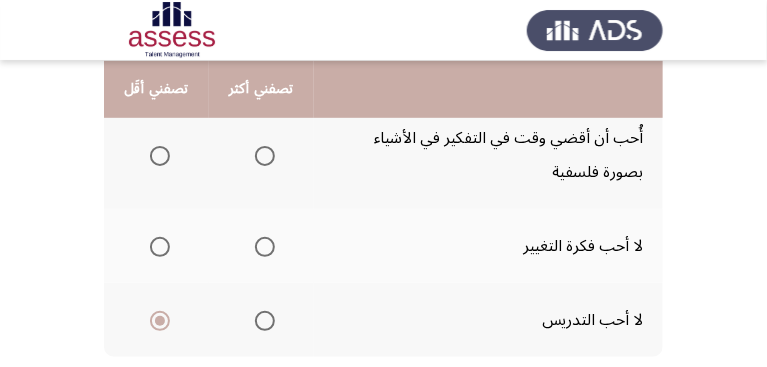 click at bounding box center [265, 321] 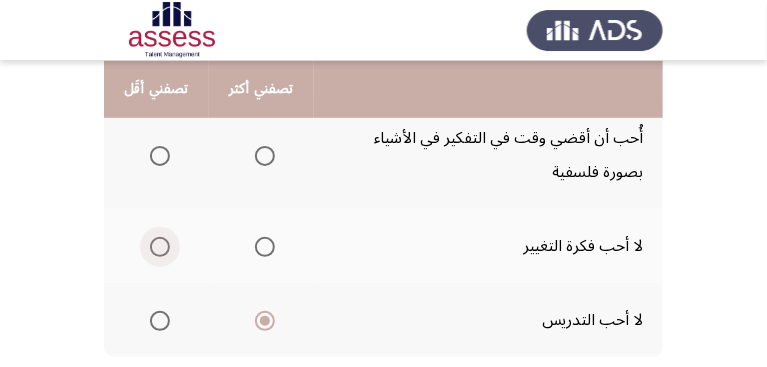 click at bounding box center (160, 247) 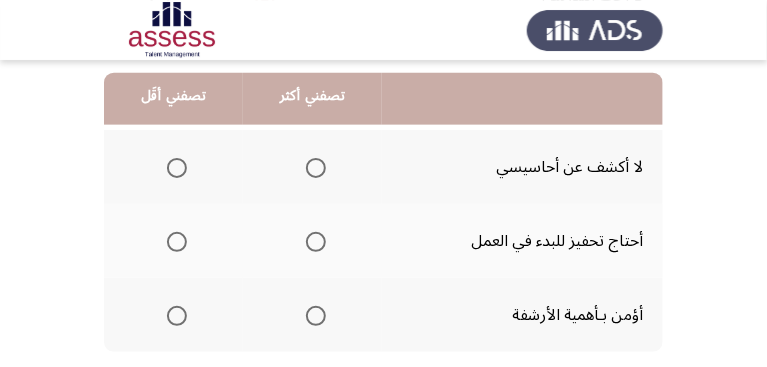 scroll, scrollTop: 571, scrollLeft: 0, axis: vertical 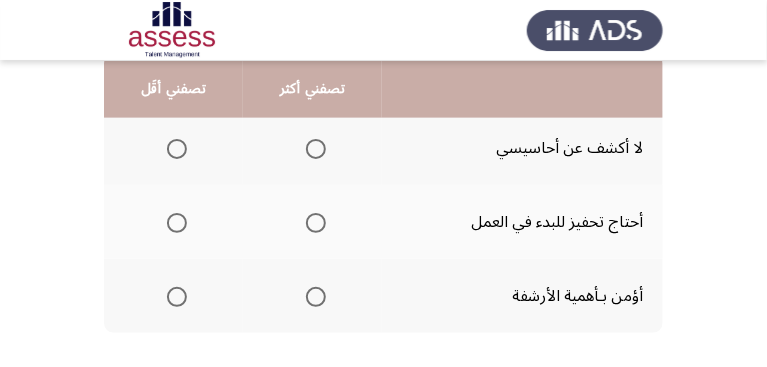 click at bounding box center (316, 149) 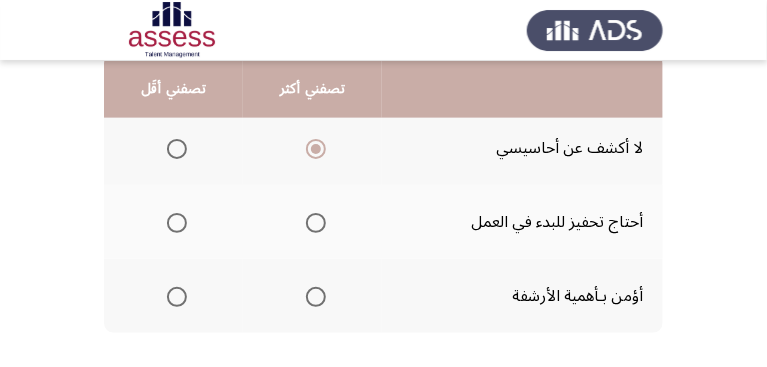 click at bounding box center [177, 223] 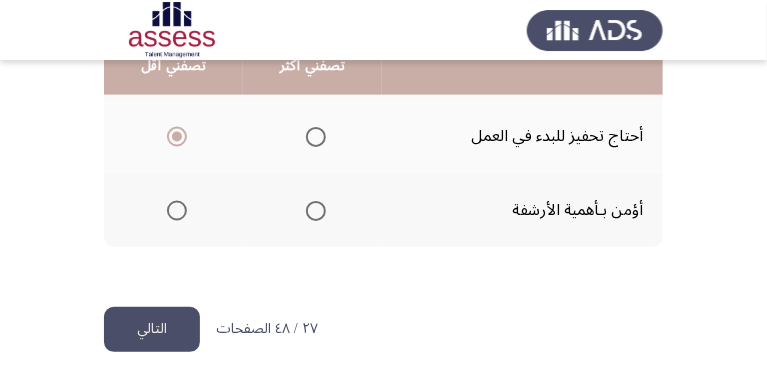 scroll, scrollTop: 674, scrollLeft: 0, axis: vertical 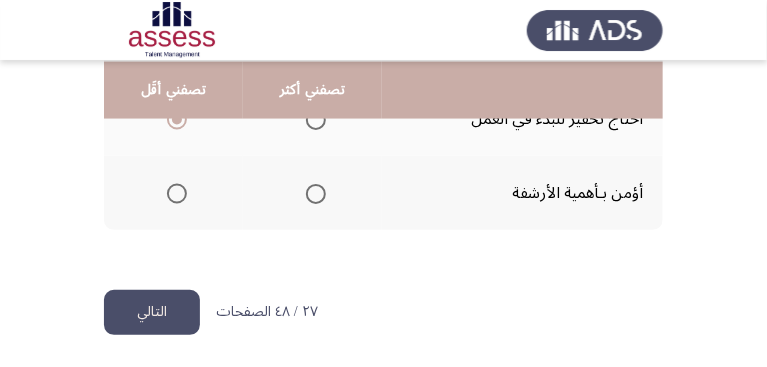 click on "التالي" 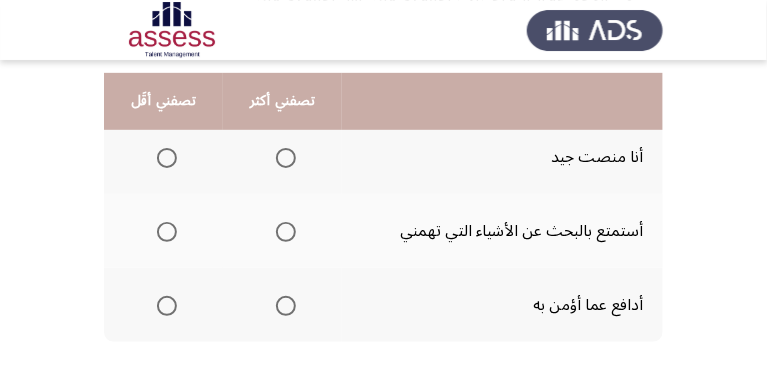 scroll, scrollTop: 228, scrollLeft: 0, axis: vertical 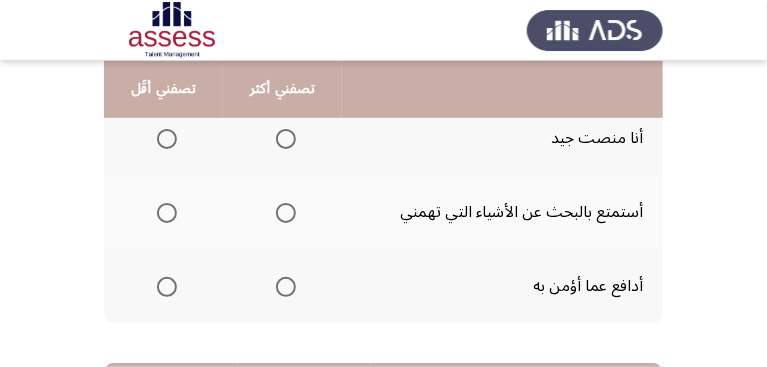 click at bounding box center [286, 287] 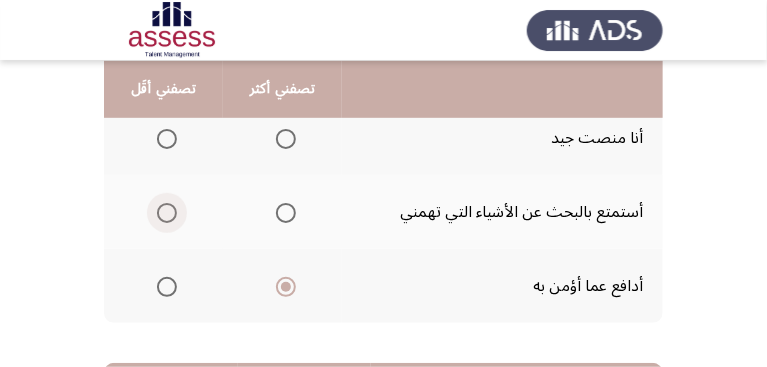 click at bounding box center [167, 213] 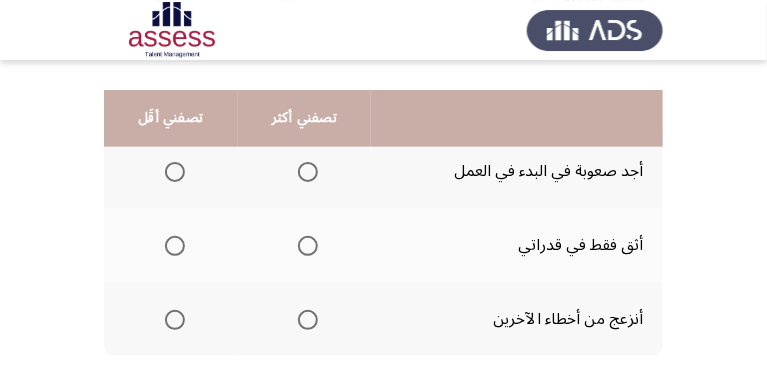 scroll, scrollTop: 571, scrollLeft: 0, axis: vertical 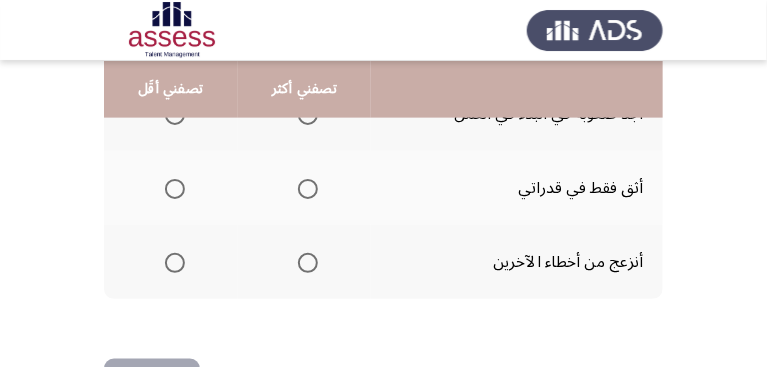 click at bounding box center [304, 189] 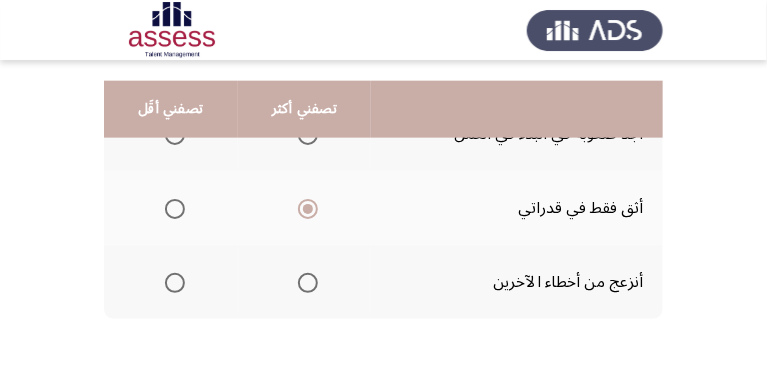 scroll, scrollTop: 571, scrollLeft: 0, axis: vertical 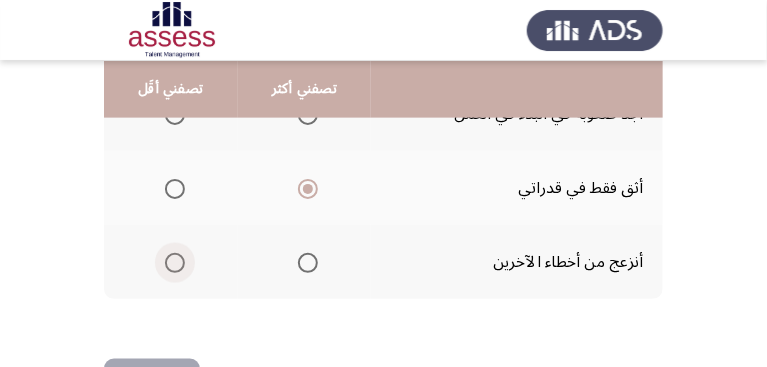 click at bounding box center [175, 263] 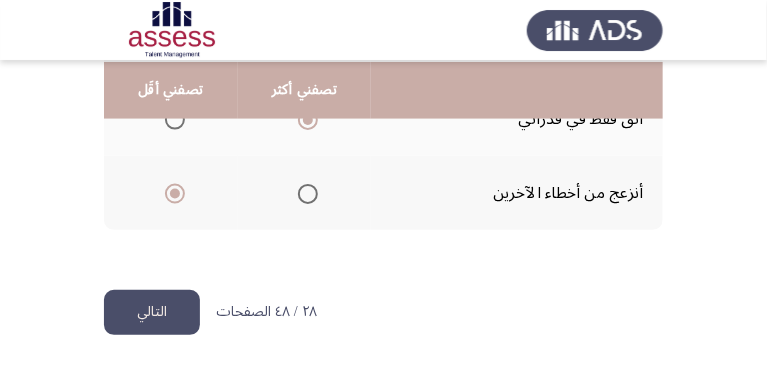 scroll, scrollTop: 641, scrollLeft: 0, axis: vertical 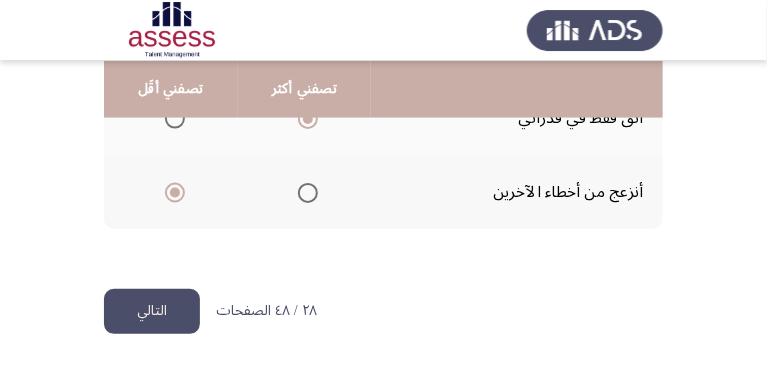 click on "التالي" 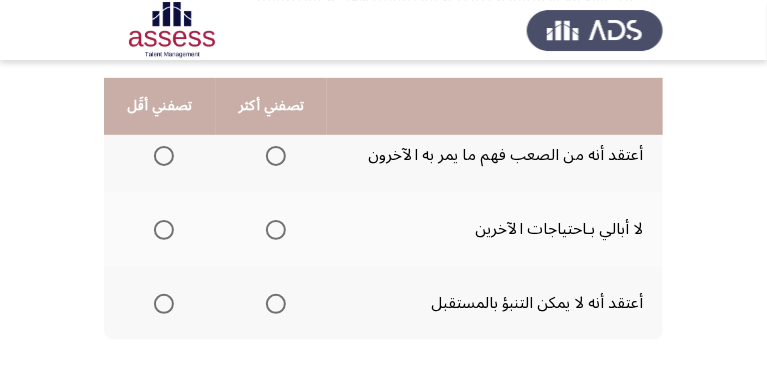 scroll, scrollTop: 228, scrollLeft: 0, axis: vertical 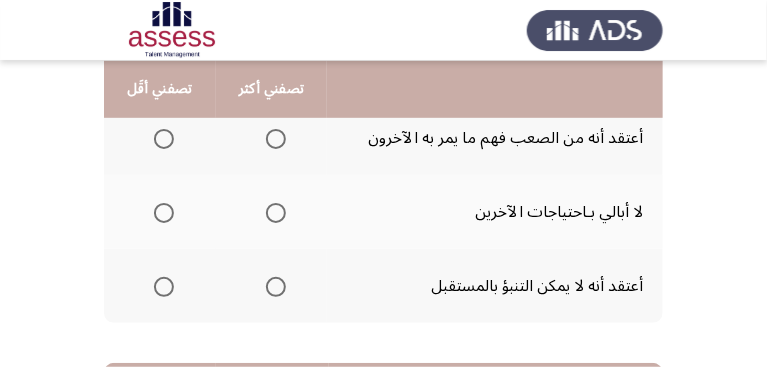 click at bounding box center (276, 287) 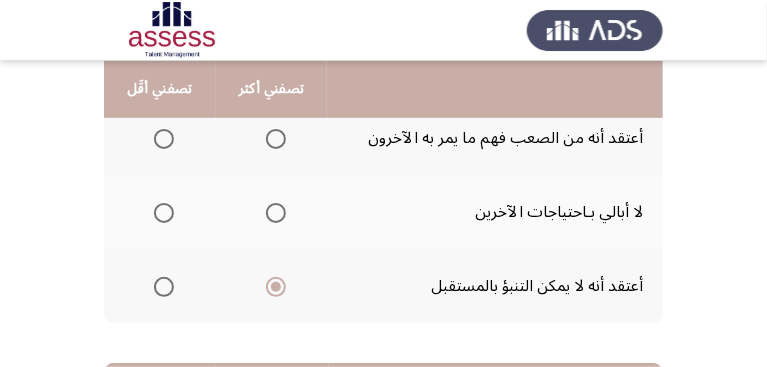 click at bounding box center (164, 139) 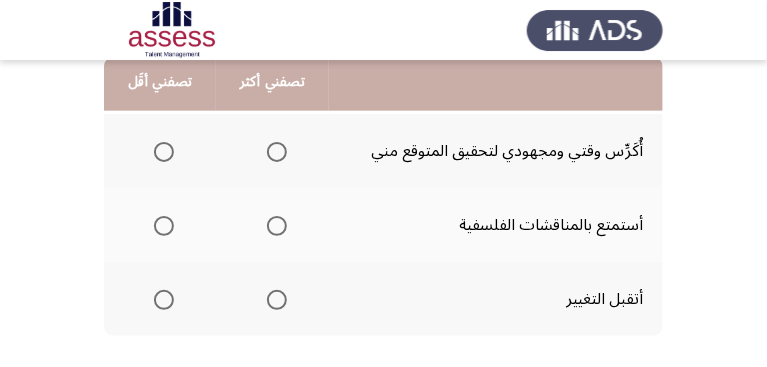 scroll, scrollTop: 514, scrollLeft: 0, axis: vertical 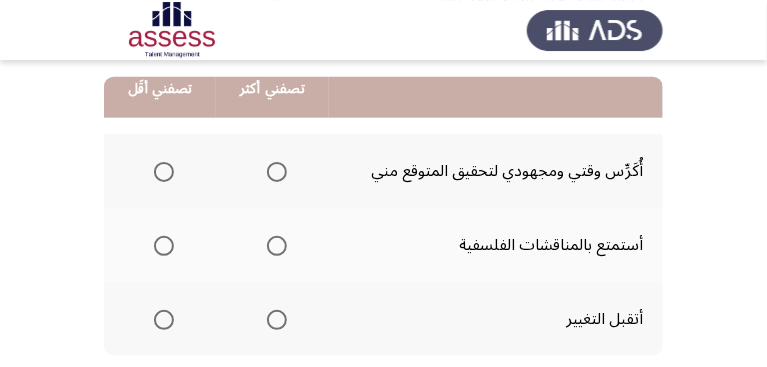 click at bounding box center [164, 246] 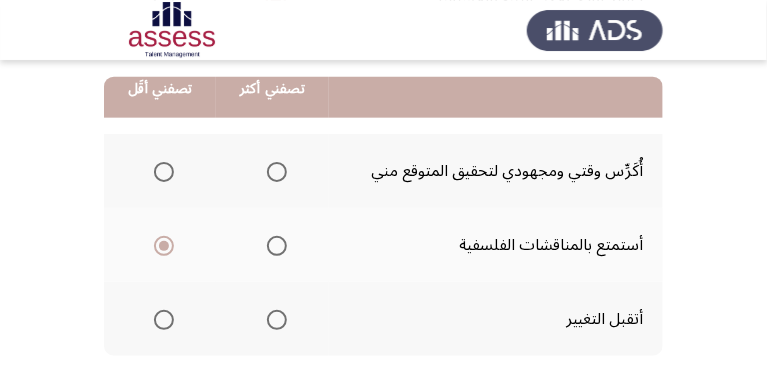 click at bounding box center [277, 172] 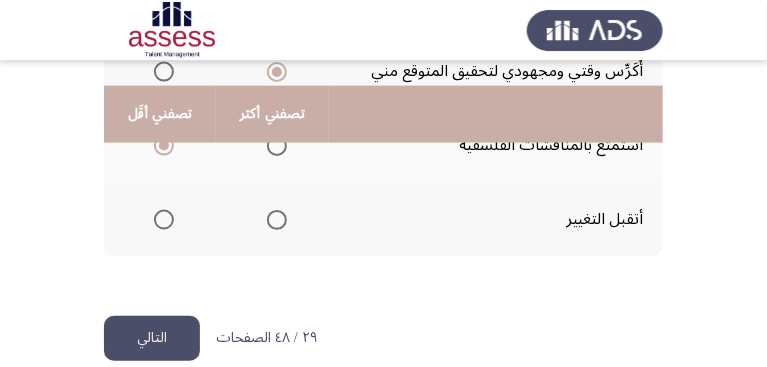 scroll, scrollTop: 641, scrollLeft: 0, axis: vertical 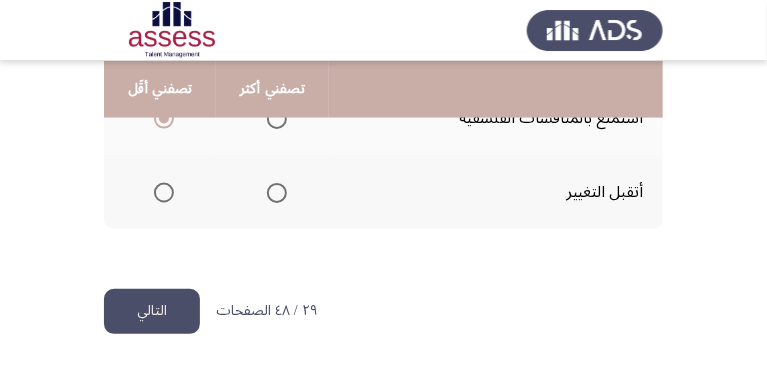 click on "التالي" 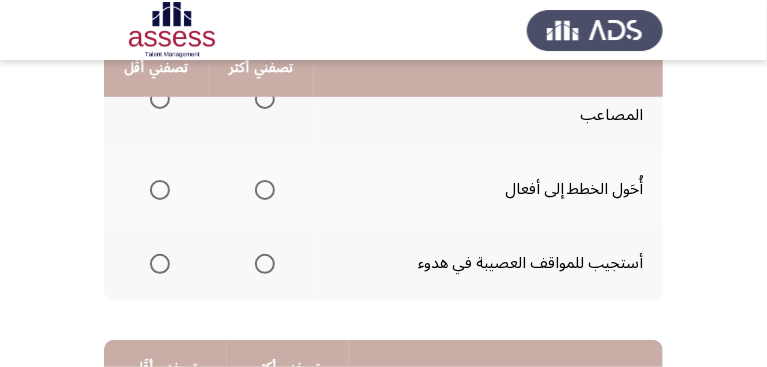 scroll, scrollTop: 228, scrollLeft: 0, axis: vertical 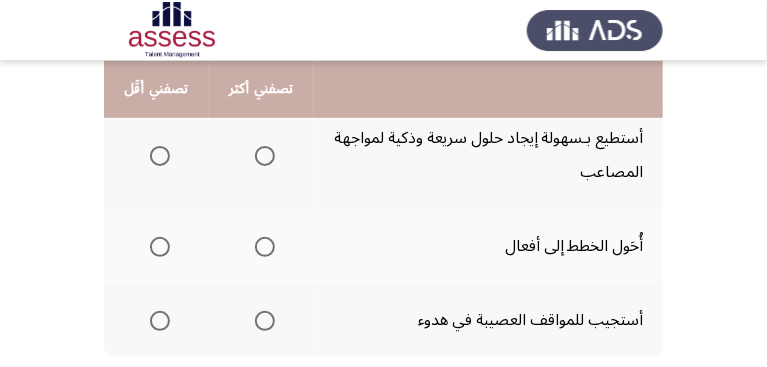 click at bounding box center [265, 247] 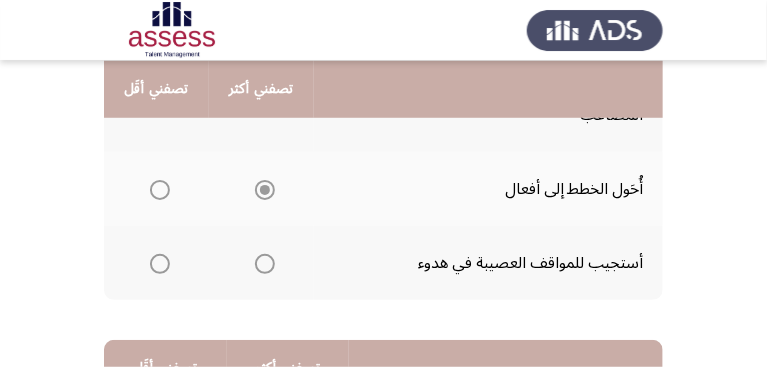 scroll, scrollTop: 285, scrollLeft: 0, axis: vertical 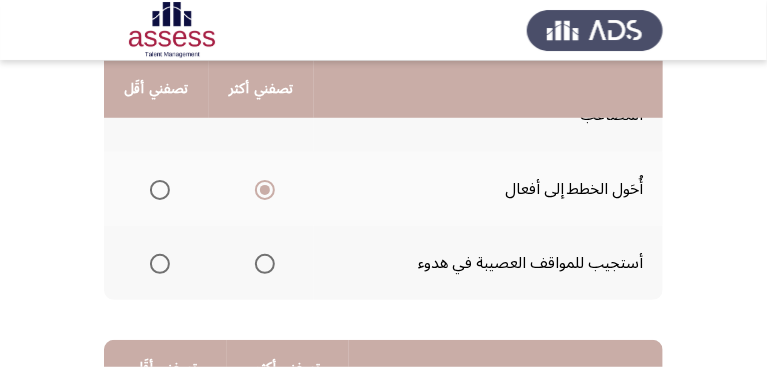 click at bounding box center (160, 264) 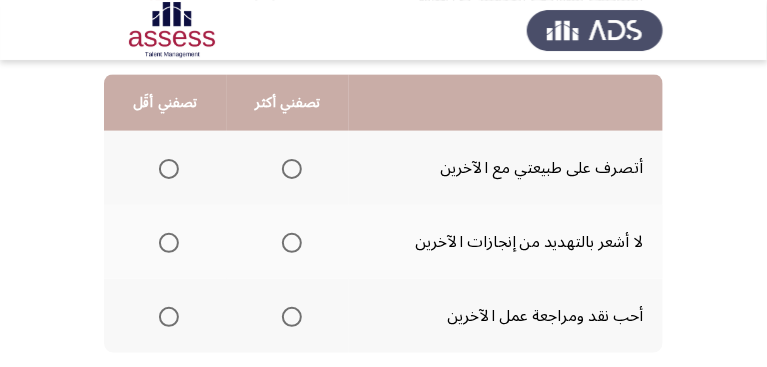 scroll, scrollTop: 571, scrollLeft: 0, axis: vertical 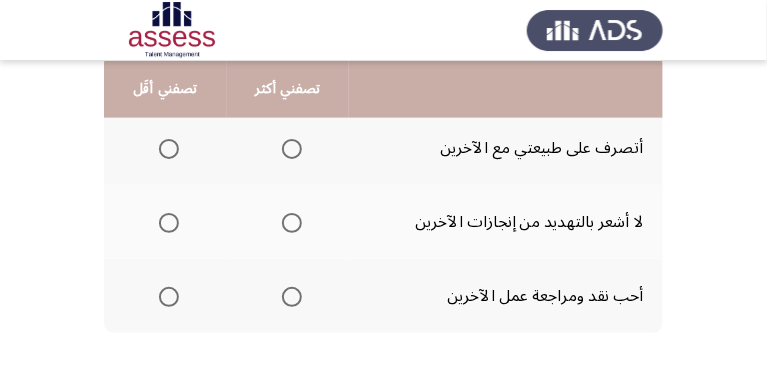 click at bounding box center [292, 149] 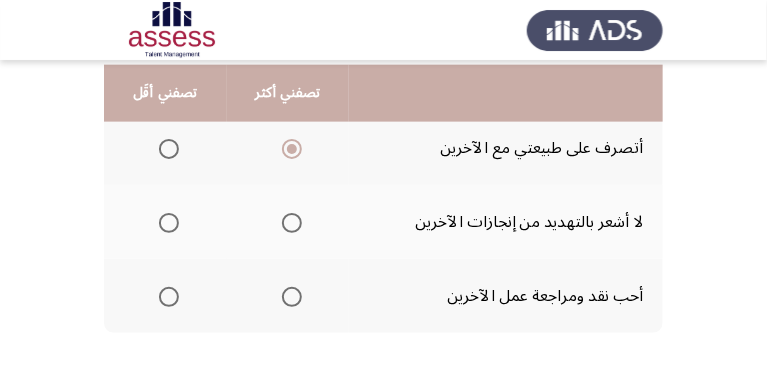scroll, scrollTop: 628, scrollLeft: 0, axis: vertical 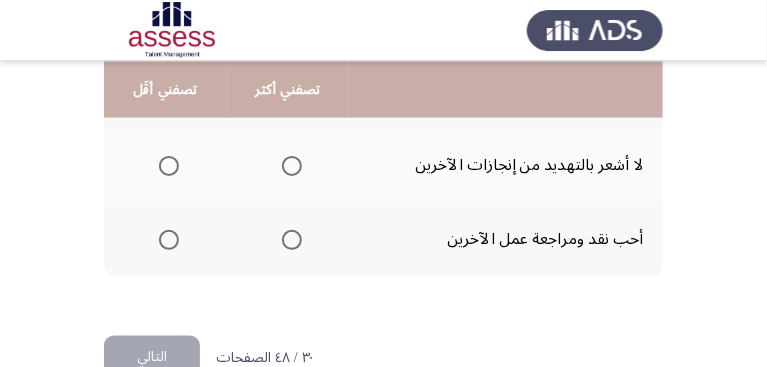 click at bounding box center (169, 240) 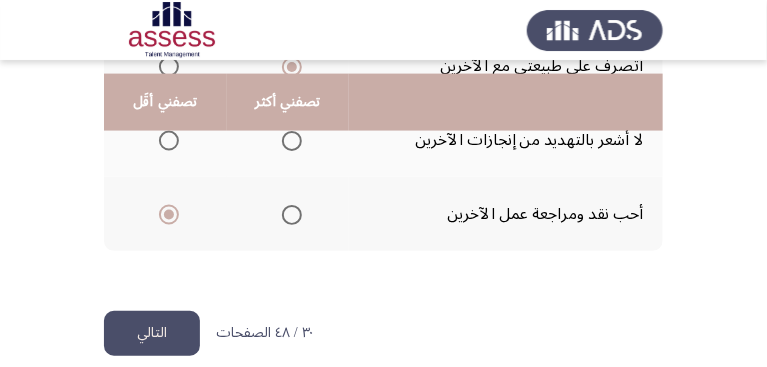 scroll, scrollTop: 674, scrollLeft: 0, axis: vertical 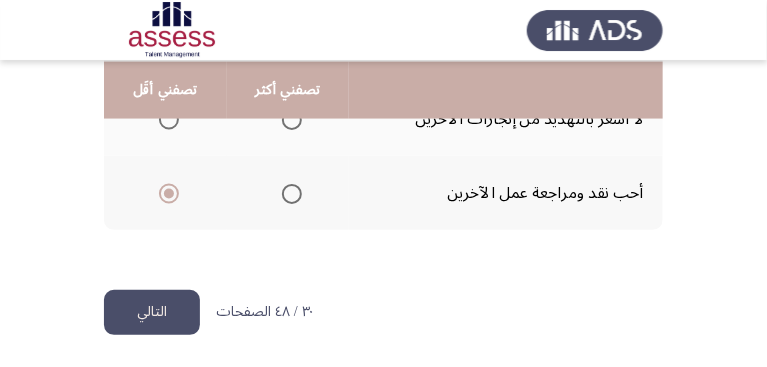 click on "التالي" 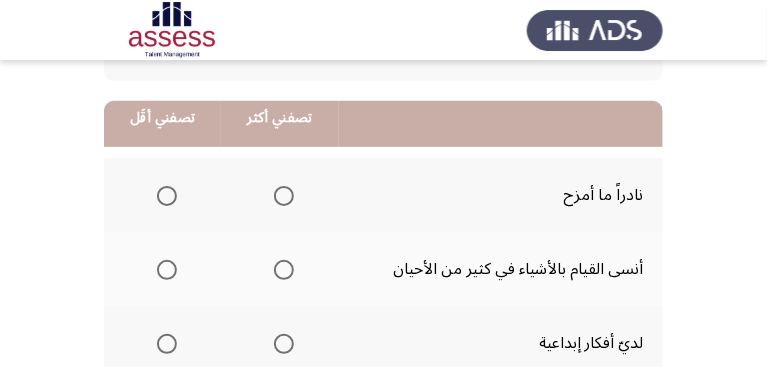 scroll, scrollTop: 228, scrollLeft: 0, axis: vertical 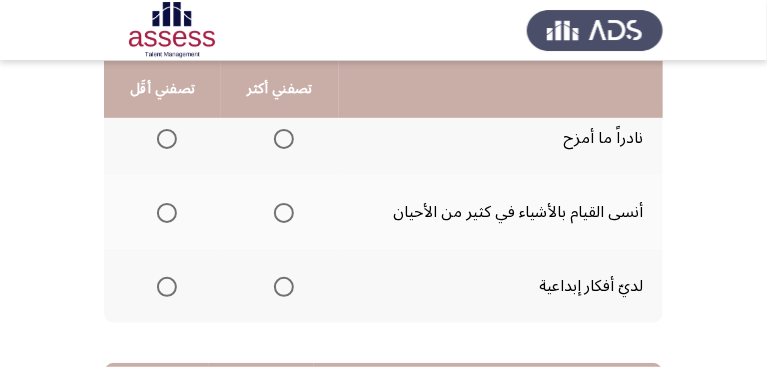 click at bounding box center (284, 139) 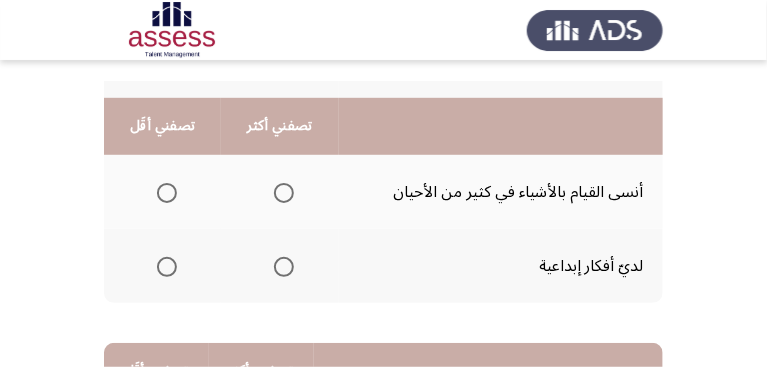 scroll, scrollTop: 228, scrollLeft: 0, axis: vertical 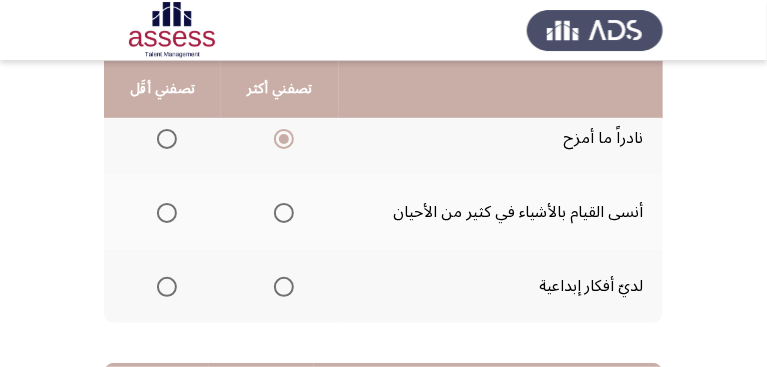 click at bounding box center (284, 213) 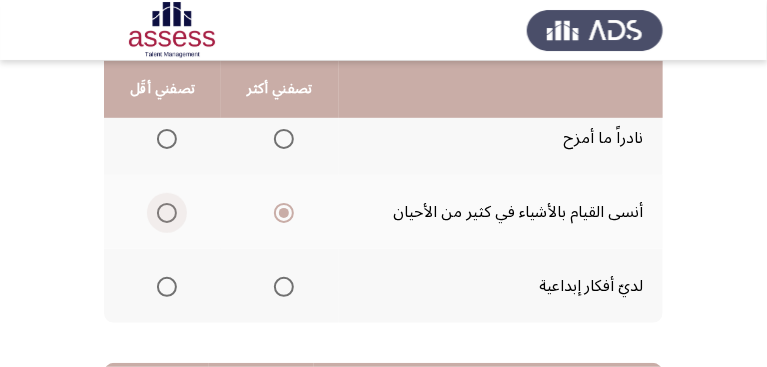 click at bounding box center [167, 213] 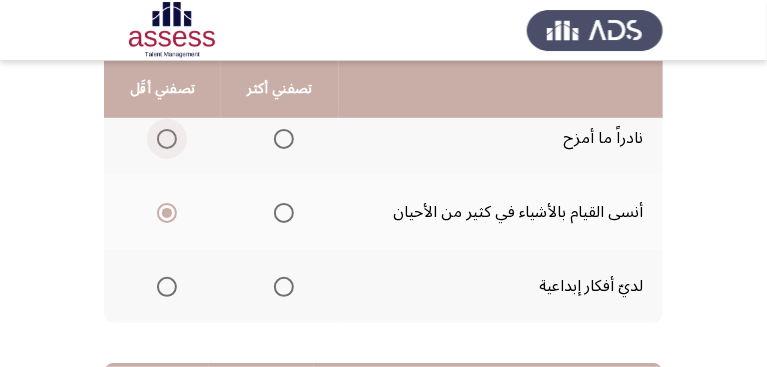 click at bounding box center (167, 139) 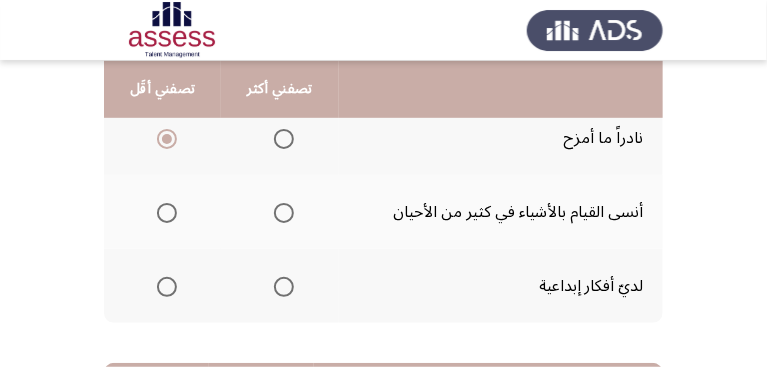 click at bounding box center [167, 287] 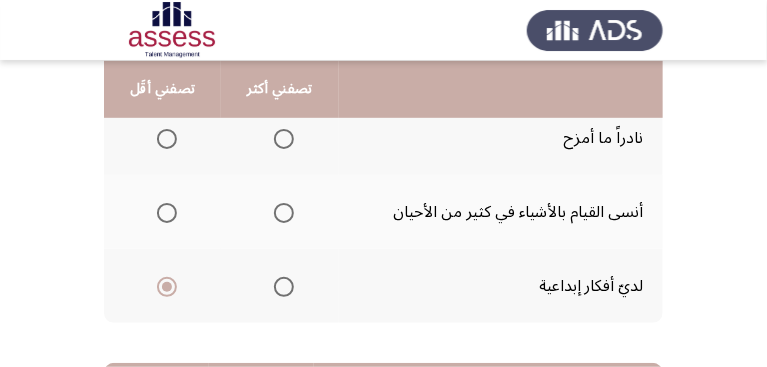 click at bounding box center [284, 139] 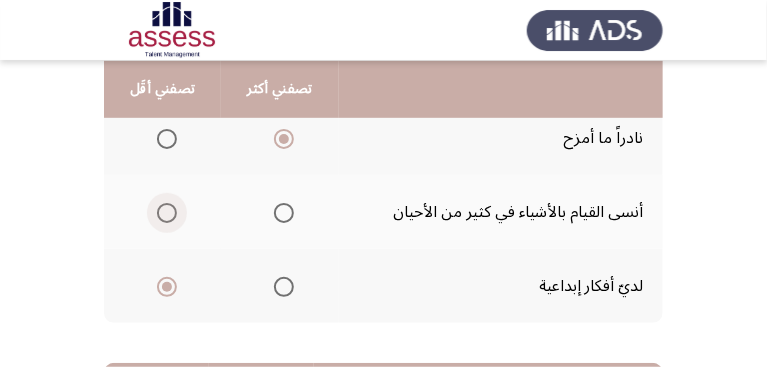 click at bounding box center (167, 213) 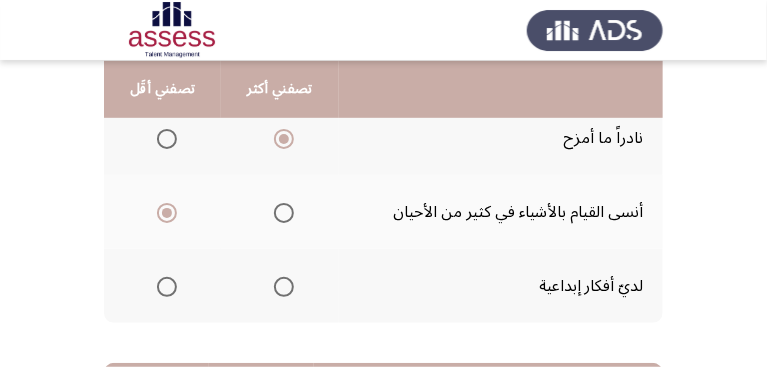 click at bounding box center (284, 287) 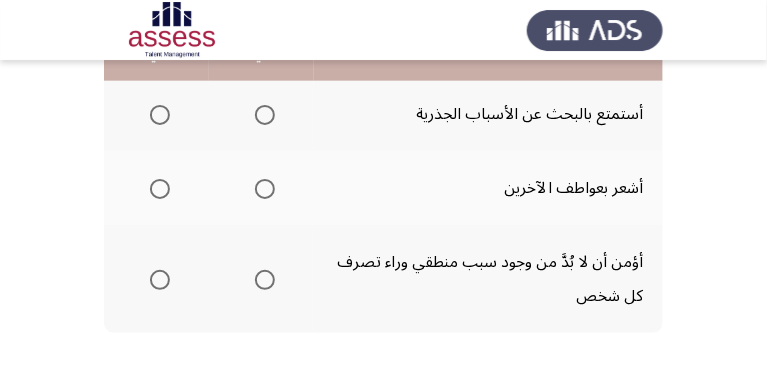 scroll, scrollTop: 514, scrollLeft: 0, axis: vertical 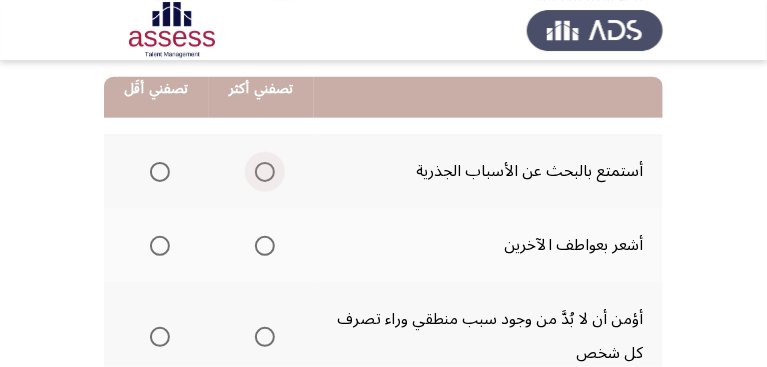 click at bounding box center [265, 172] 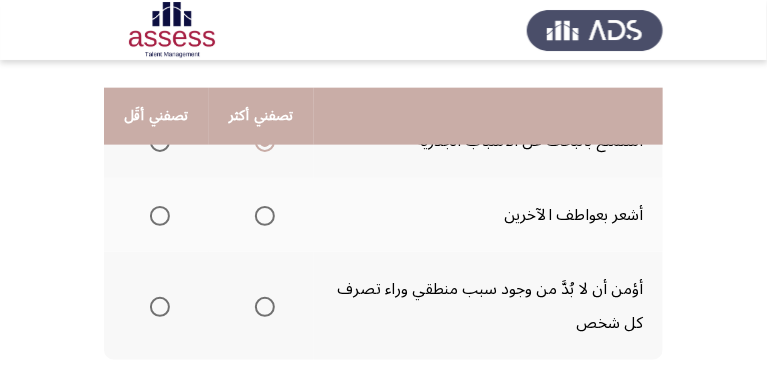 scroll, scrollTop: 571, scrollLeft: 0, axis: vertical 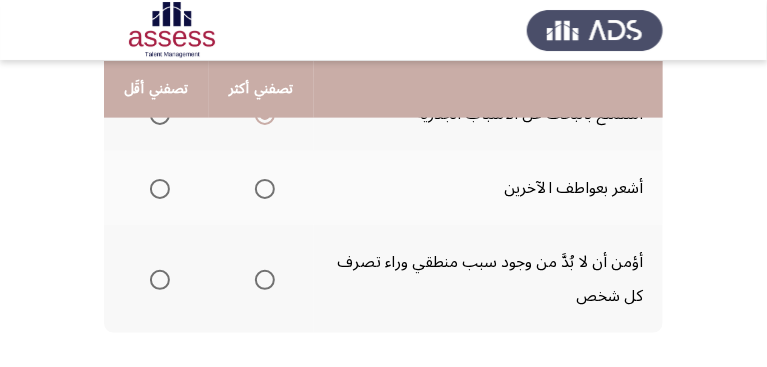 click at bounding box center (265, 189) 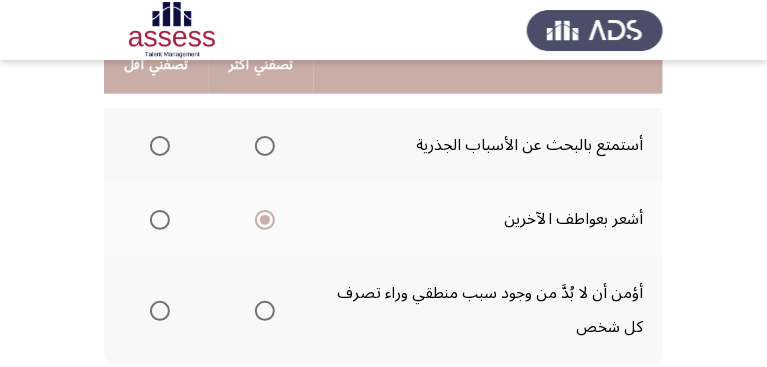scroll, scrollTop: 514, scrollLeft: 0, axis: vertical 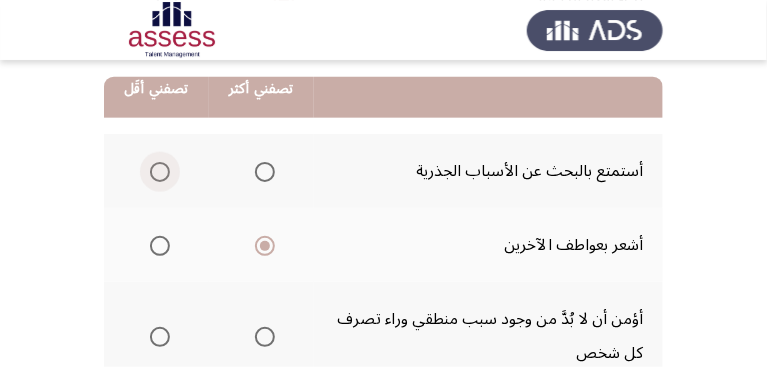click at bounding box center [160, 172] 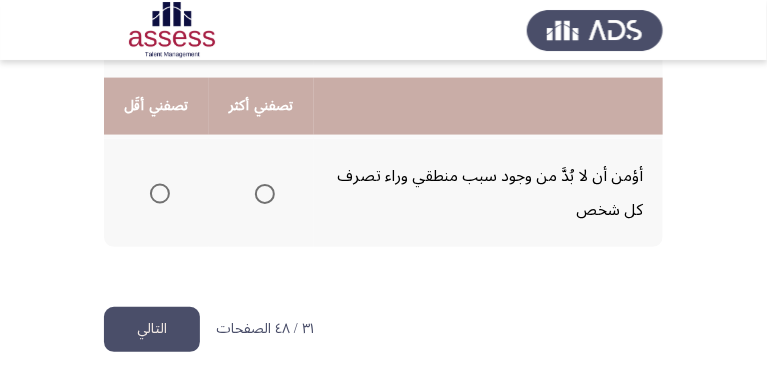 scroll, scrollTop: 674, scrollLeft: 0, axis: vertical 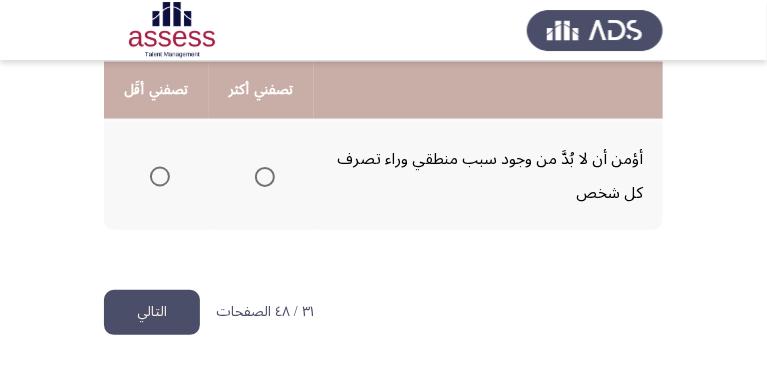 click on "التالي" 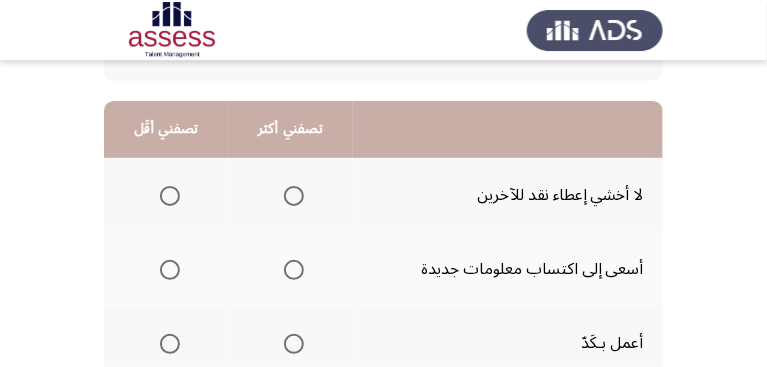 scroll, scrollTop: 228, scrollLeft: 0, axis: vertical 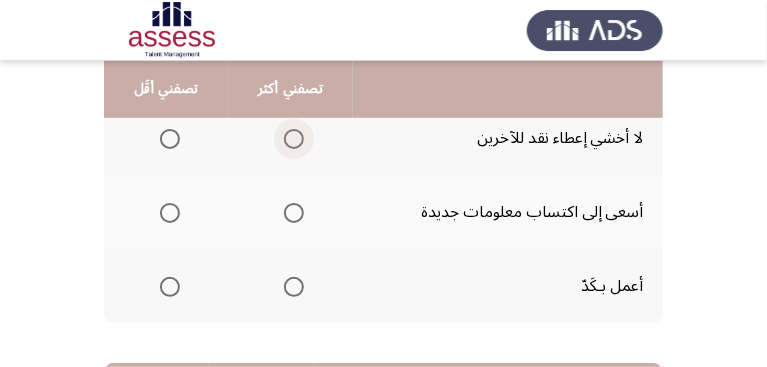 click at bounding box center (294, 139) 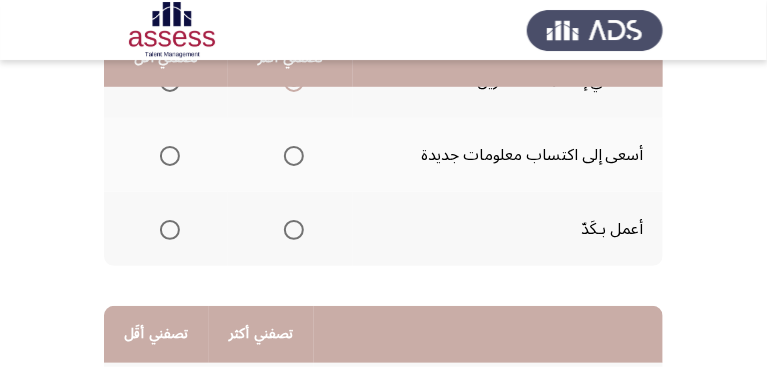 scroll, scrollTop: 228, scrollLeft: 0, axis: vertical 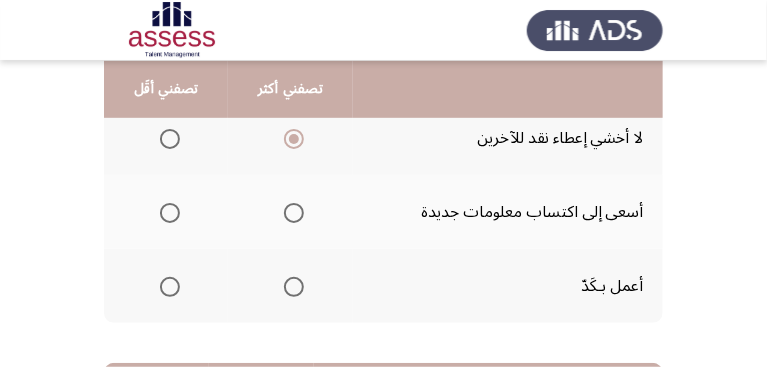 click at bounding box center (170, 213) 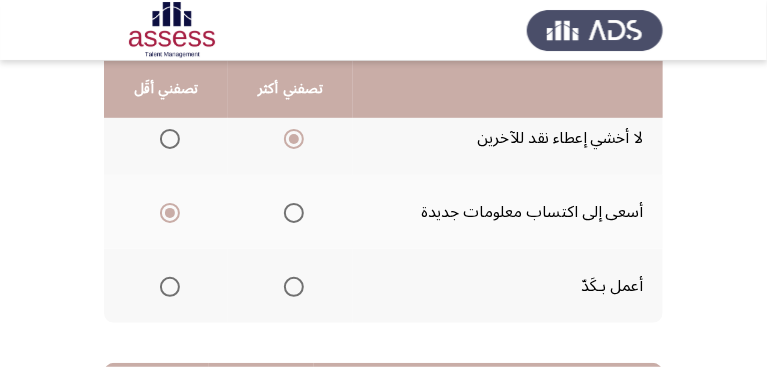 click at bounding box center (294, 287) 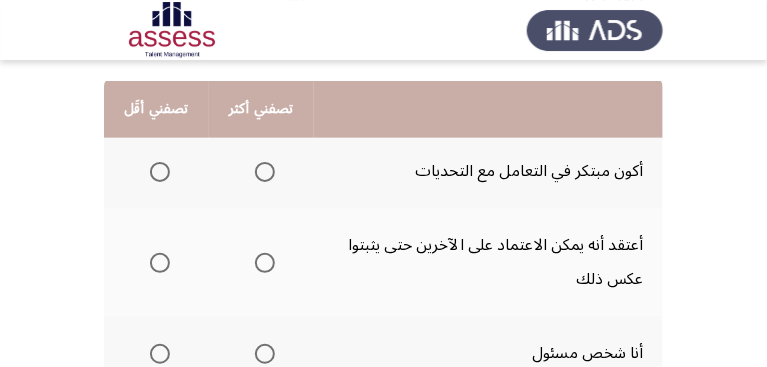 scroll, scrollTop: 571, scrollLeft: 0, axis: vertical 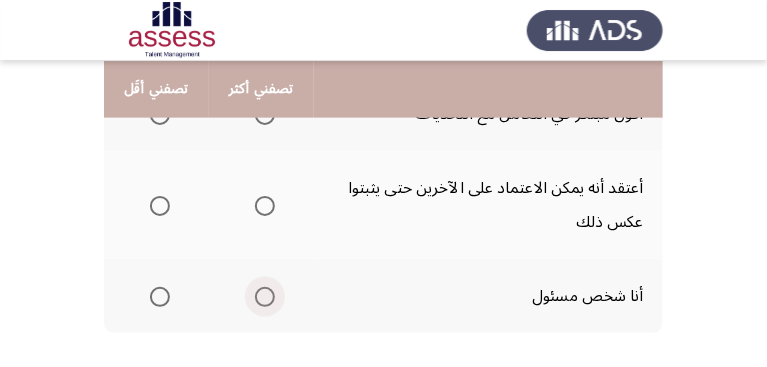 click at bounding box center [265, 297] 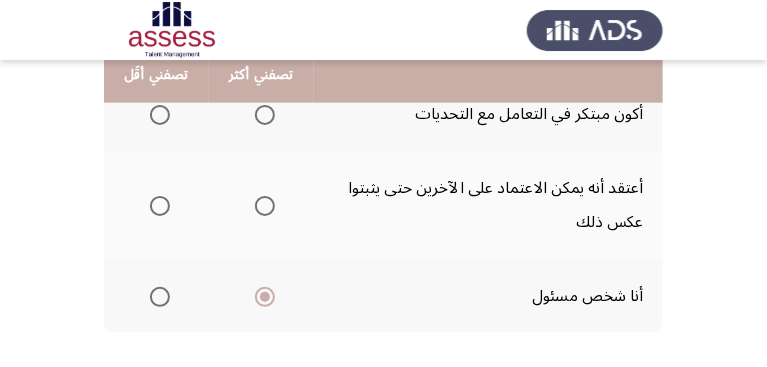 scroll, scrollTop: 514, scrollLeft: 0, axis: vertical 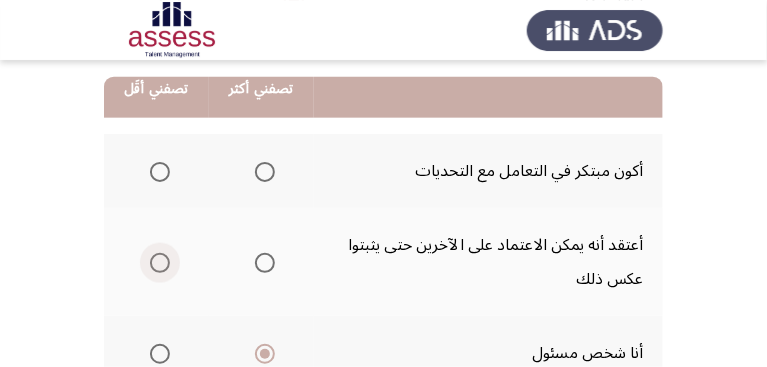 click at bounding box center (160, 263) 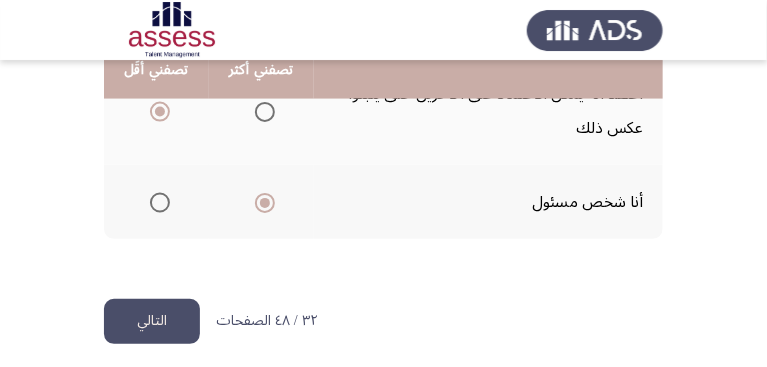 scroll, scrollTop: 674, scrollLeft: 0, axis: vertical 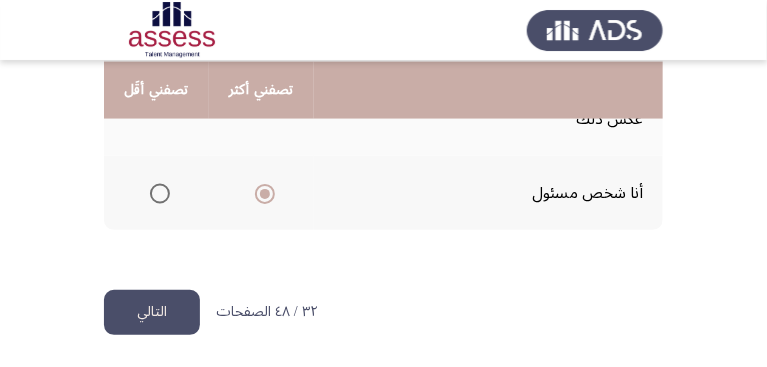 click on "التالي" 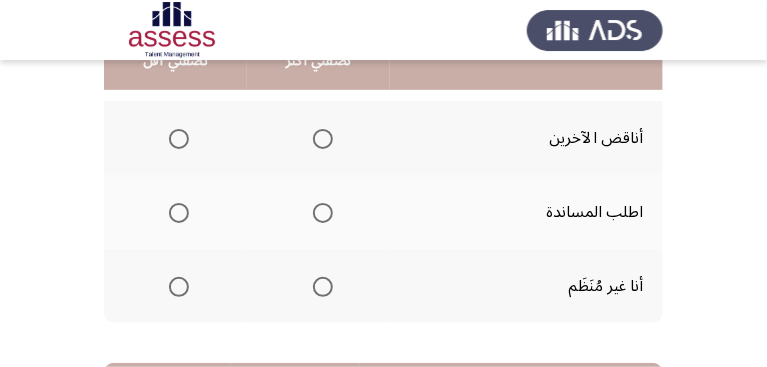 scroll, scrollTop: 171, scrollLeft: 0, axis: vertical 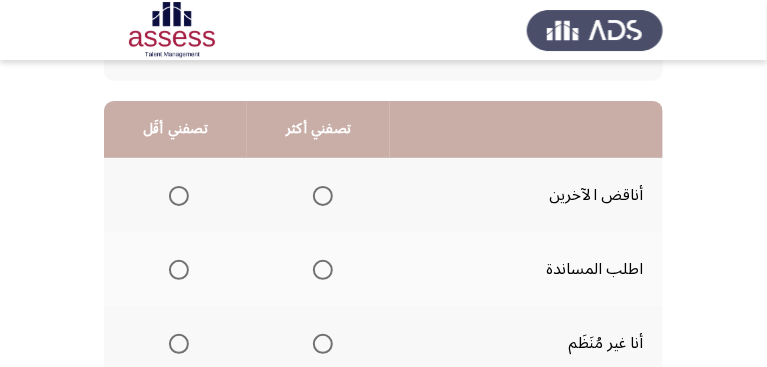 click at bounding box center [179, 344] 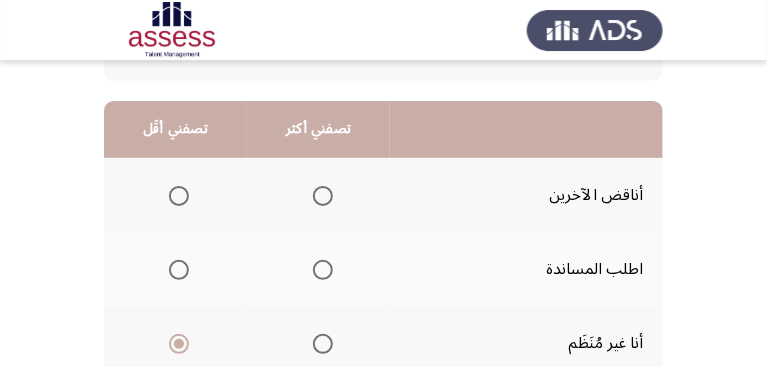 click at bounding box center (323, 196) 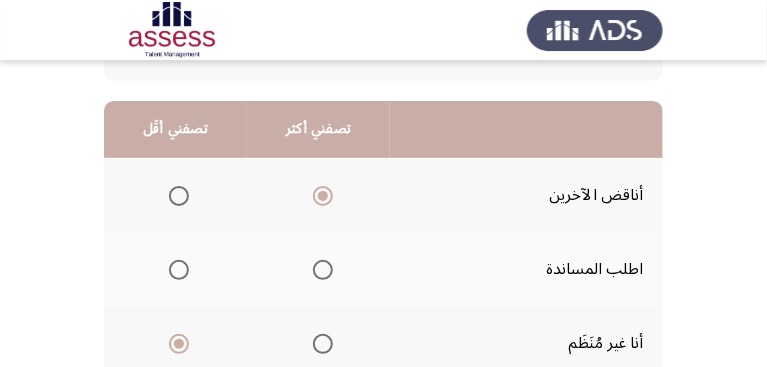 click at bounding box center (323, 270) 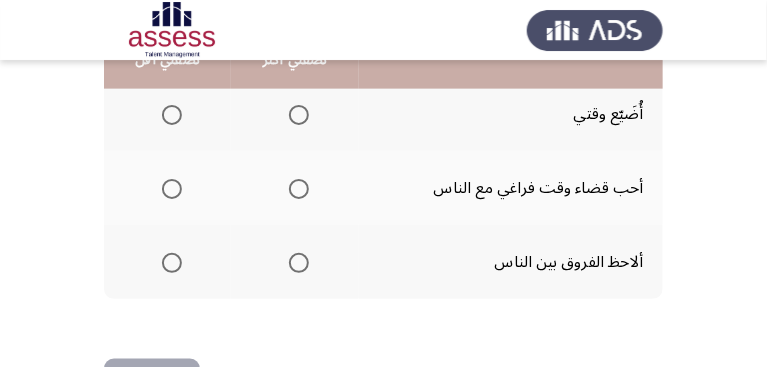 scroll, scrollTop: 514, scrollLeft: 0, axis: vertical 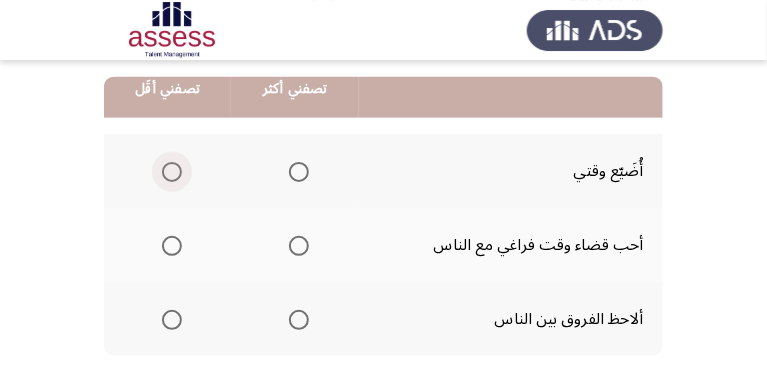 click at bounding box center [172, 172] 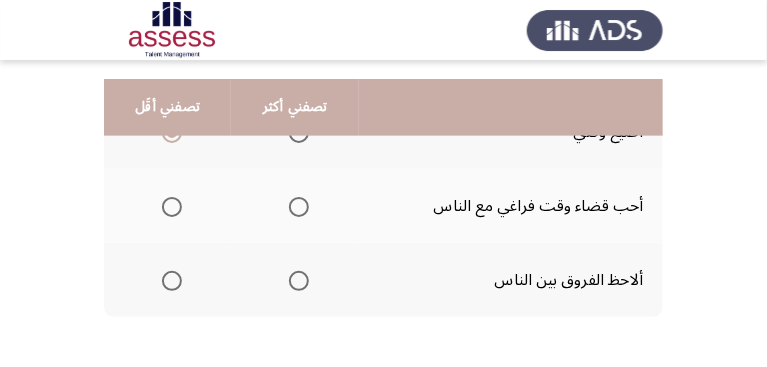 scroll, scrollTop: 571, scrollLeft: 0, axis: vertical 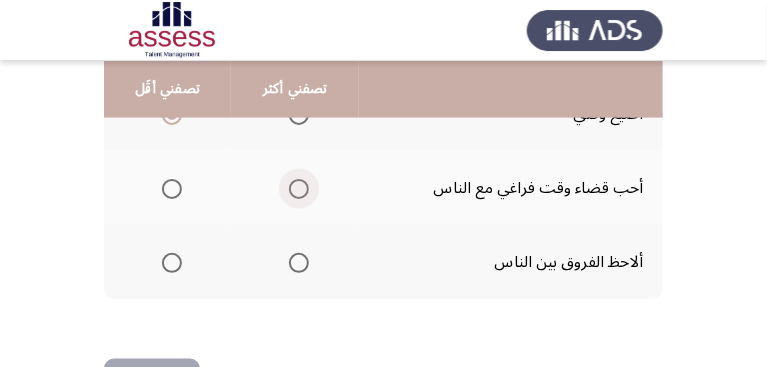click at bounding box center (299, 189) 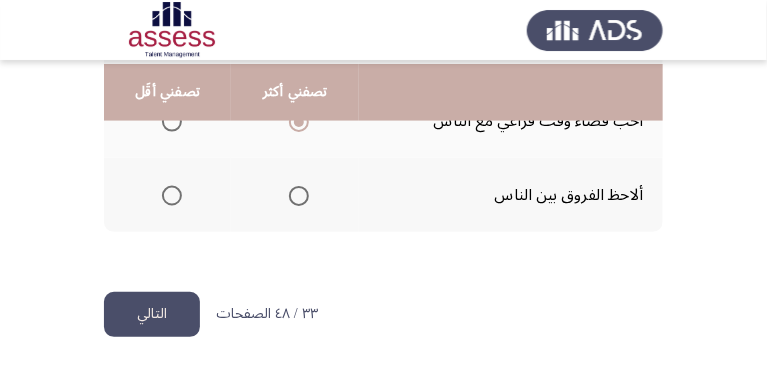 scroll, scrollTop: 641, scrollLeft: 0, axis: vertical 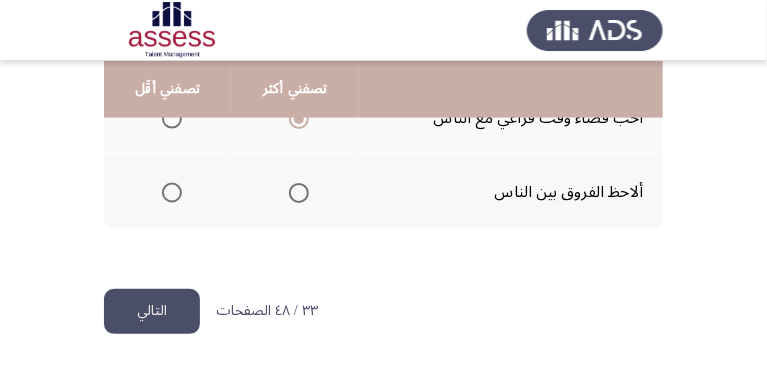 click on "التالي" 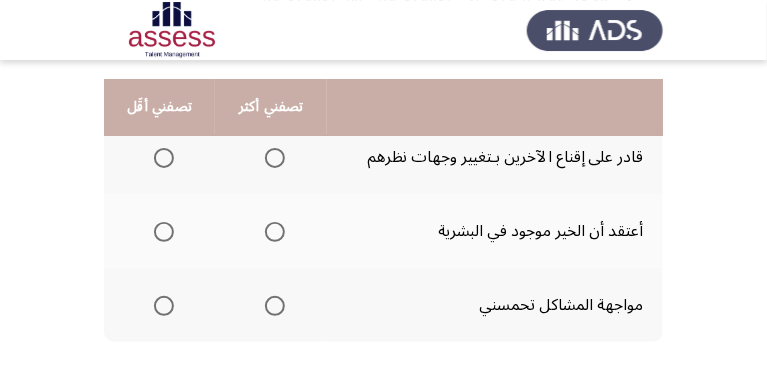 scroll, scrollTop: 228, scrollLeft: 0, axis: vertical 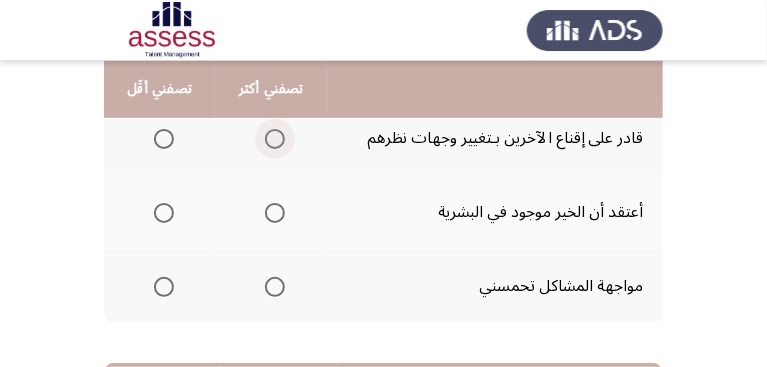 click at bounding box center (275, 139) 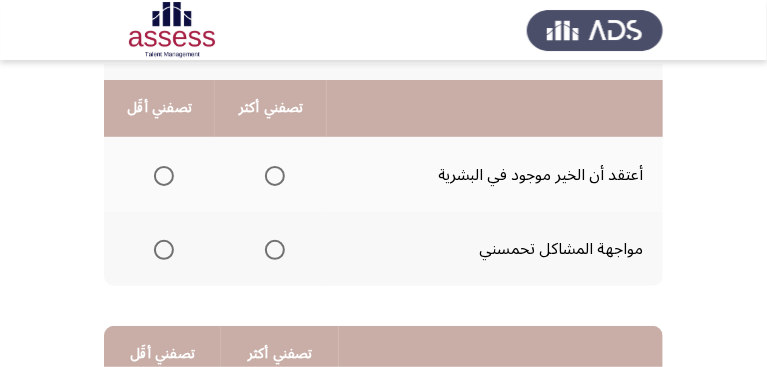 scroll, scrollTop: 285, scrollLeft: 0, axis: vertical 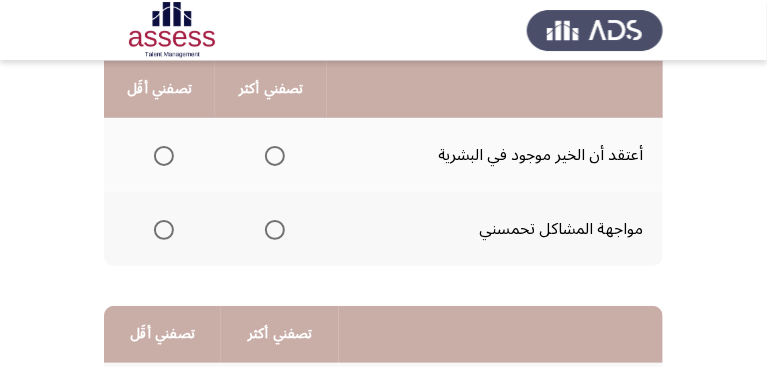 click at bounding box center (164, 156) 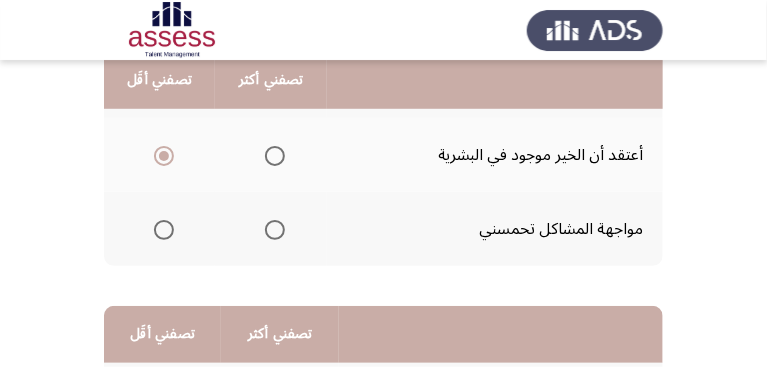 scroll, scrollTop: 228, scrollLeft: 0, axis: vertical 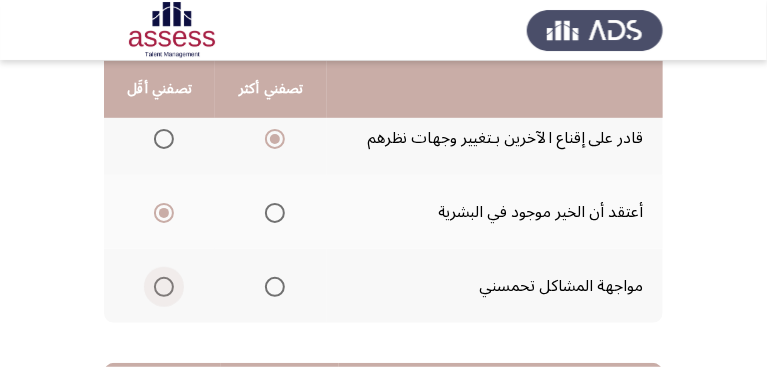 click at bounding box center (164, 287) 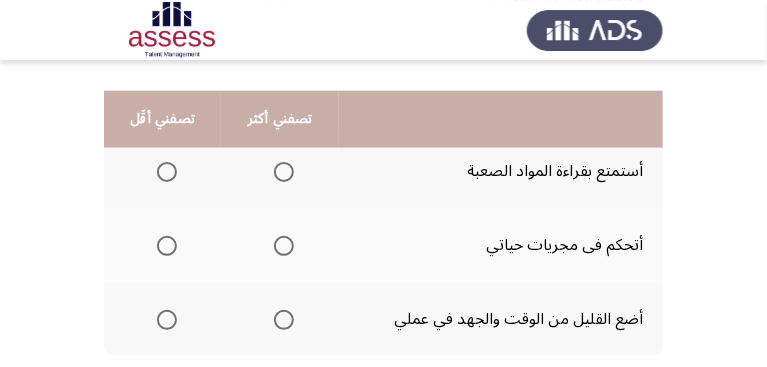 scroll, scrollTop: 571, scrollLeft: 0, axis: vertical 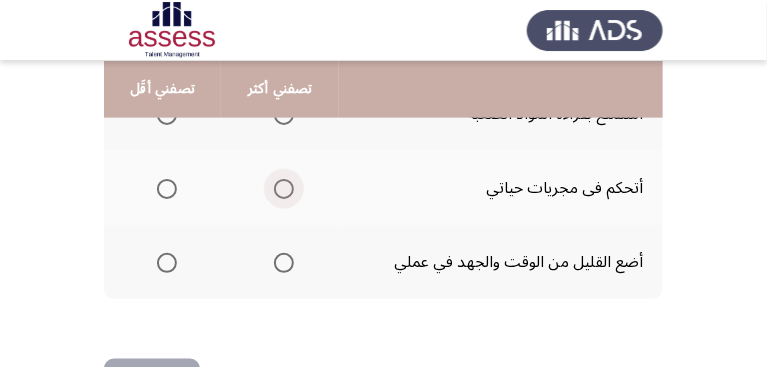 click at bounding box center [284, 189] 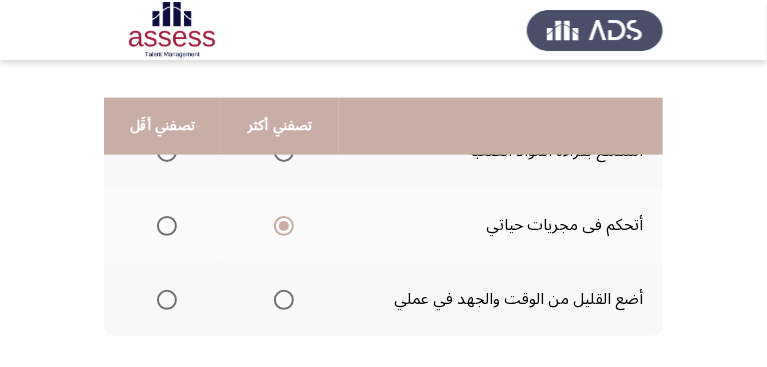 scroll, scrollTop: 514, scrollLeft: 0, axis: vertical 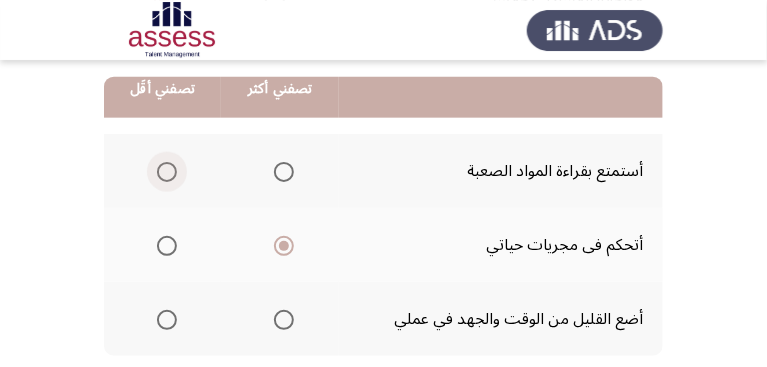 click at bounding box center (167, 172) 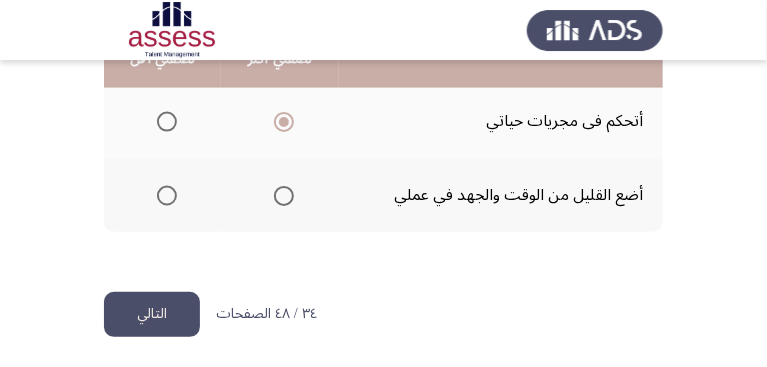 scroll, scrollTop: 641, scrollLeft: 0, axis: vertical 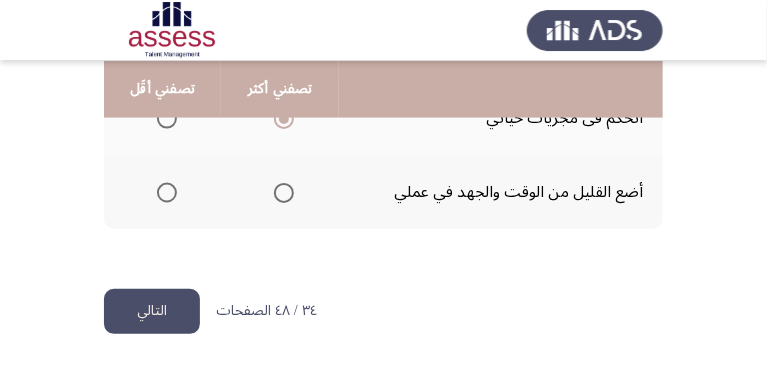 click on "التالي" 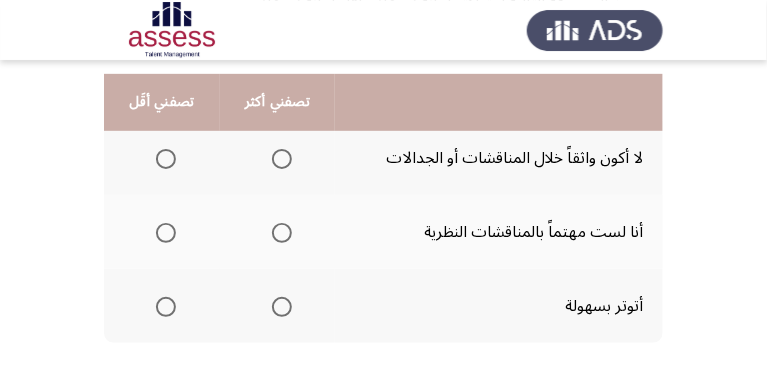 scroll, scrollTop: 228, scrollLeft: 0, axis: vertical 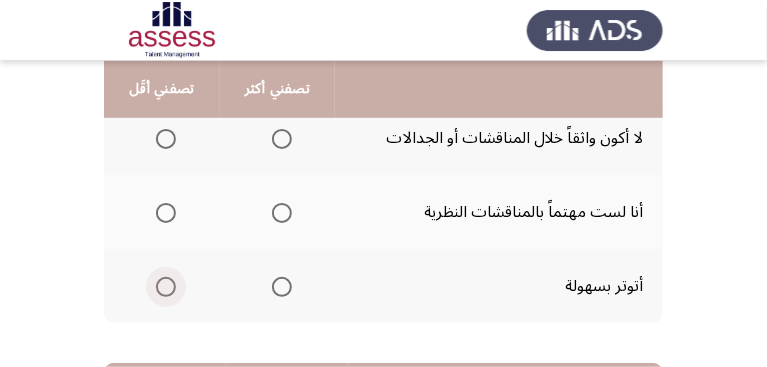 click at bounding box center [166, 287] 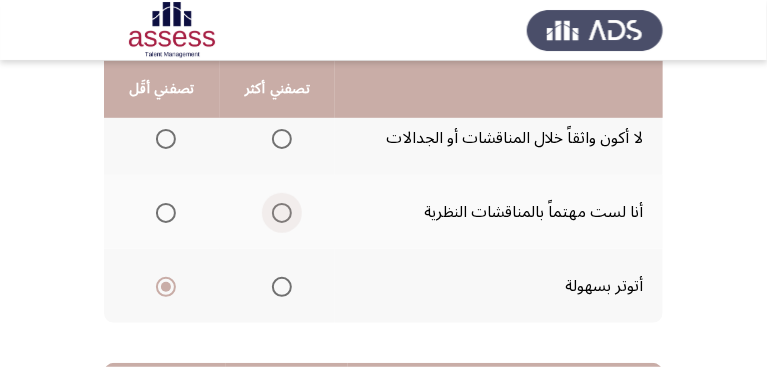 click at bounding box center [282, 213] 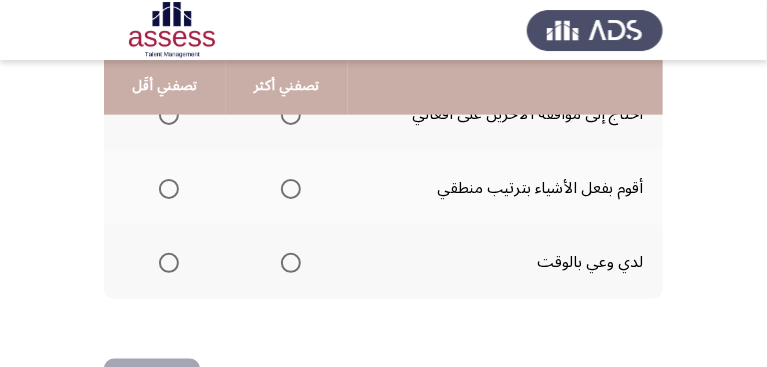 scroll, scrollTop: 514, scrollLeft: 0, axis: vertical 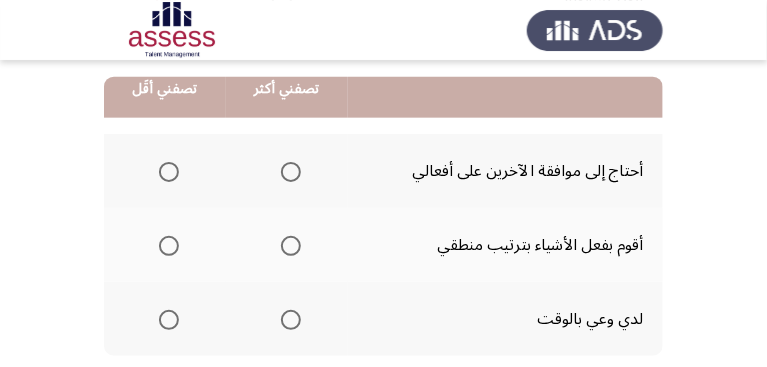 click at bounding box center (291, 246) 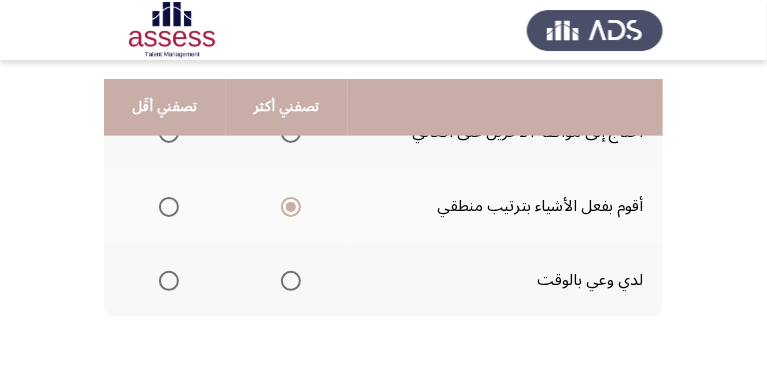 scroll, scrollTop: 571, scrollLeft: 0, axis: vertical 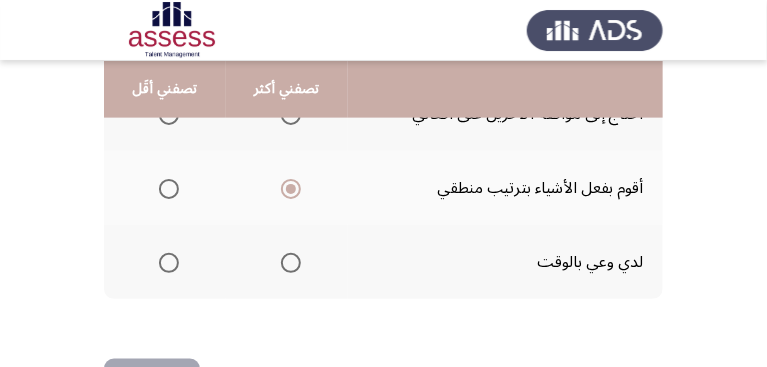 click at bounding box center (169, 263) 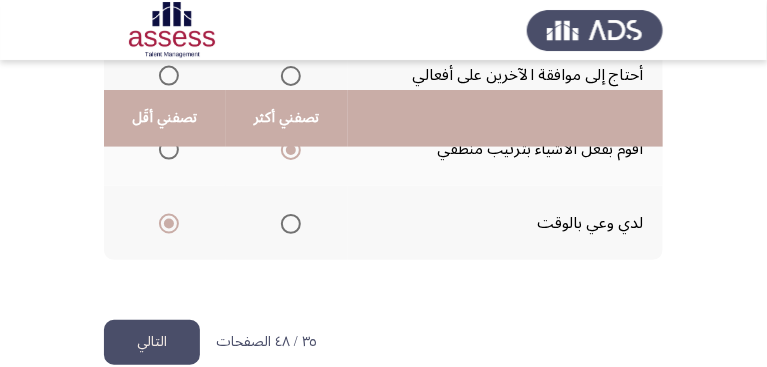 scroll, scrollTop: 641, scrollLeft: 0, axis: vertical 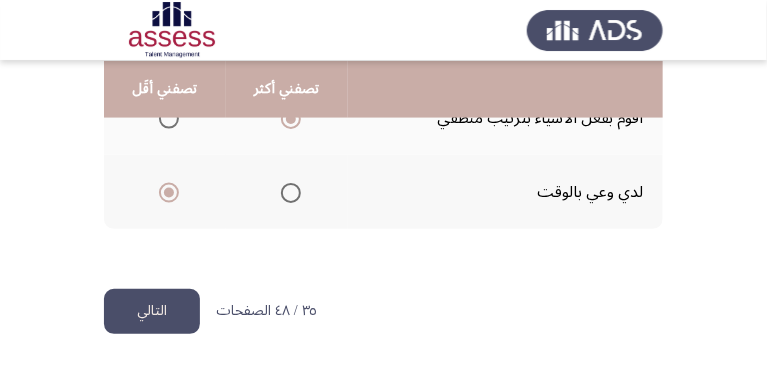 click on "التالي" 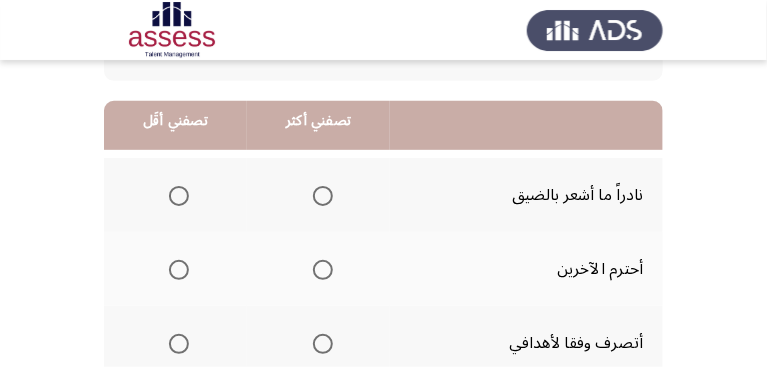 scroll, scrollTop: 228, scrollLeft: 0, axis: vertical 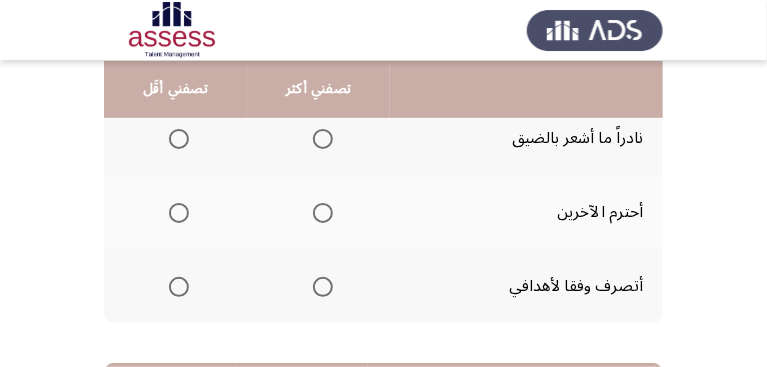 click at bounding box center (323, 287) 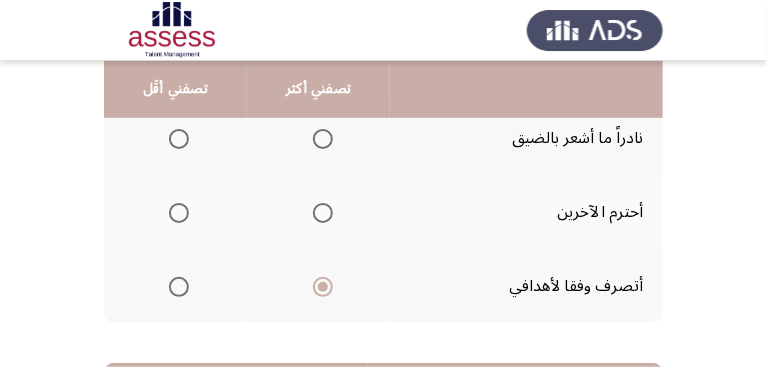 click at bounding box center (179, 139) 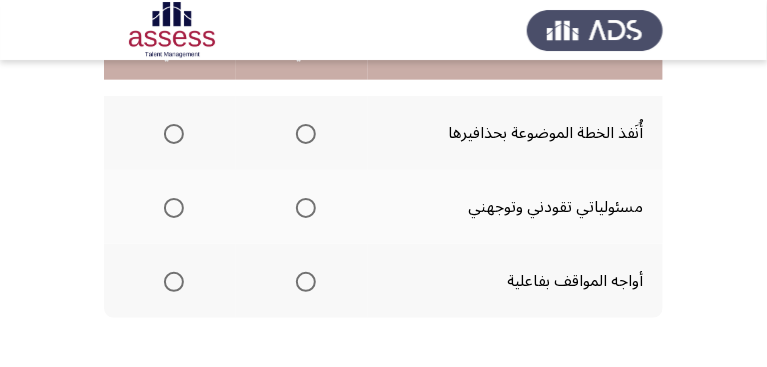 scroll, scrollTop: 571, scrollLeft: 0, axis: vertical 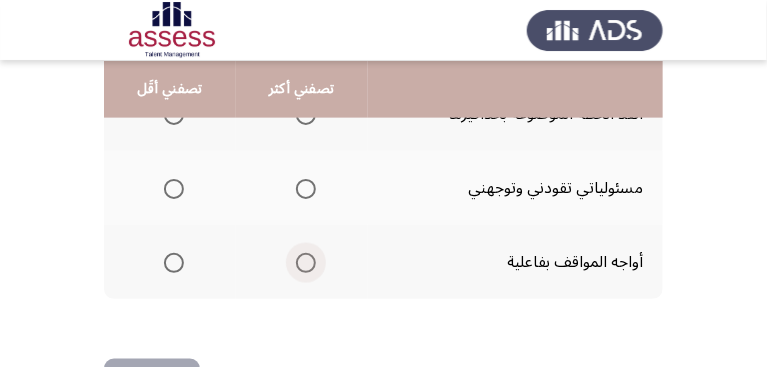 click at bounding box center (306, 263) 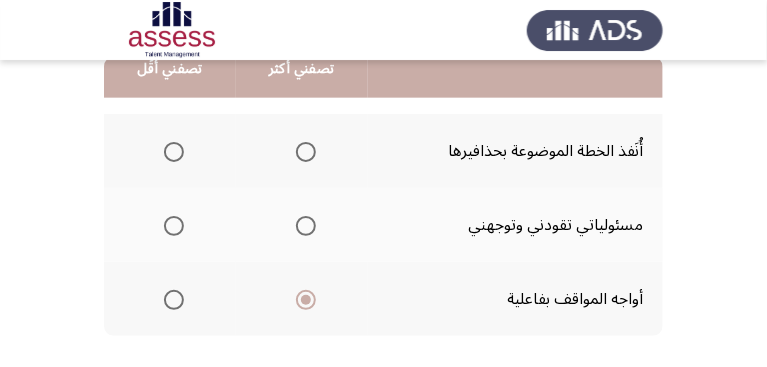scroll, scrollTop: 514, scrollLeft: 0, axis: vertical 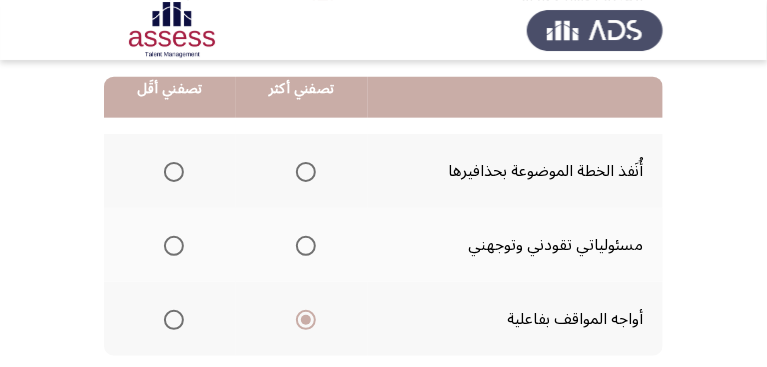 click at bounding box center [170, 172] 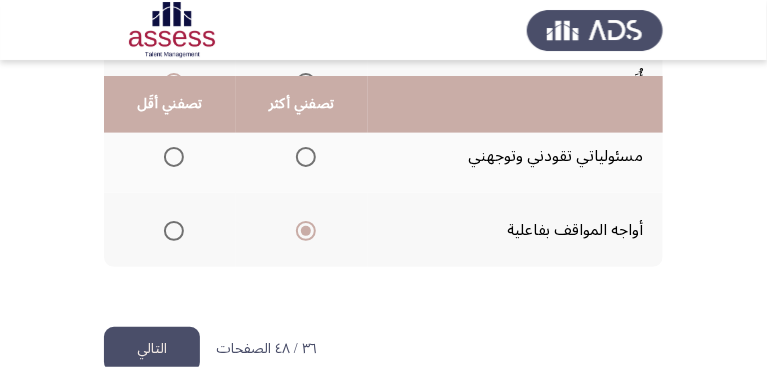 scroll, scrollTop: 641, scrollLeft: 0, axis: vertical 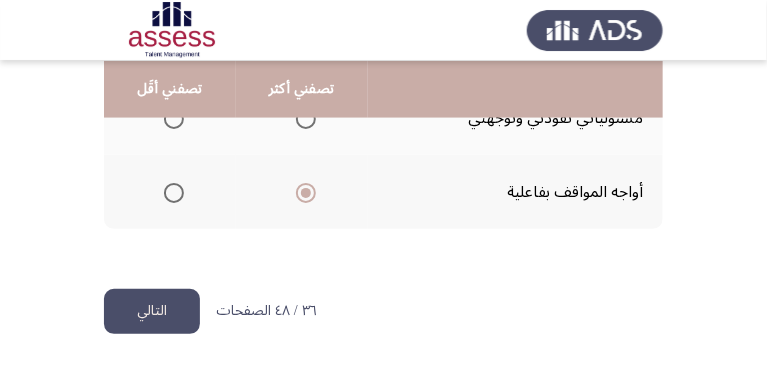 click on "التالي" 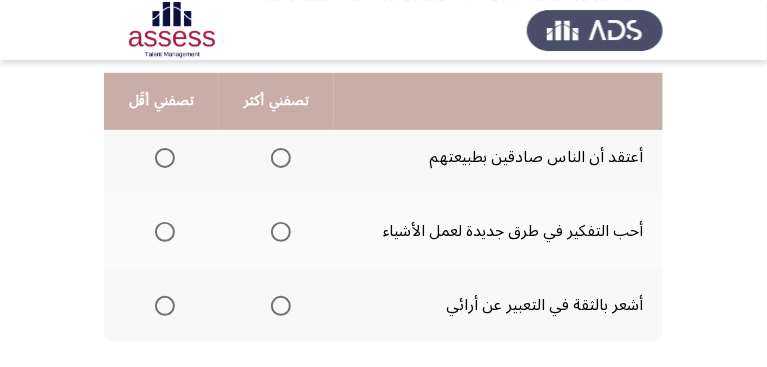 scroll, scrollTop: 228, scrollLeft: 0, axis: vertical 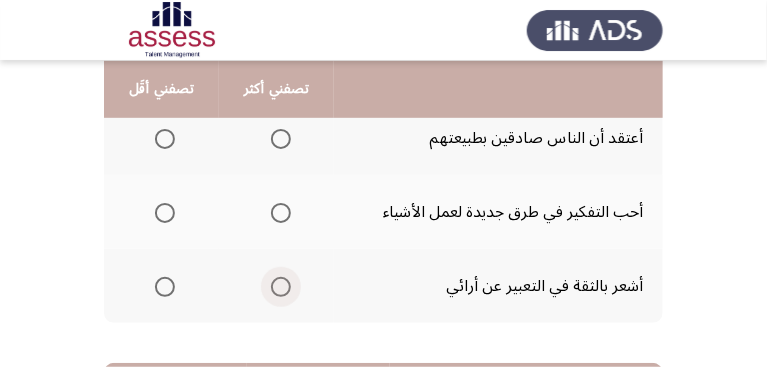 click at bounding box center (281, 287) 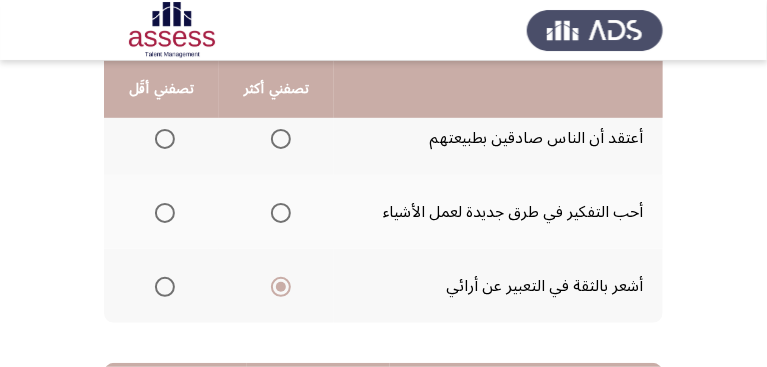 click at bounding box center [165, 213] 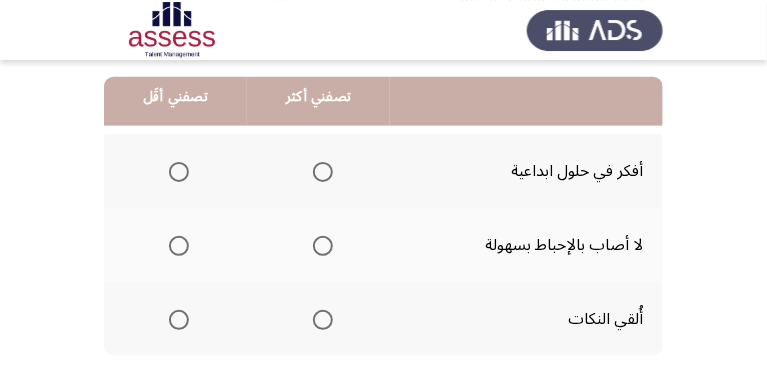 scroll, scrollTop: 571, scrollLeft: 0, axis: vertical 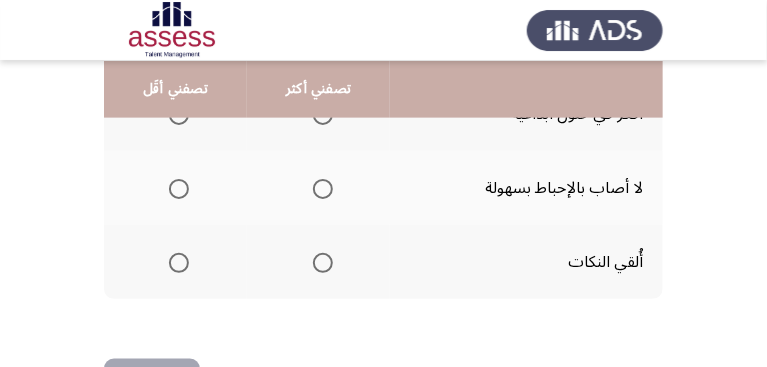 click at bounding box center [323, 189] 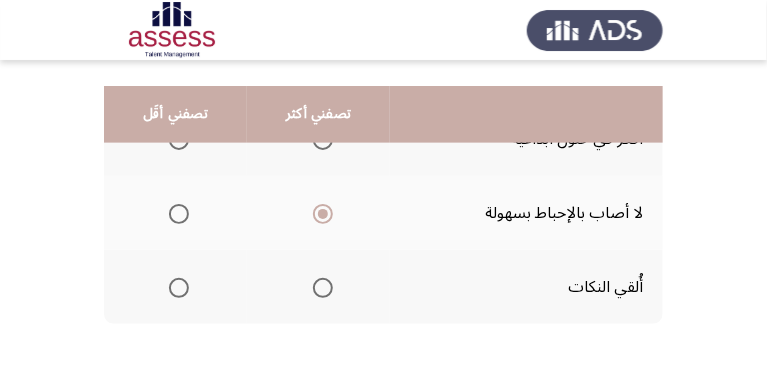 scroll, scrollTop: 571, scrollLeft: 0, axis: vertical 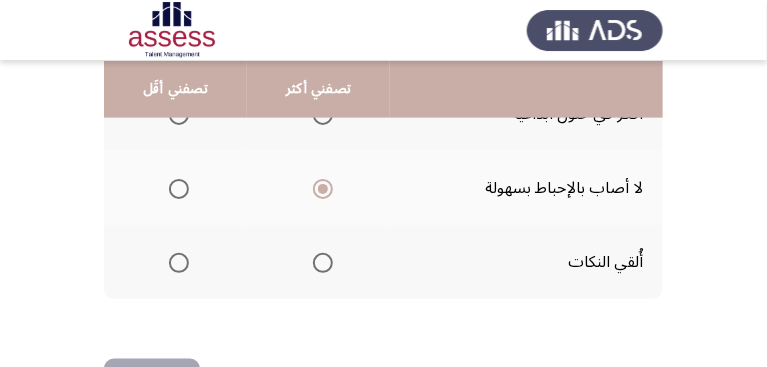 click at bounding box center (179, 263) 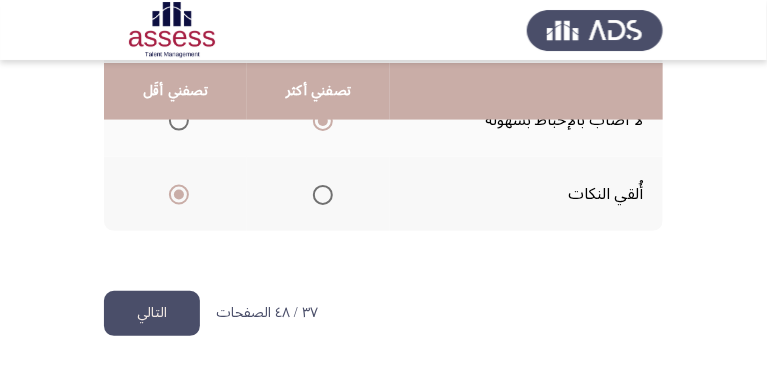 scroll, scrollTop: 641, scrollLeft: 0, axis: vertical 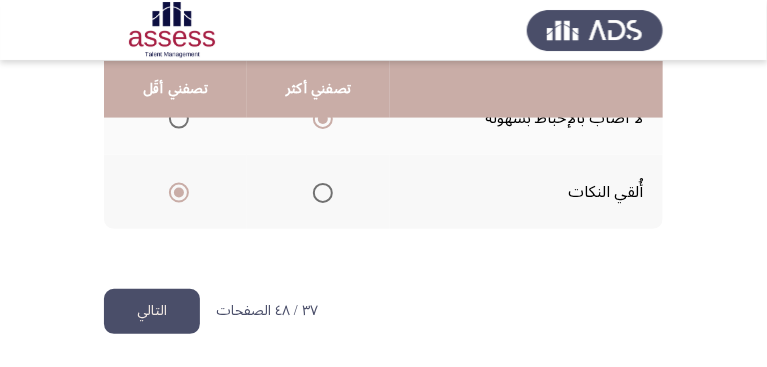 click on "التالي" 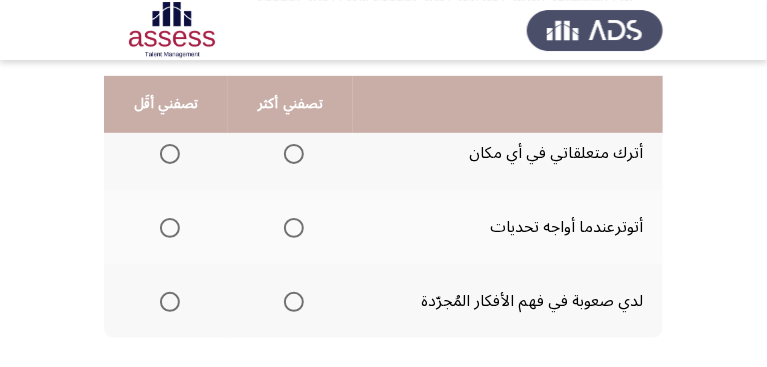 scroll, scrollTop: 228, scrollLeft: 0, axis: vertical 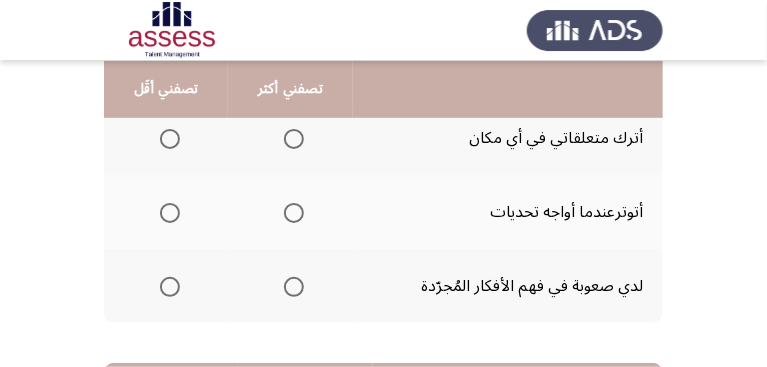 click at bounding box center [170, 139] 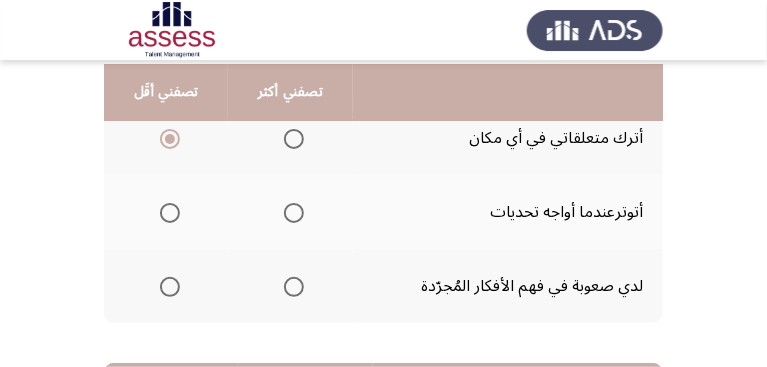 scroll, scrollTop: 285, scrollLeft: 0, axis: vertical 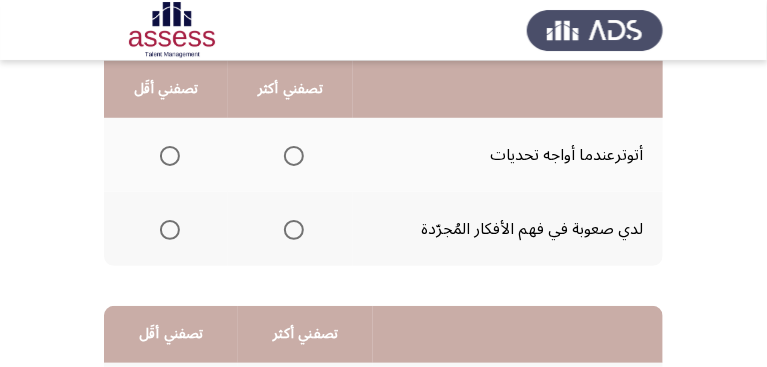 click at bounding box center [294, 230] 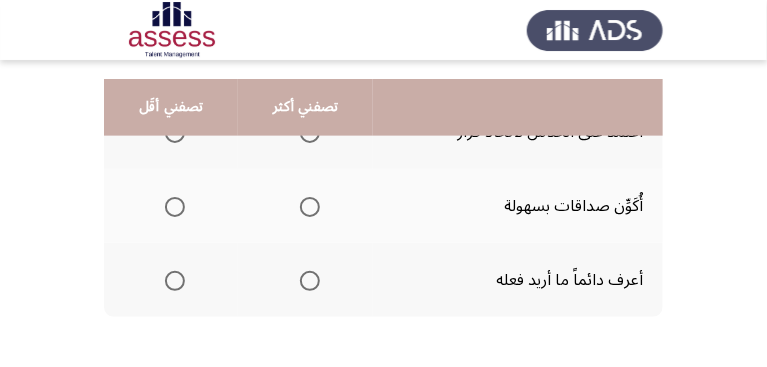 scroll, scrollTop: 571, scrollLeft: 0, axis: vertical 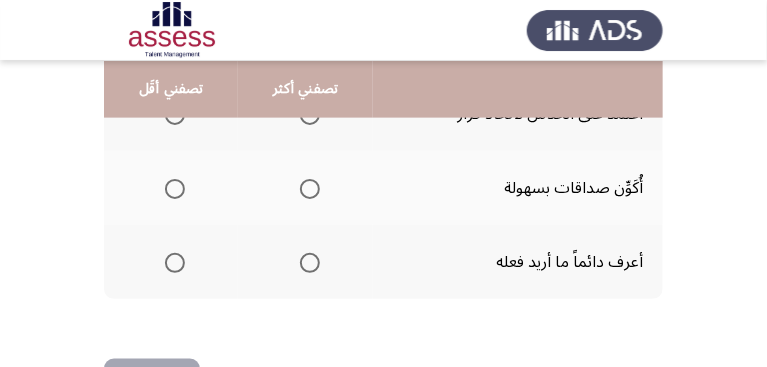 click at bounding box center (310, 189) 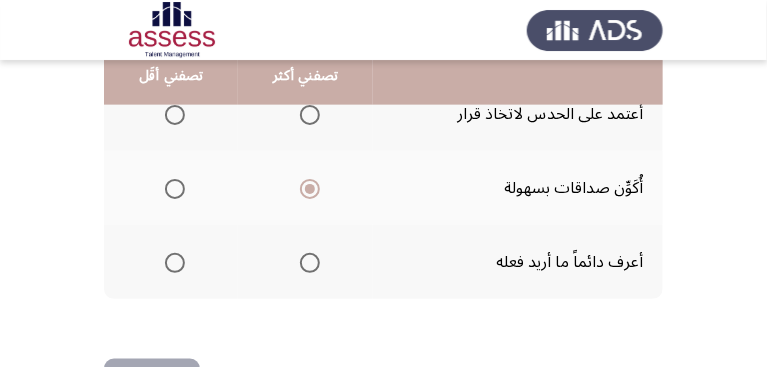 scroll, scrollTop: 514, scrollLeft: 0, axis: vertical 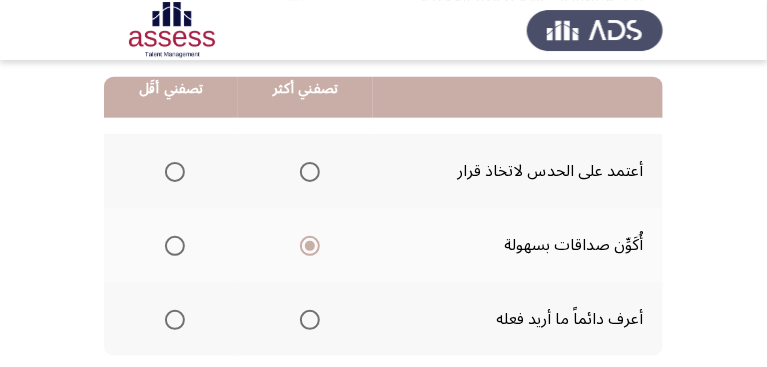 click at bounding box center (175, 172) 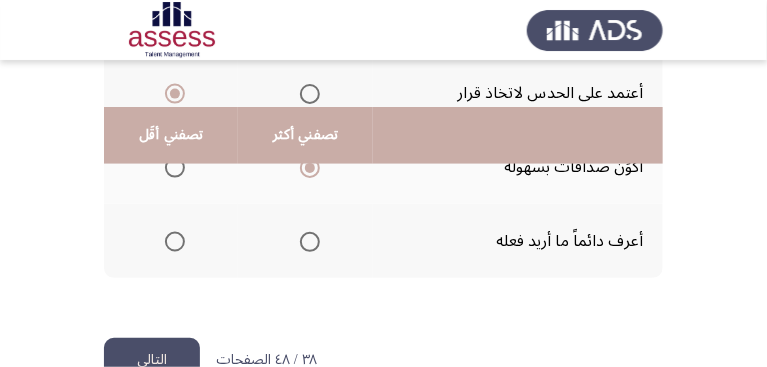scroll, scrollTop: 641, scrollLeft: 0, axis: vertical 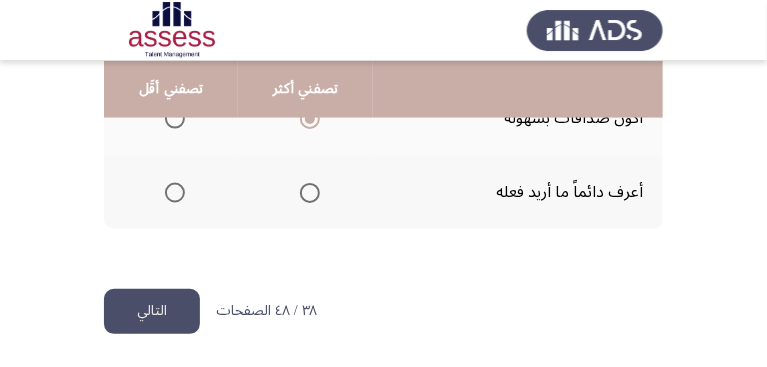 click on "التالي" 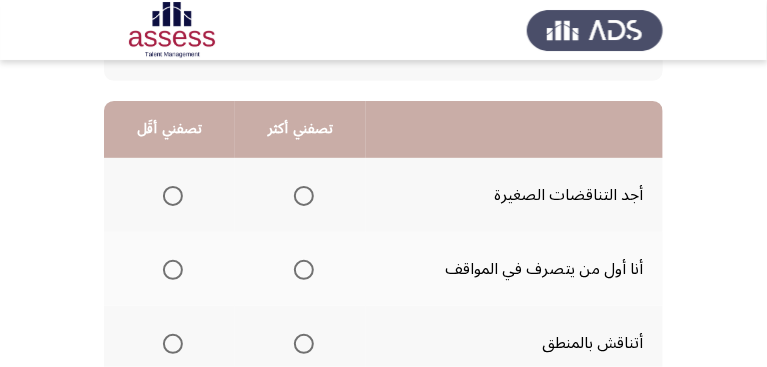 scroll, scrollTop: 228, scrollLeft: 0, axis: vertical 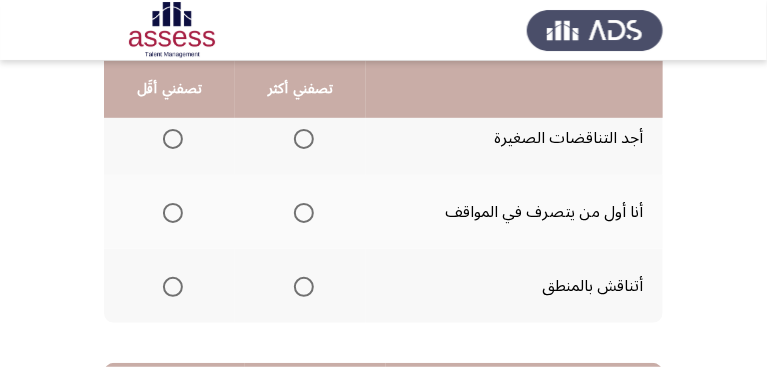 click at bounding box center [304, 213] 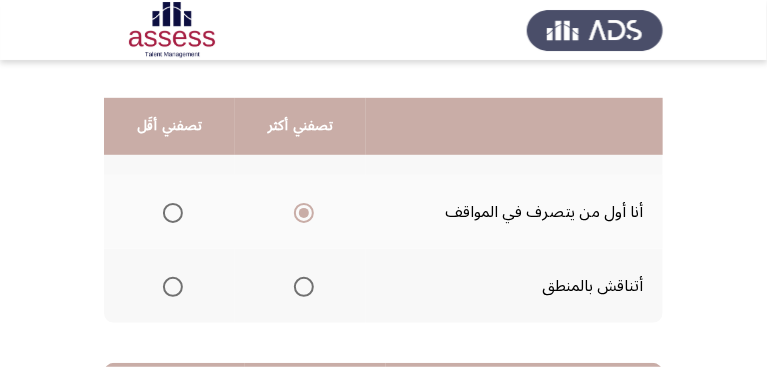 scroll, scrollTop: 285, scrollLeft: 0, axis: vertical 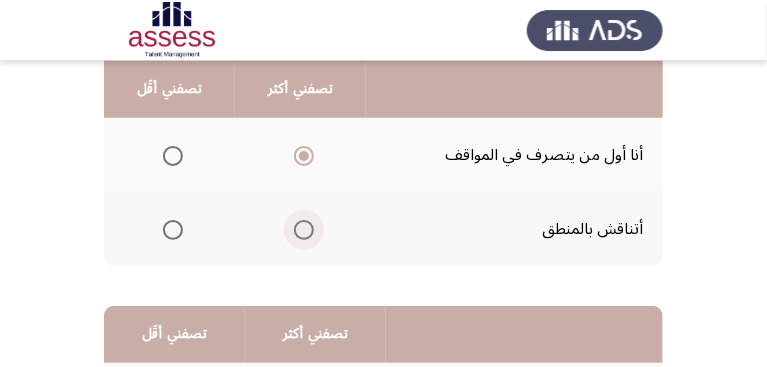 click at bounding box center (304, 230) 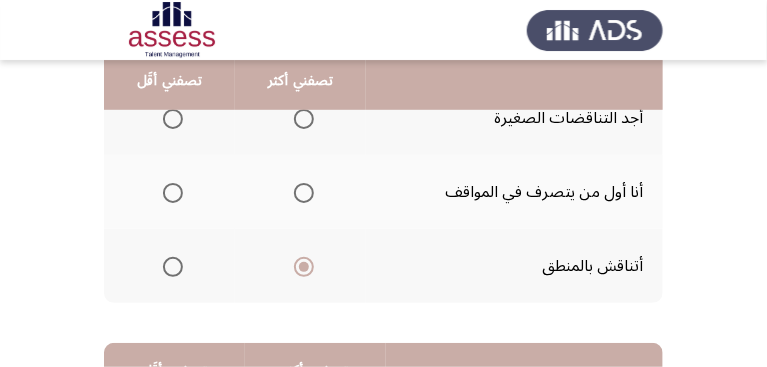 scroll, scrollTop: 228, scrollLeft: 0, axis: vertical 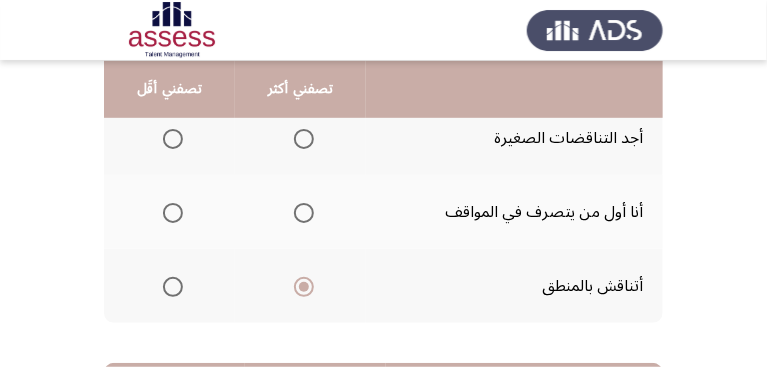 click at bounding box center (173, 139) 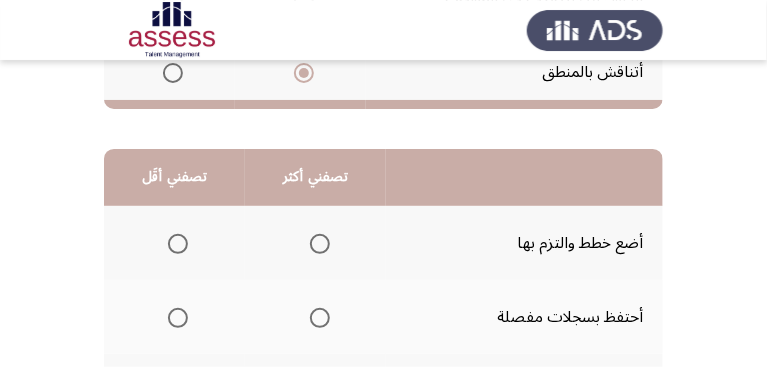 scroll, scrollTop: 514, scrollLeft: 0, axis: vertical 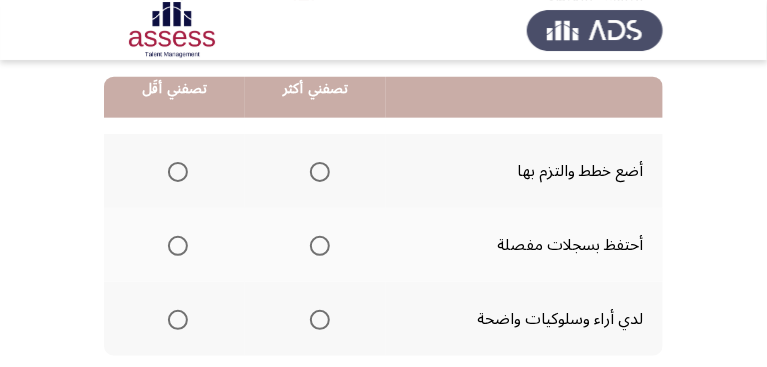 click at bounding box center [320, 172] 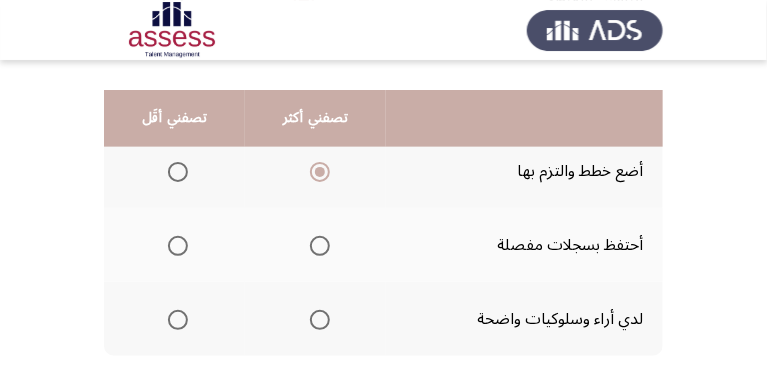 scroll, scrollTop: 571, scrollLeft: 0, axis: vertical 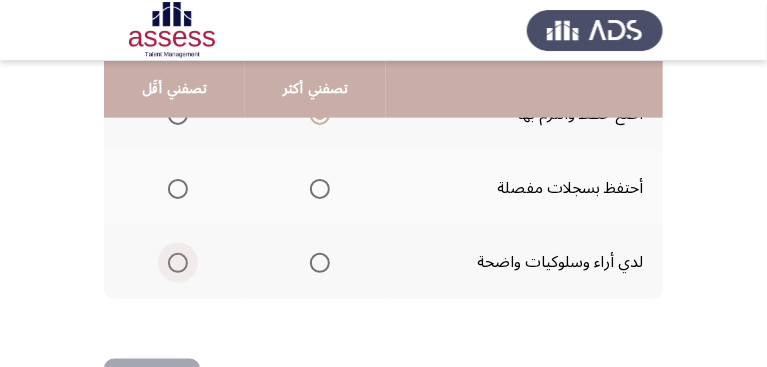 click at bounding box center [178, 263] 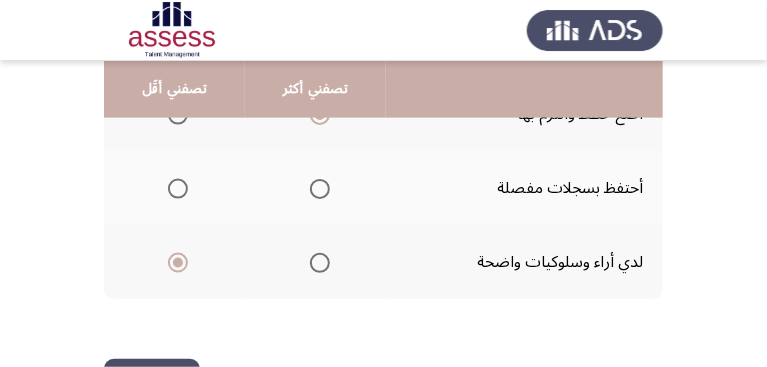 click at bounding box center [178, 189] 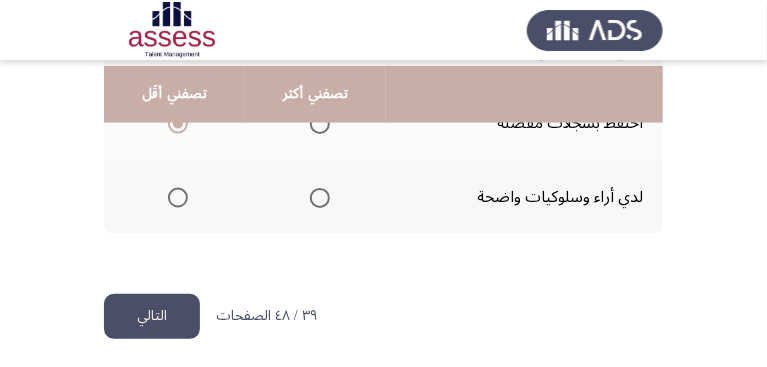 scroll, scrollTop: 641, scrollLeft: 0, axis: vertical 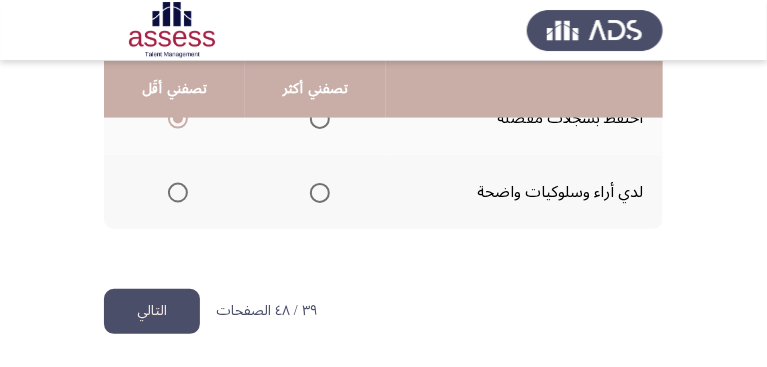 click on "التالي" 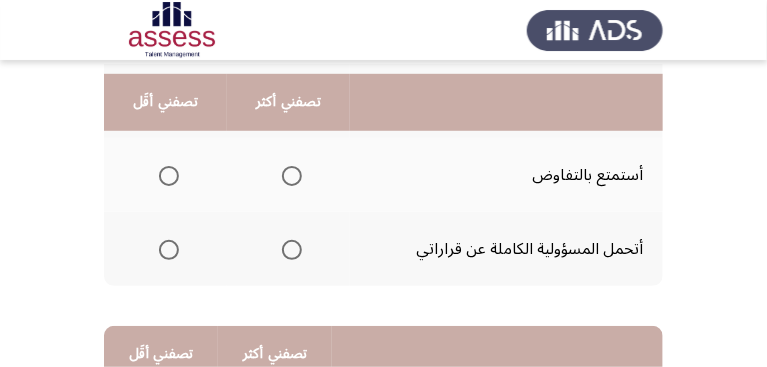 scroll, scrollTop: 285, scrollLeft: 0, axis: vertical 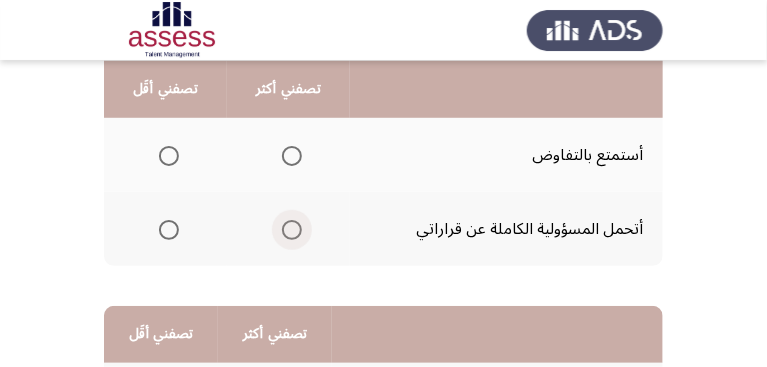 click at bounding box center (292, 230) 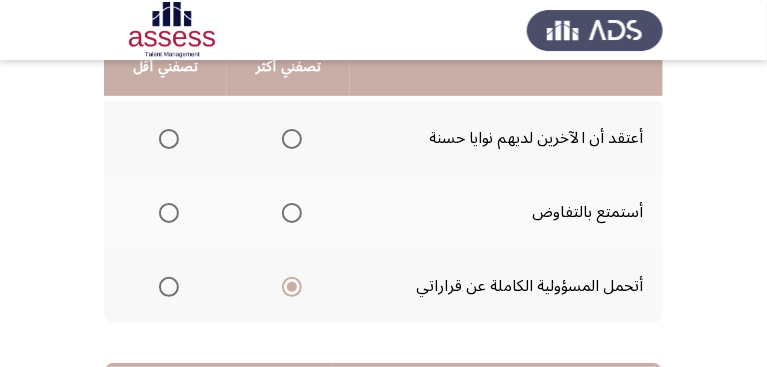 scroll, scrollTop: 171, scrollLeft: 0, axis: vertical 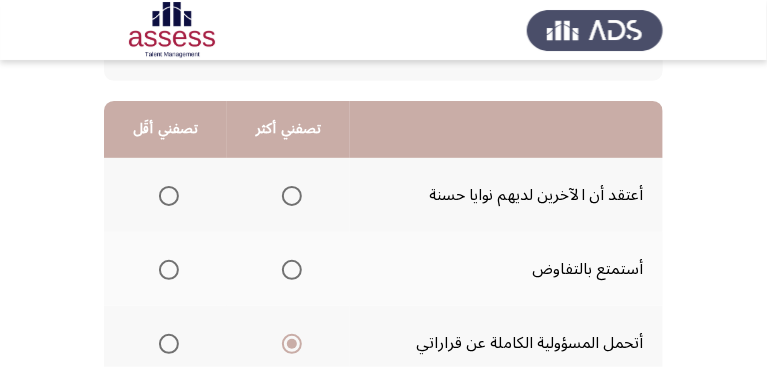 click at bounding box center [169, 270] 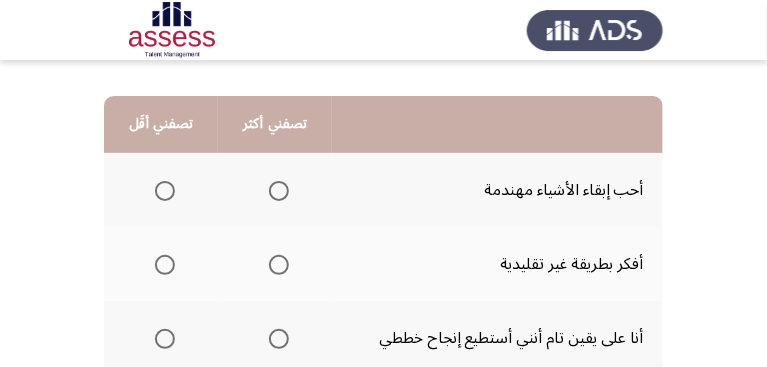 scroll, scrollTop: 514, scrollLeft: 0, axis: vertical 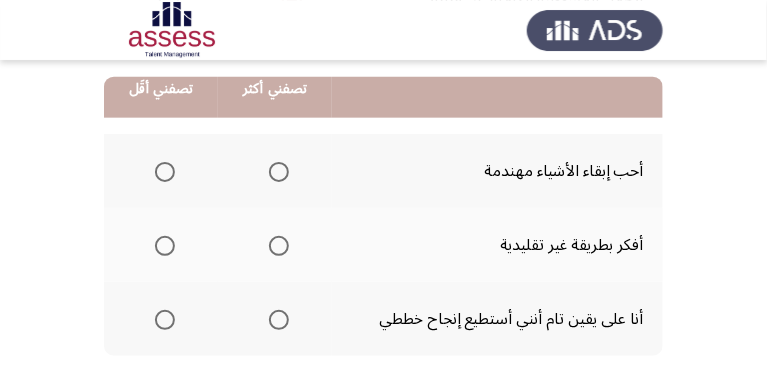 click at bounding box center [279, 172] 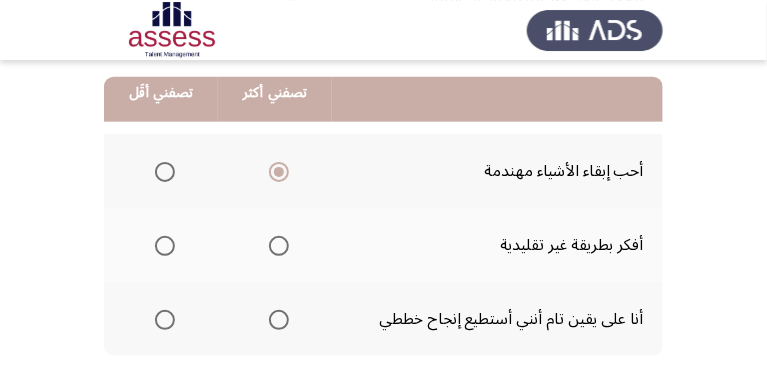 scroll, scrollTop: 571, scrollLeft: 0, axis: vertical 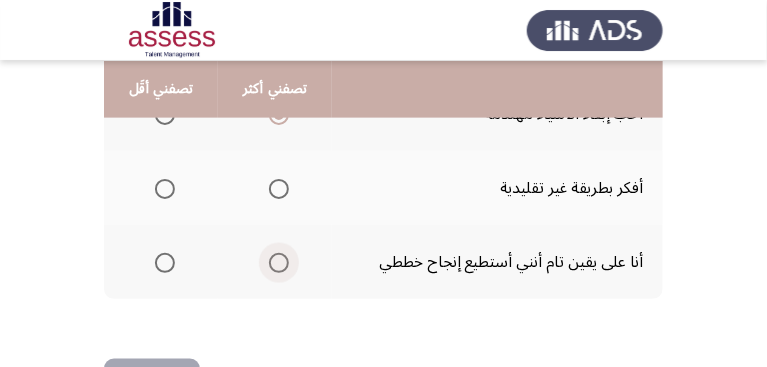 click at bounding box center (279, 263) 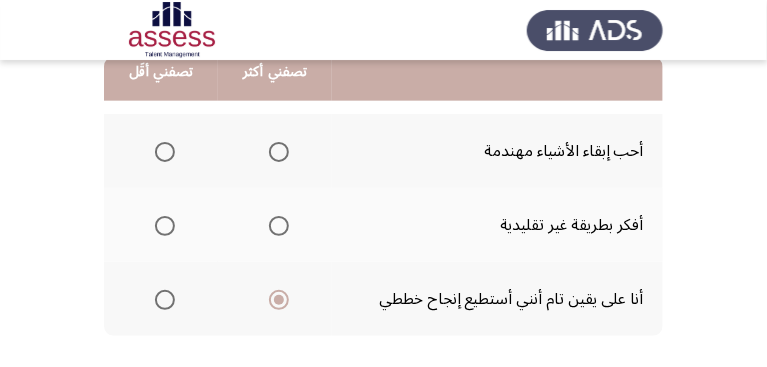 scroll, scrollTop: 514, scrollLeft: 0, axis: vertical 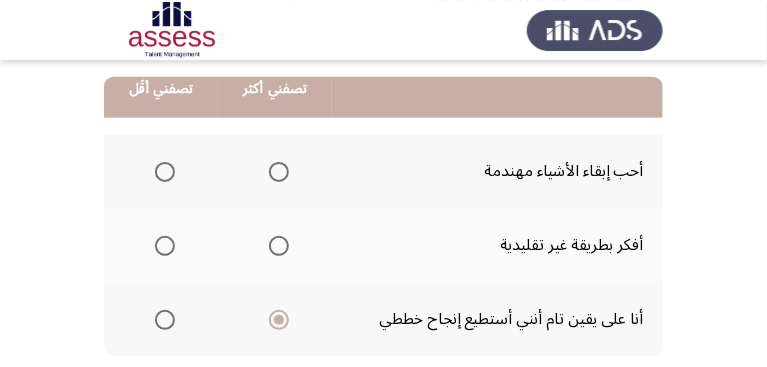 click at bounding box center [165, 246] 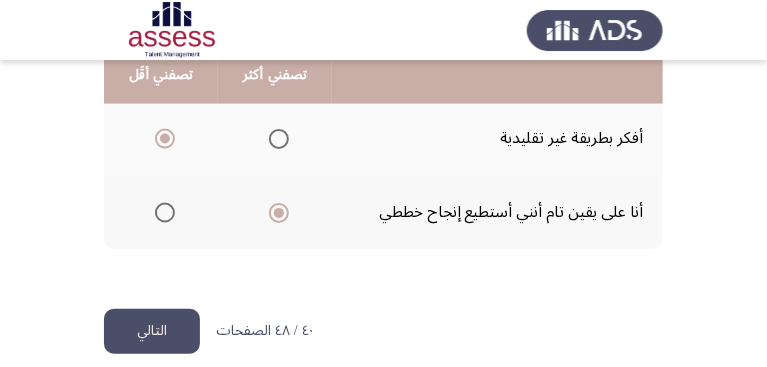 scroll, scrollTop: 641, scrollLeft: 0, axis: vertical 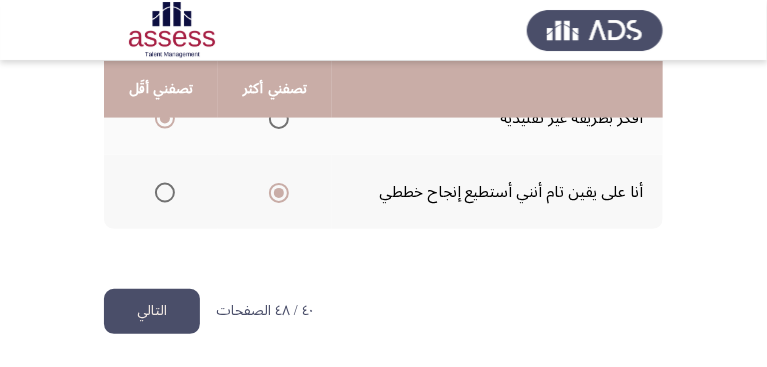 click on "التالي" 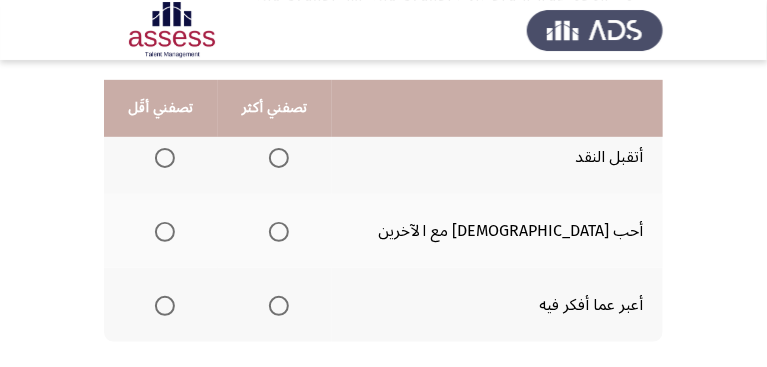scroll, scrollTop: 228, scrollLeft: 0, axis: vertical 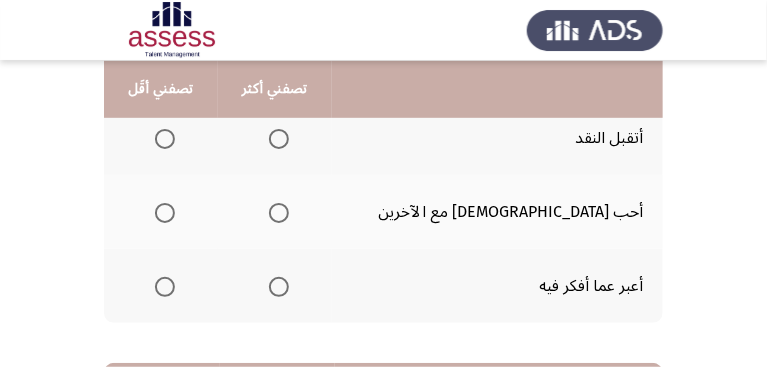 click at bounding box center (165, 139) 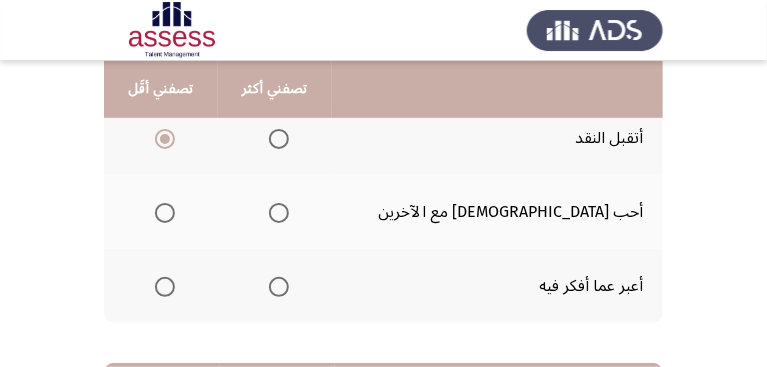 click at bounding box center [279, 213] 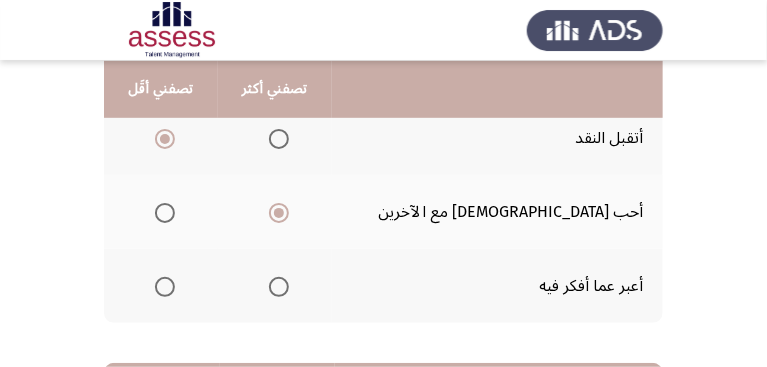 click at bounding box center (165, 287) 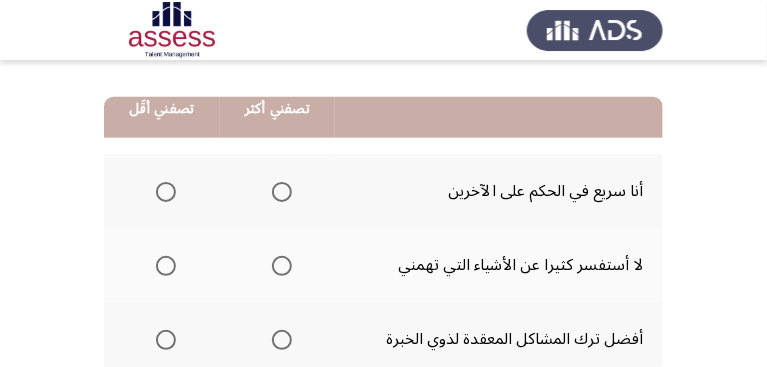 scroll, scrollTop: 514, scrollLeft: 0, axis: vertical 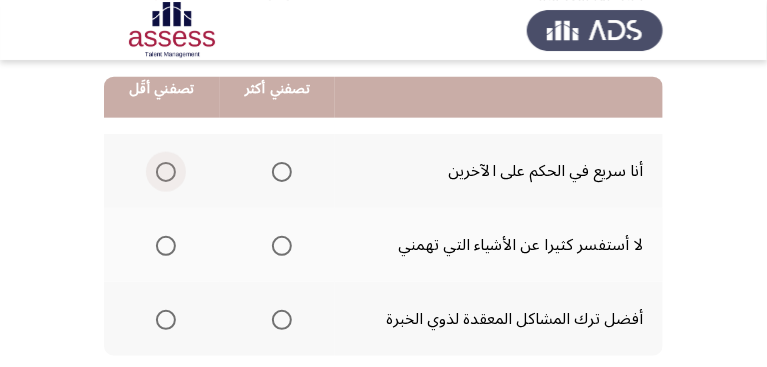 click at bounding box center [166, 172] 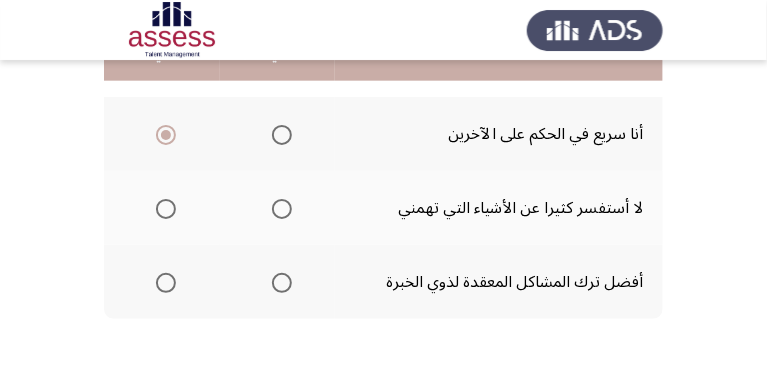 scroll, scrollTop: 571, scrollLeft: 0, axis: vertical 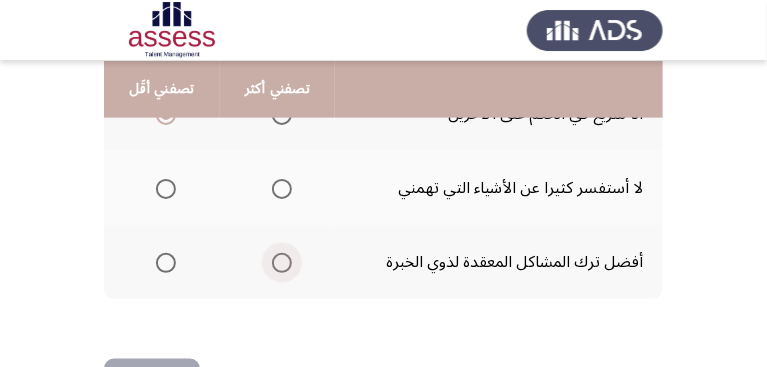 click at bounding box center [282, 263] 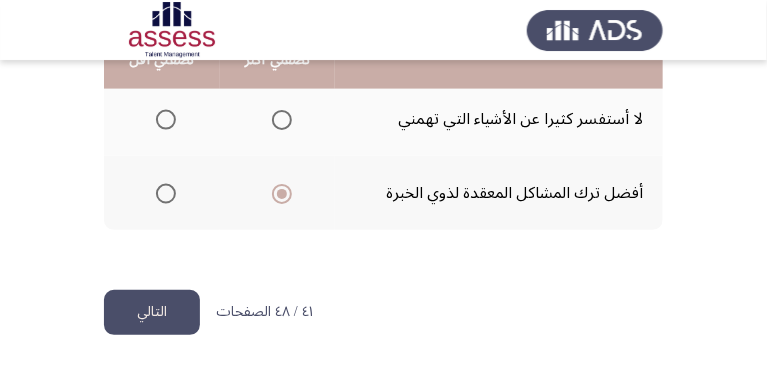 scroll, scrollTop: 641, scrollLeft: 0, axis: vertical 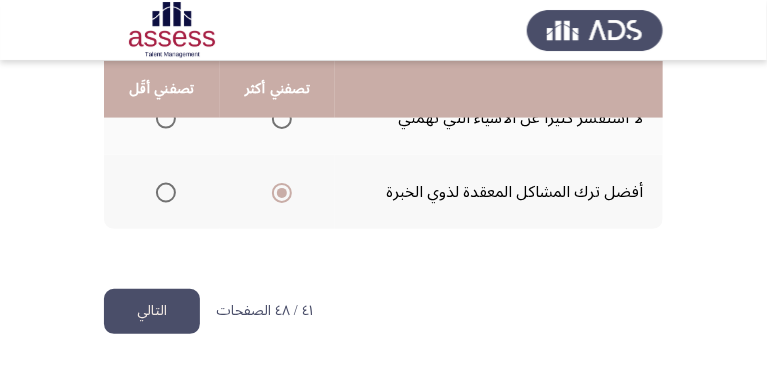 click on "التالي" 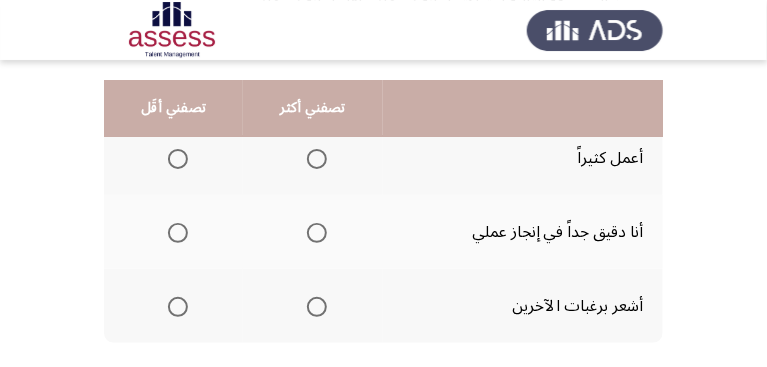 scroll, scrollTop: 228, scrollLeft: 0, axis: vertical 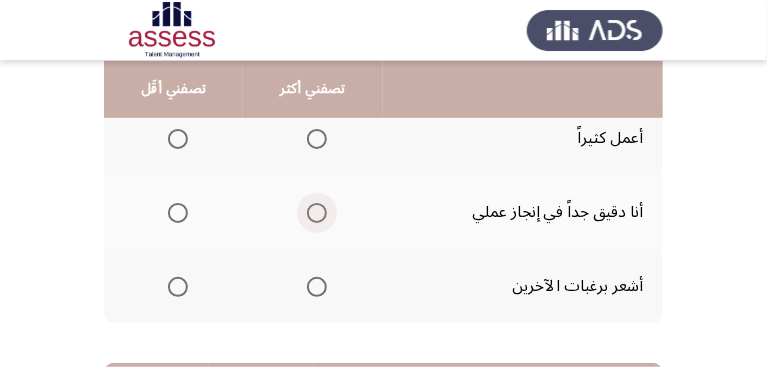 click at bounding box center [317, 213] 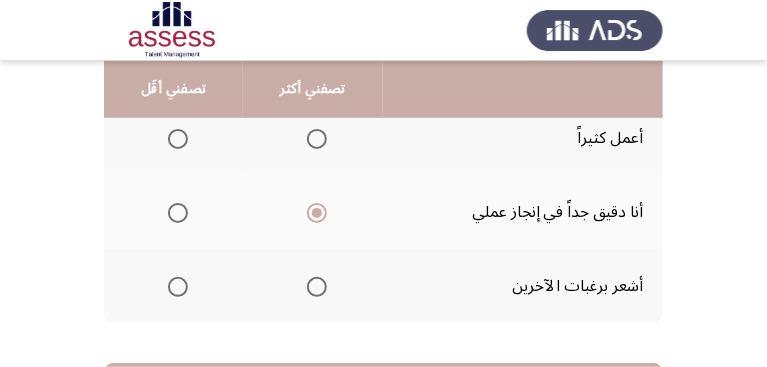click at bounding box center (178, 287) 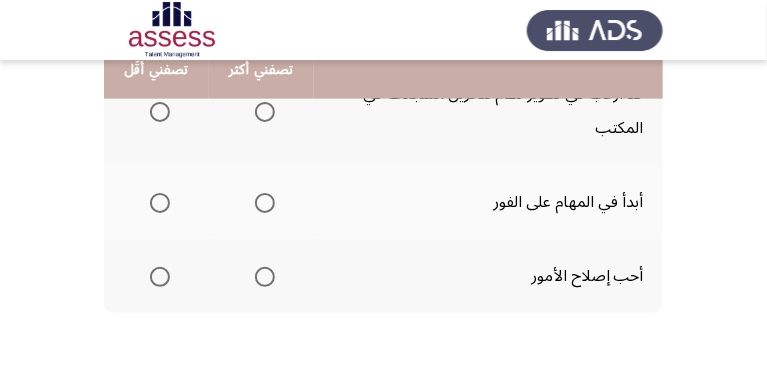 scroll, scrollTop: 571, scrollLeft: 0, axis: vertical 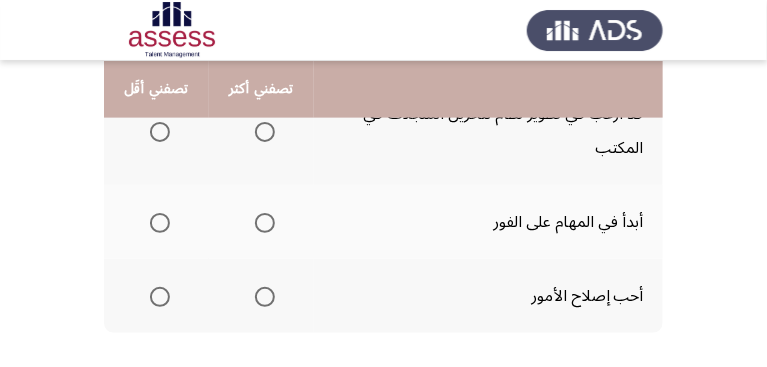 click at bounding box center (265, 223) 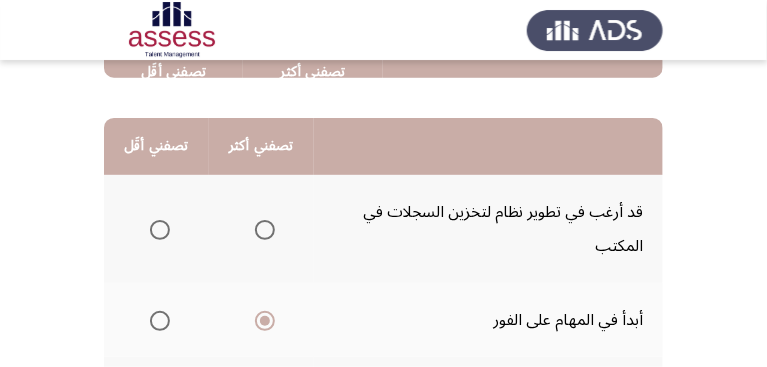 scroll, scrollTop: 457, scrollLeft: 0, axis: vertical 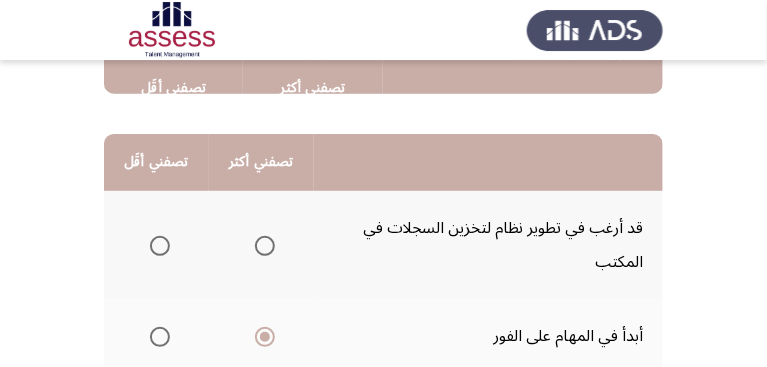 click at bounding box center [160, 246] 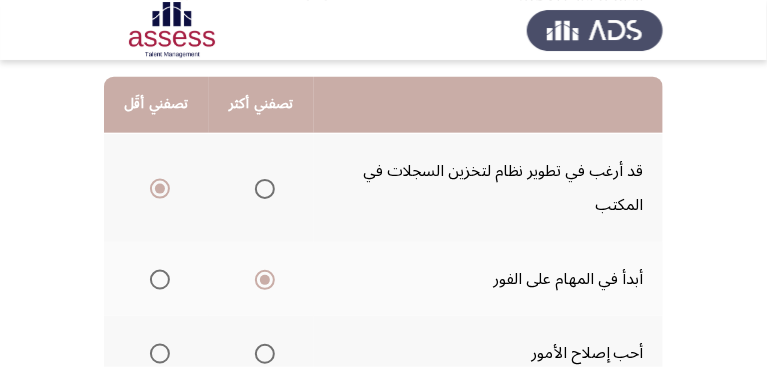 scroll, scrollTop: 571, scrollLeft: 0, axis: vertical 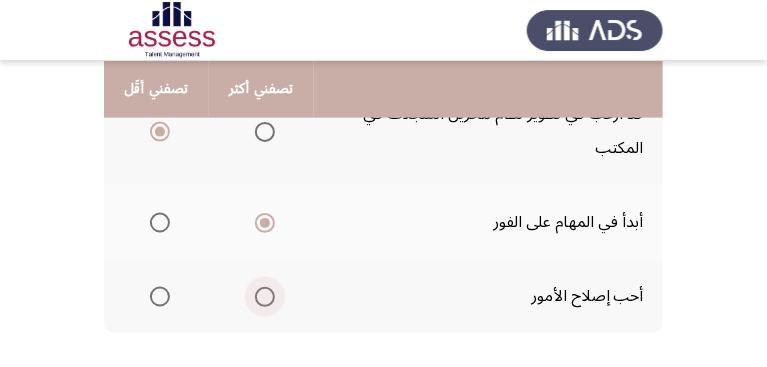 click at bounding box center (265, 297) 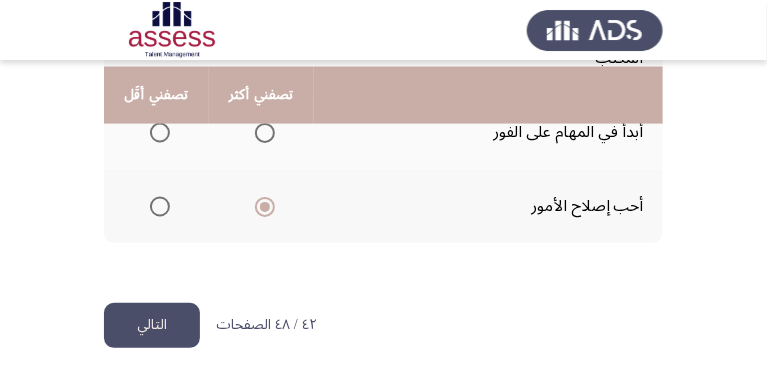scroll, scrollTop: 674, scrollLeft: 0, axis: vertical 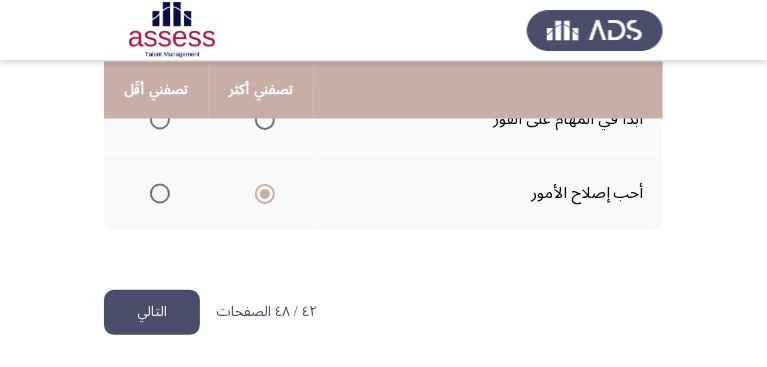 click on "التالي" 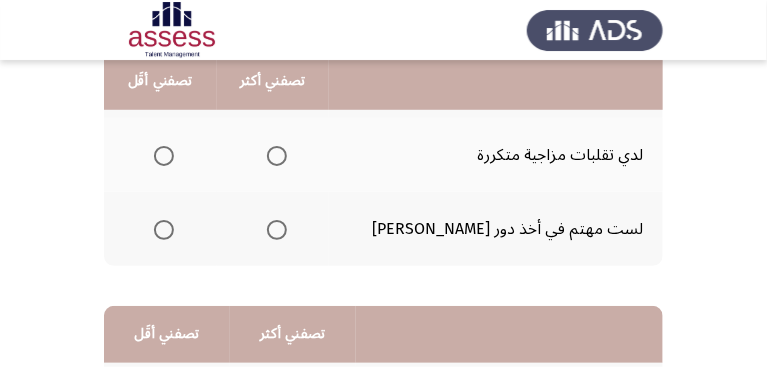 scroll, scrollTop: 228, scrollLeft: 0, axis: vertical 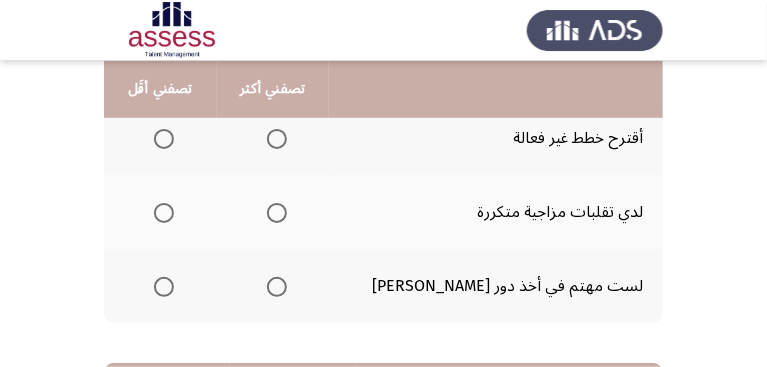 click at bounding box center (164, 139) 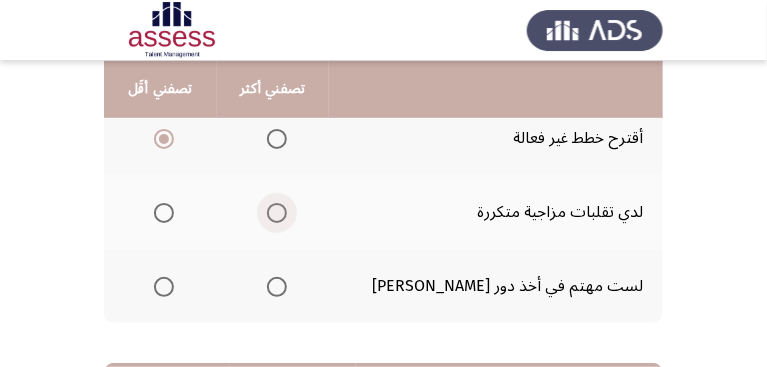 click at bounding box center [277, 213] 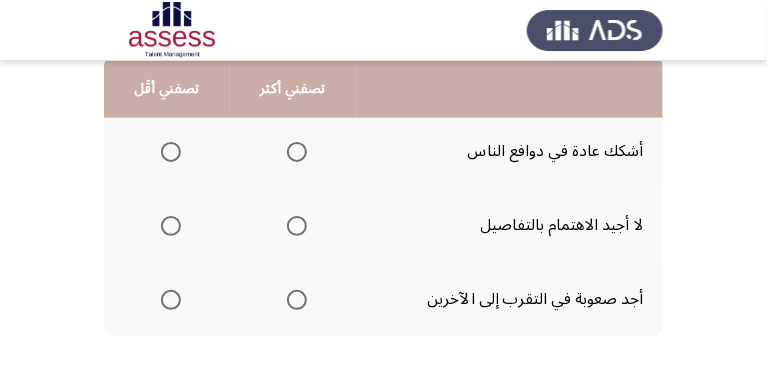 scroll, scrollTop: 514, scrollLeft: 0, axis: vertical 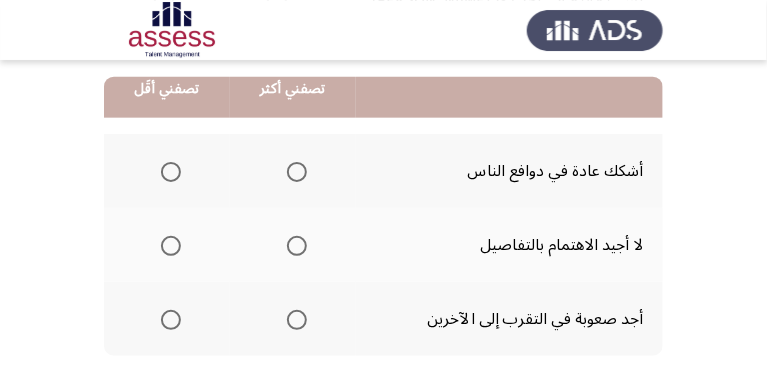 click at bounding box center (171, 320) 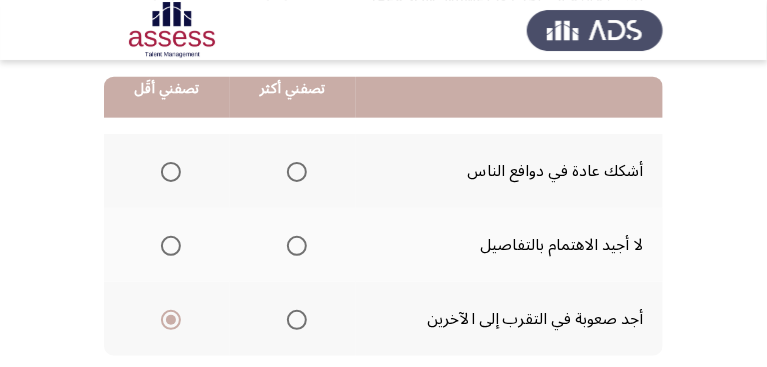 click at bounding box center [297, 172] 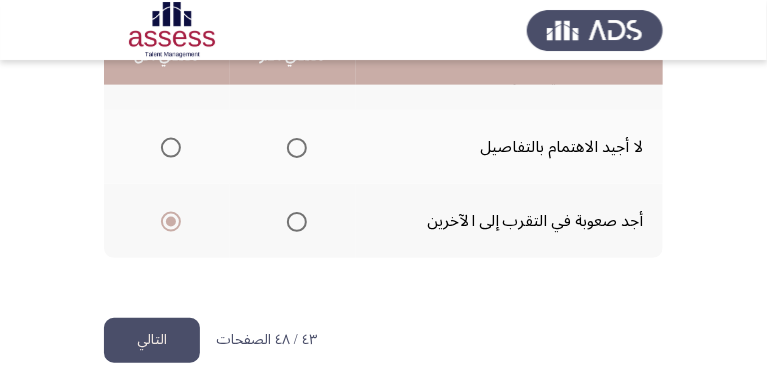 scroll, scrollTop: 641, scrollLeft: 0, axis: vertical 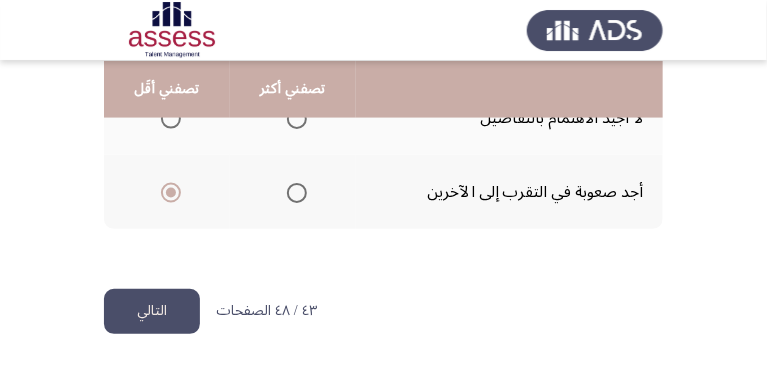 click on "التالي" 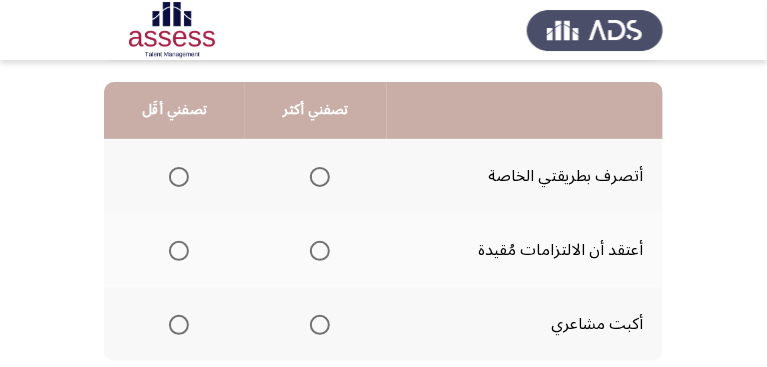 scroll, scrollTop: 171, scrollLeft: 0, axis: vertical 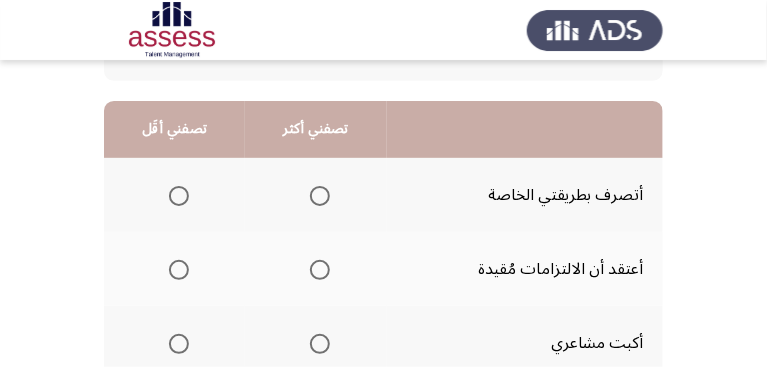 click at bounding box center (320, 196) 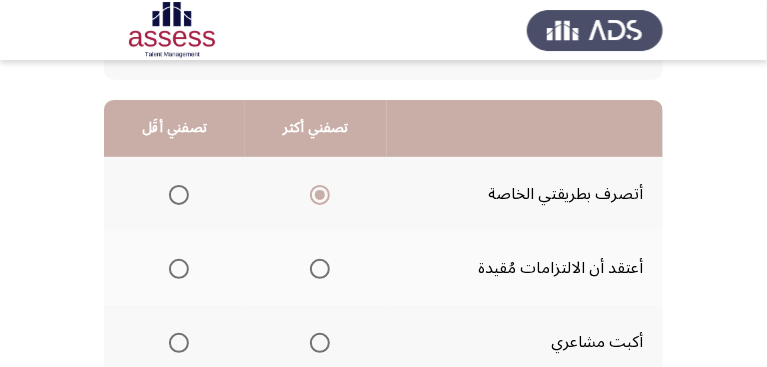scroll, scrollTop: 228, scrollLeft: 0, axis: vertical 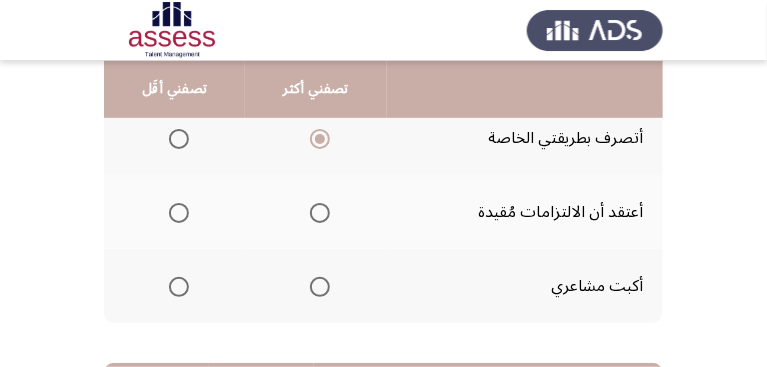 click at bounding box center (320, 287) 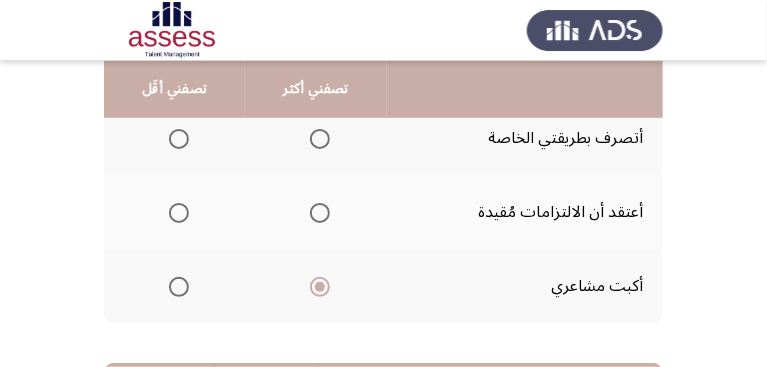 click at bounding box center (179, 213) 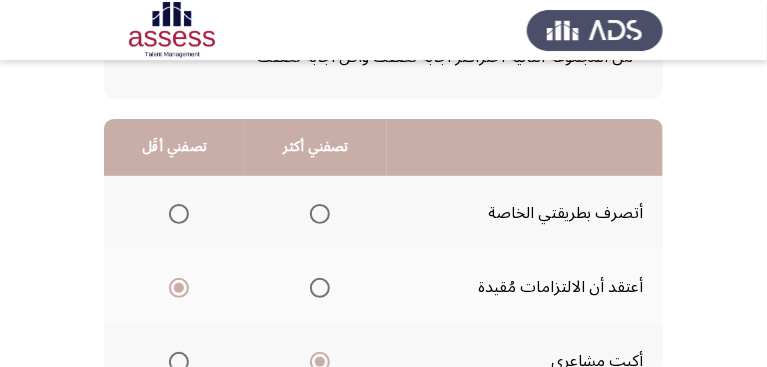 scroll, scrollTop: 171, scrollLeft: 0, axis: vertical 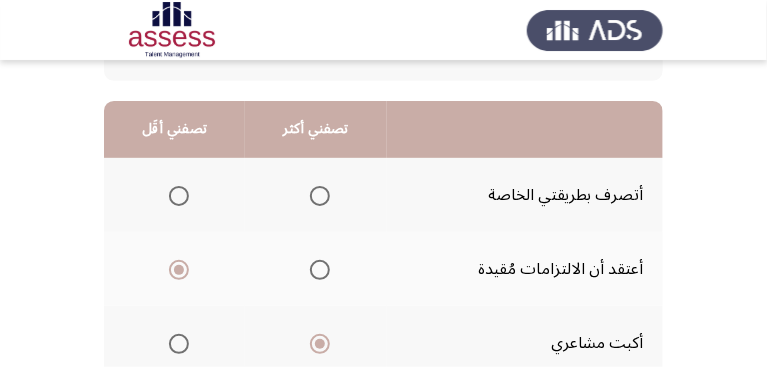 click at bounding box center [320, 196] 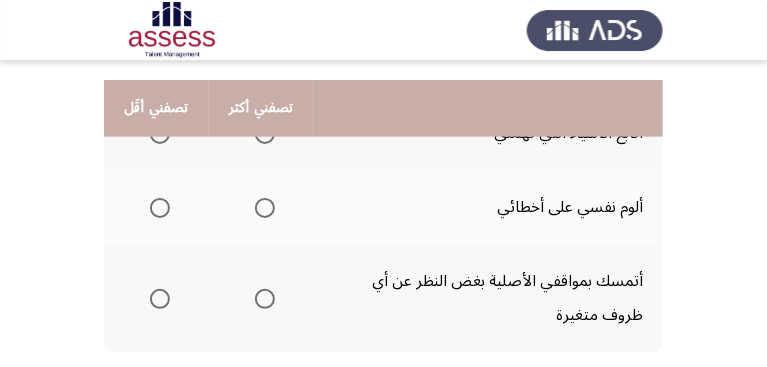 scroll, scrollTop: 571, scrollLeft: 0, axis: vertical 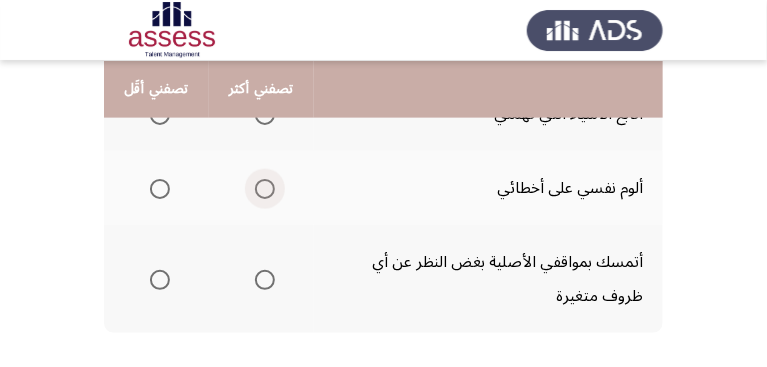 click at bounding box center (265, 189) 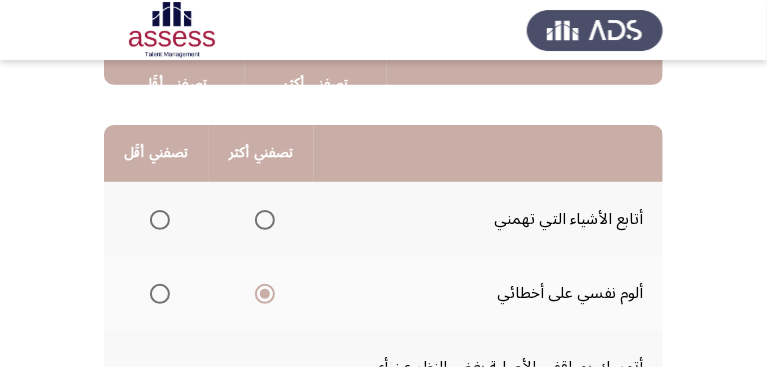 scroll, scrollTop: 457, scrollLeft: 0, axis: vertical 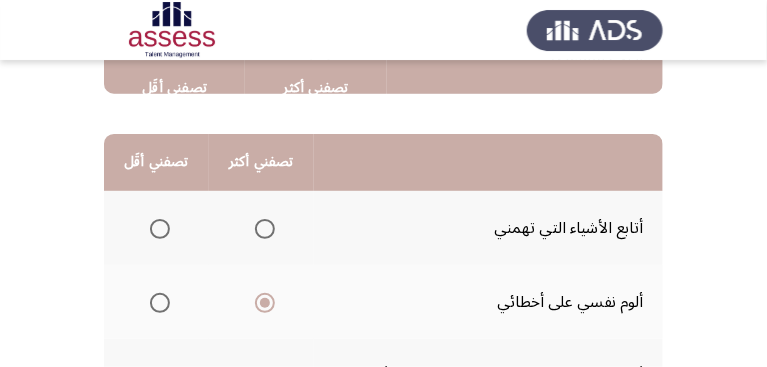 click at bounding box center (160, 229) 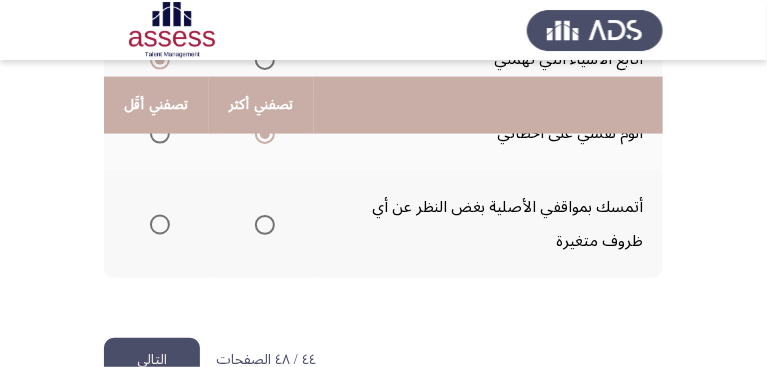 scroll, scrollTop: 674, scrollLeft: 0, axis: vertical 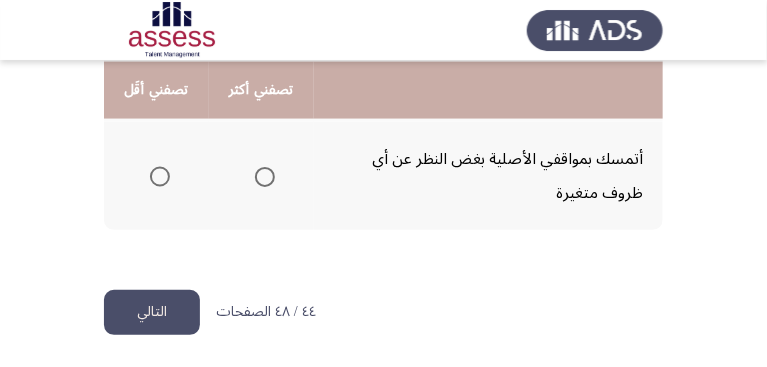 click on "التالي" 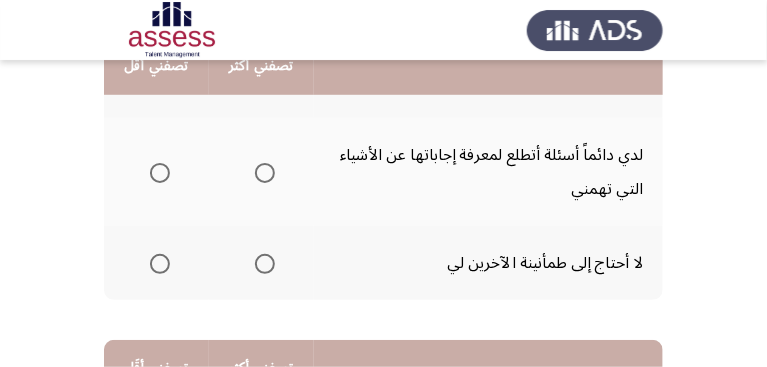 scroll, scrollTop: 228, scrollLeft: 0, axis: vertical 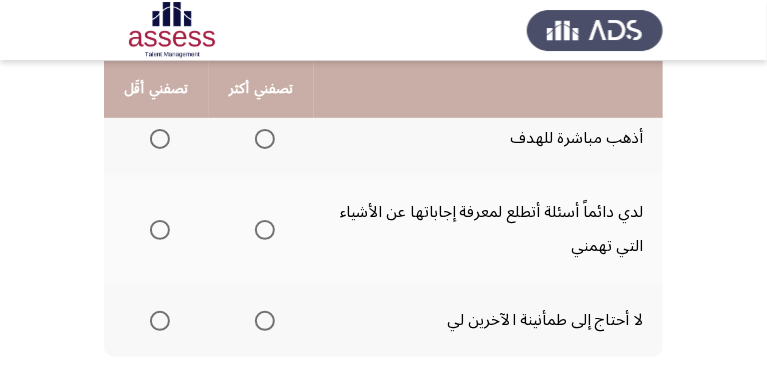 click at bounding box center (265, 139) 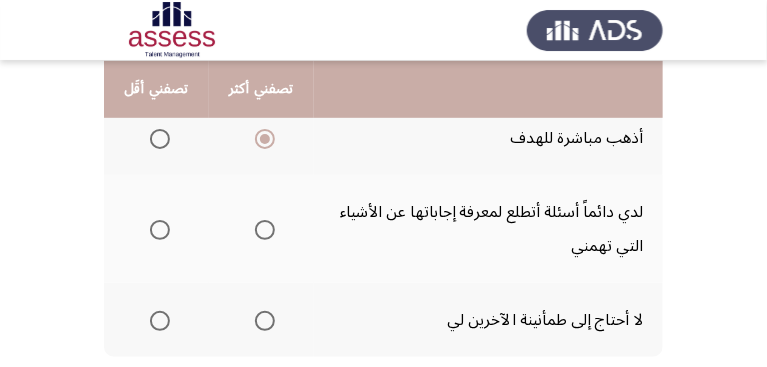 click at bounding box center [160, 230] 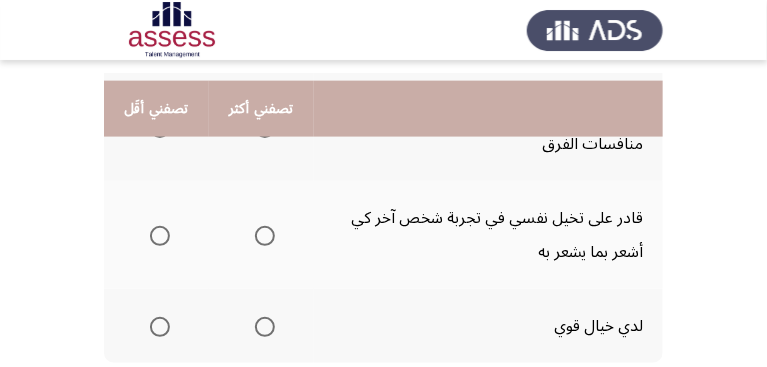 scroll, scrollTop: 628, scrollLeft: 0, axis: vertical 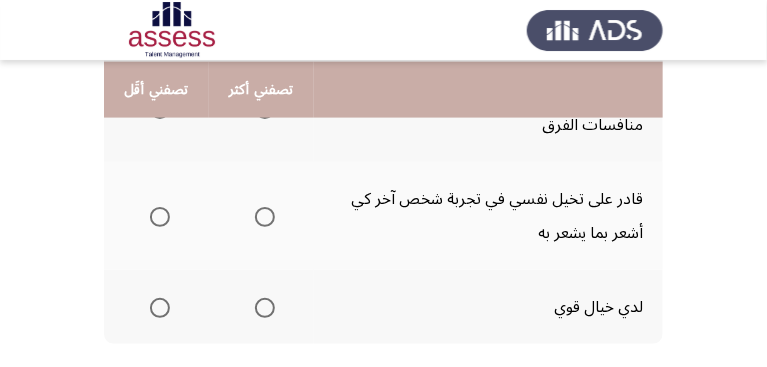 click at bounding box center (160, 308) 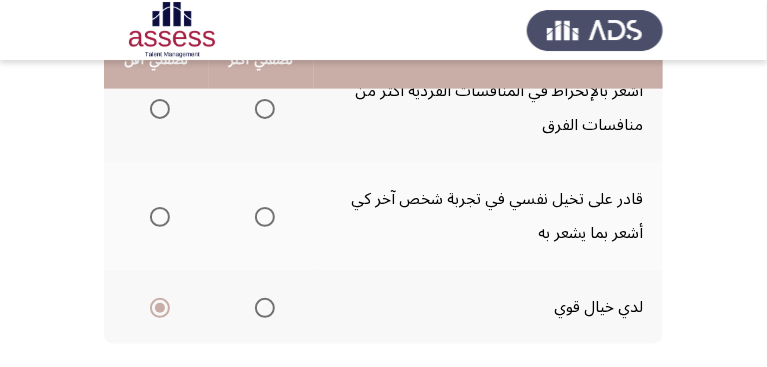 scroll, scrollTop: 571, scrollLeft: 0, axis: vertical 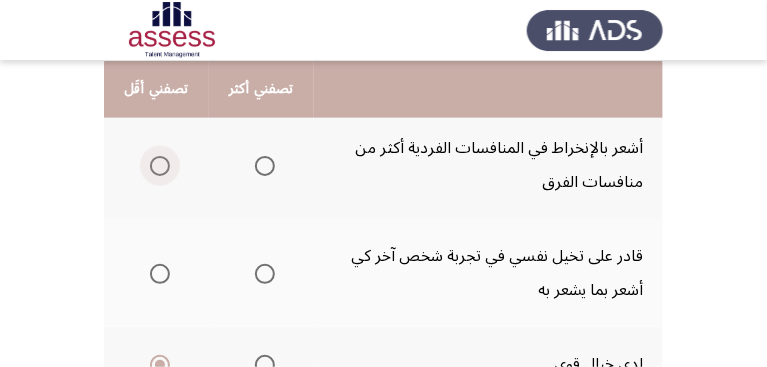 click at bounding box center (160, 166) 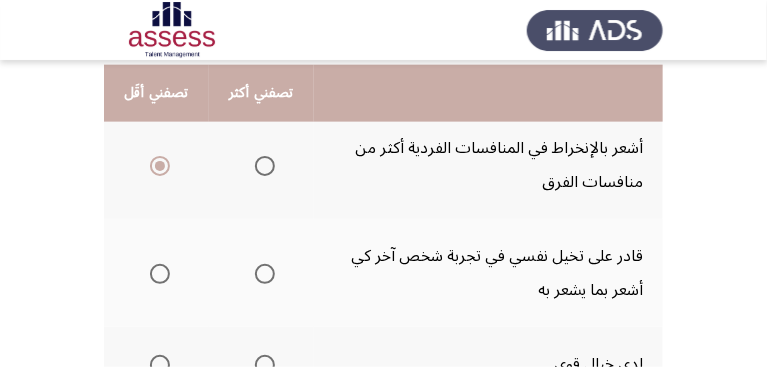 scroll, scrollTop: 628, scrollLeft: 0, axis: vertical 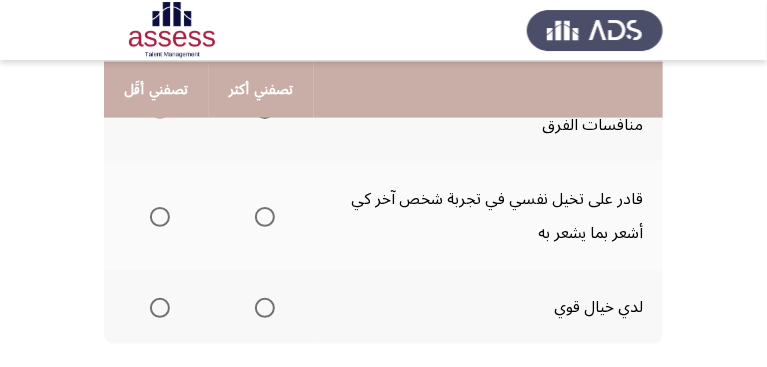 click at bounding box center (265, 217) 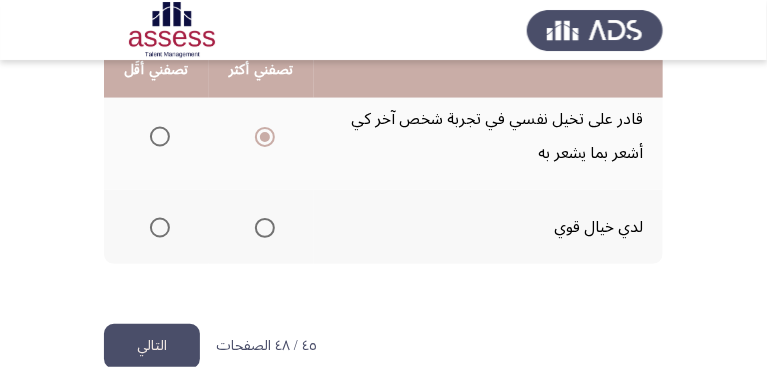 scroll, scrollTop: 742, scrollLeft: 0, axis: vertical 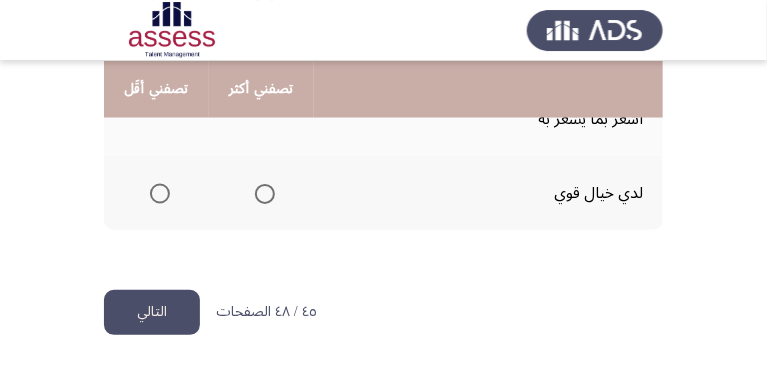click on "التالي" 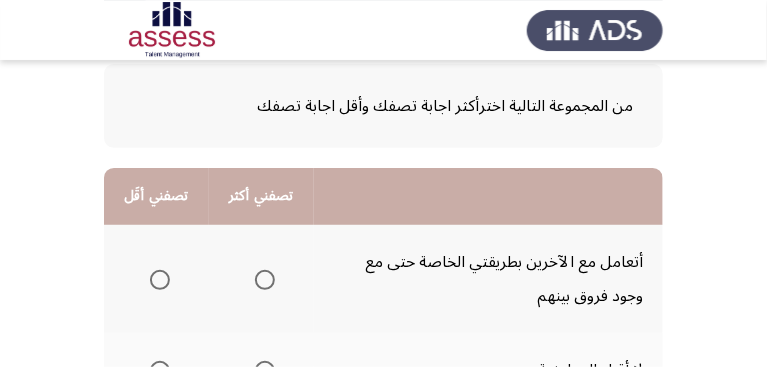 scroll, scrollTop: 228, scrollLeft: 0, axis: vertical 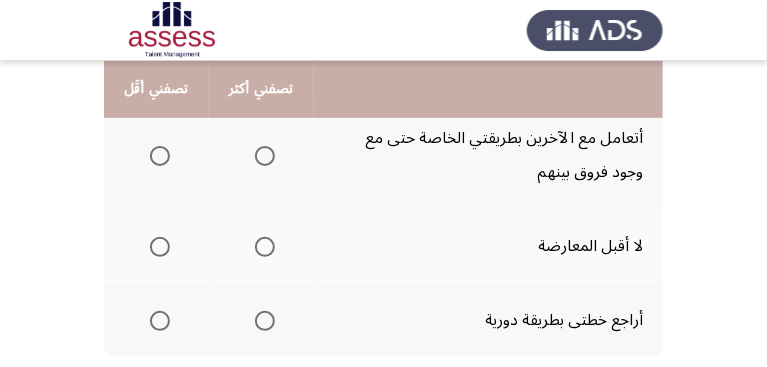 click at bounding box center [265, 156] 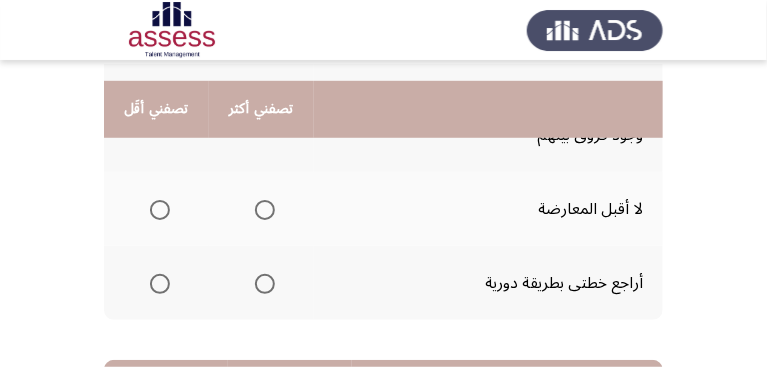 scroll, scrollTop: 285, scrollLeft: 0, axis: vertical 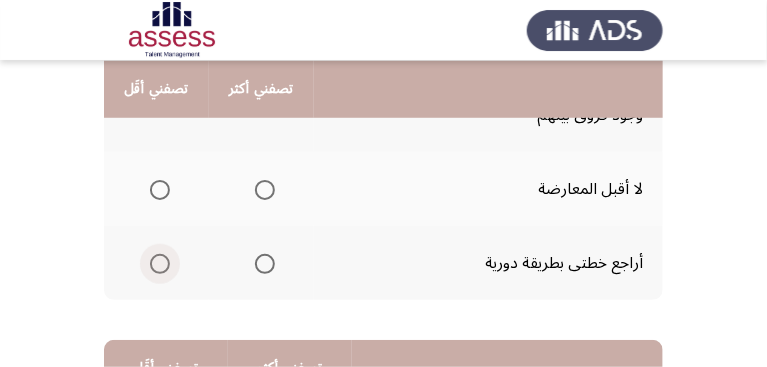 click at bounding box center [160, 264] 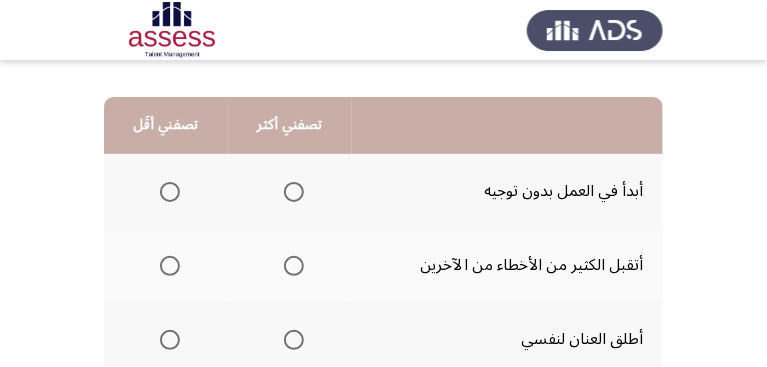 scroll, scrollTop: 571, scrollLeft: 0, axis: vertical 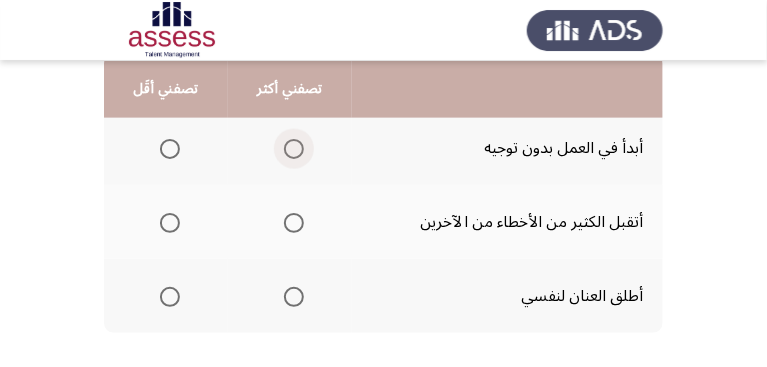 click at bounding box center [294, 149] 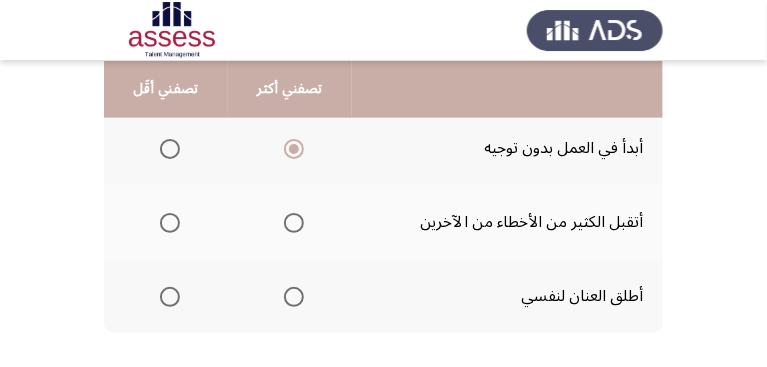 click at bounding box center [170, 223] 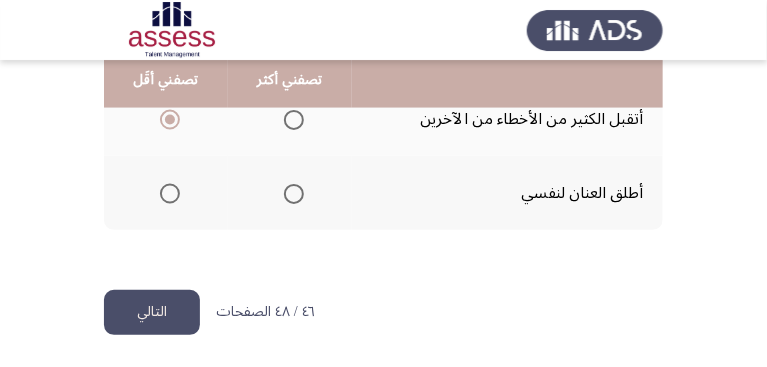 scroll, scrollTop: 674, scrollLeft: 0, axis: vertical 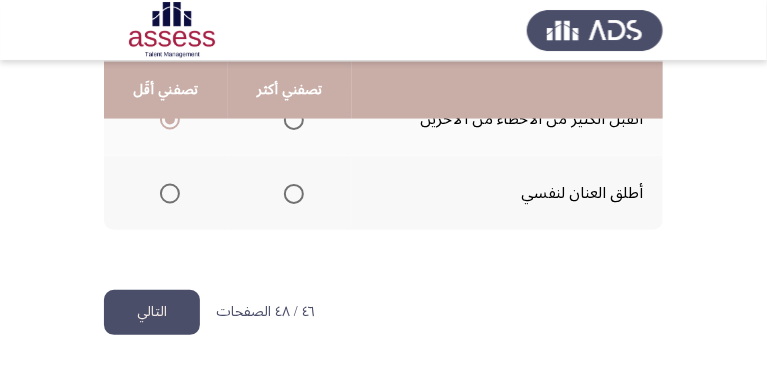 click on "التالي" 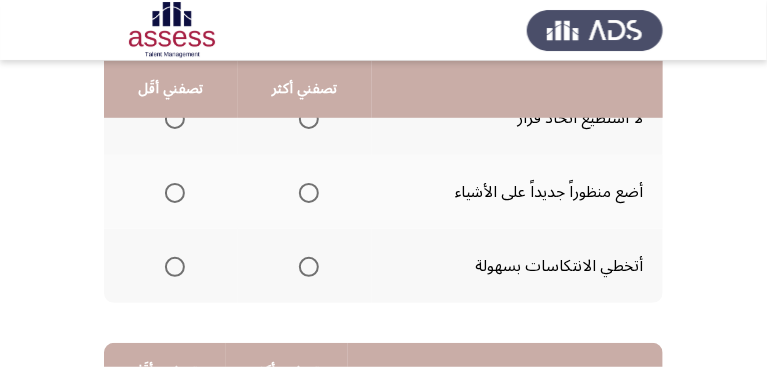 scroll, scrollTop: 228, scrollLeft: 0, axis: vertical 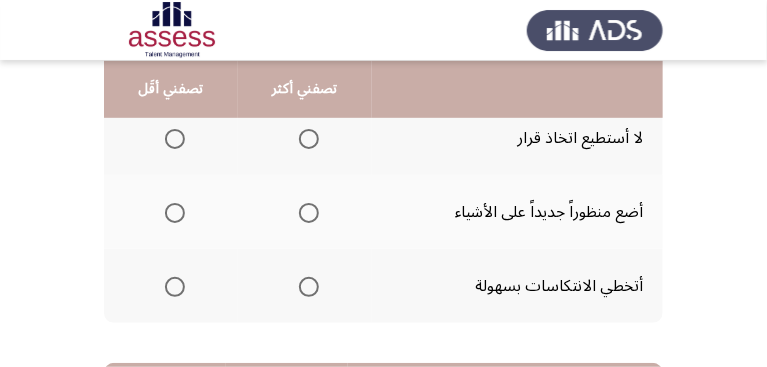 click at bounding box center [309, 213] 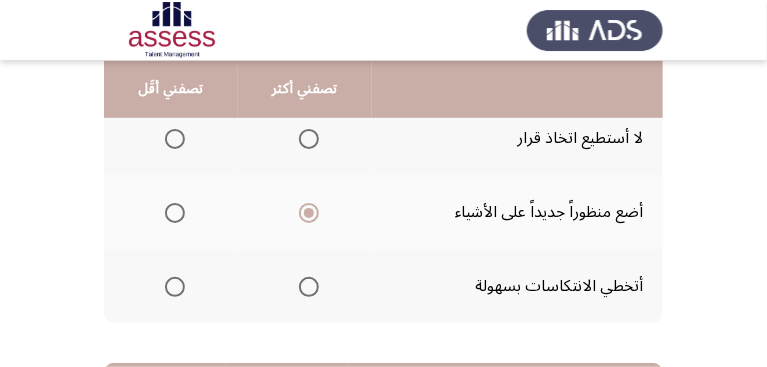 click at bounding box center (175, 287) 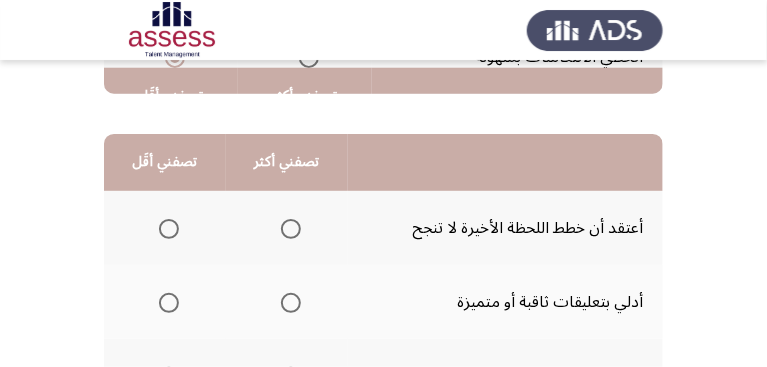 scroll, scrollTop: 514, scrollLeft: 0, axis: vertical 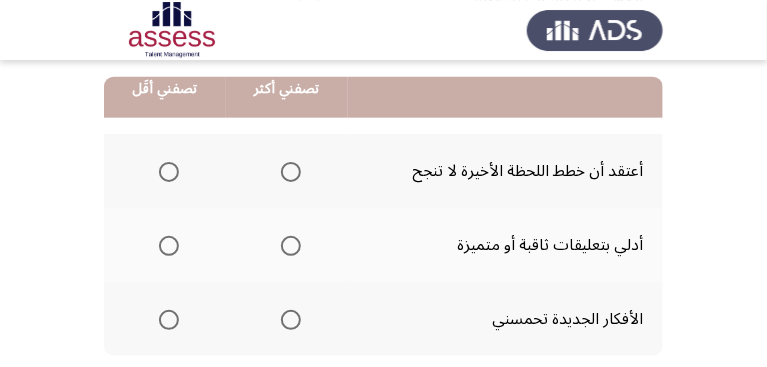click at bounding box center [291, 172] 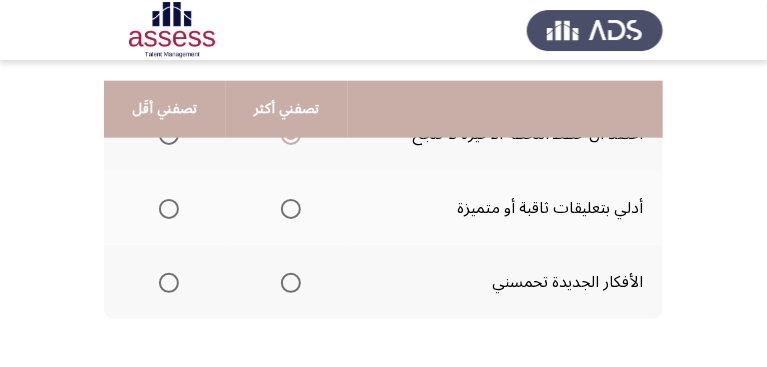 scroll, scrollTop: 571, scrollLeft: 0, axis: vertical 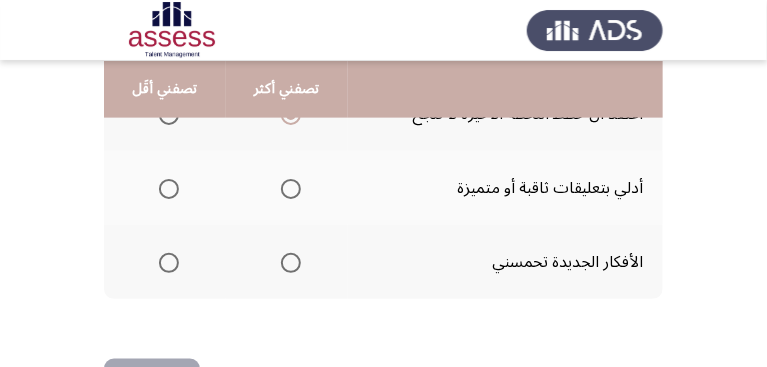 click at bounding box center [169, 263] 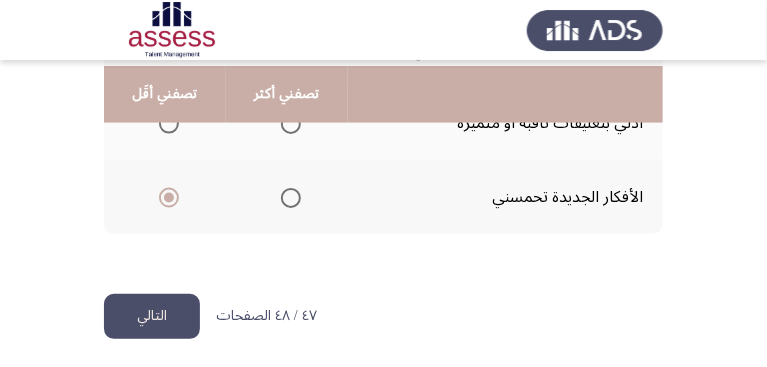 scroll, scrollTop: 641, scrollLeft: 0, axis: vertical 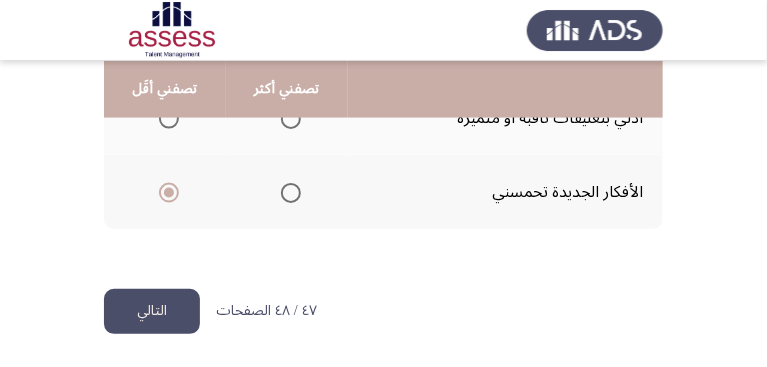 click on "التالي" 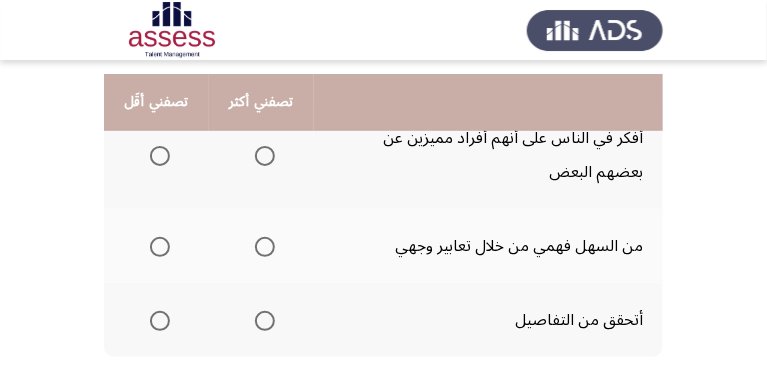 scroll, scrollTop: 285, scrollLeft: 0, axis: vertical 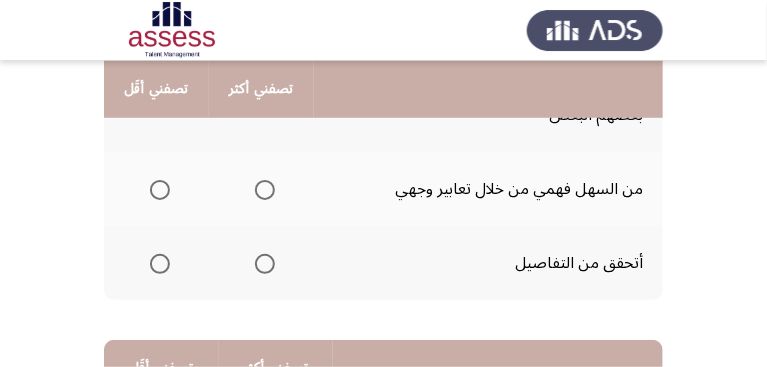 click at bounding box center [265, 190] 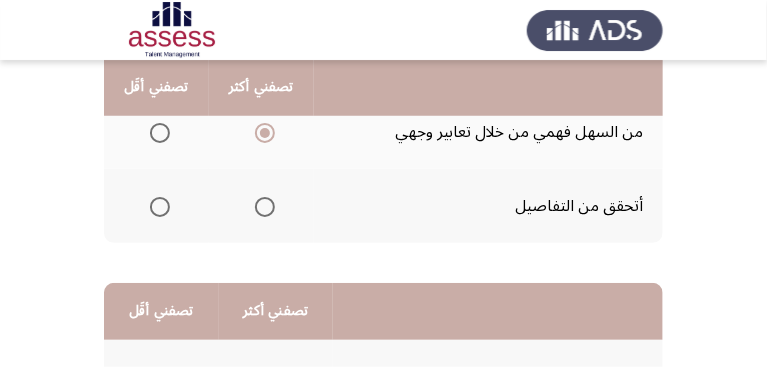 scroll, scrollTop: 342, scrollLeft: 0, axis: vertical 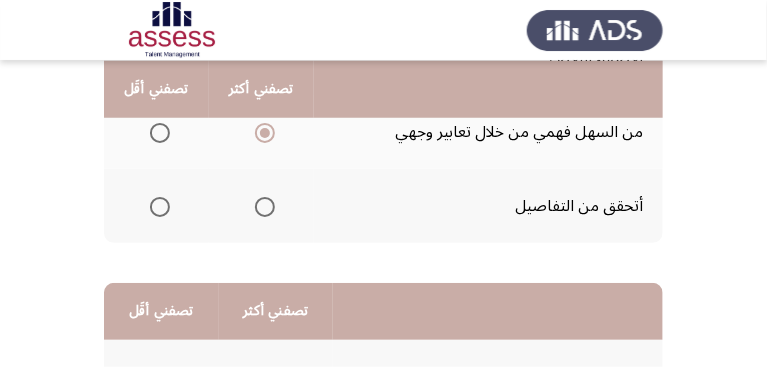click at bounding box center (160, 207) 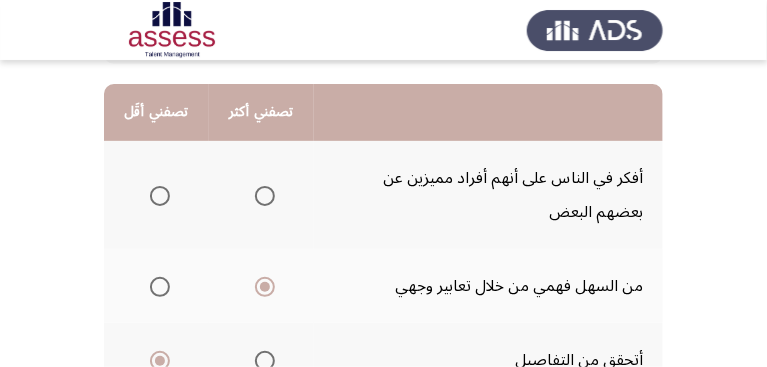 scroll, scrollTop: 171, scrollLeft: 0, axis: vertical 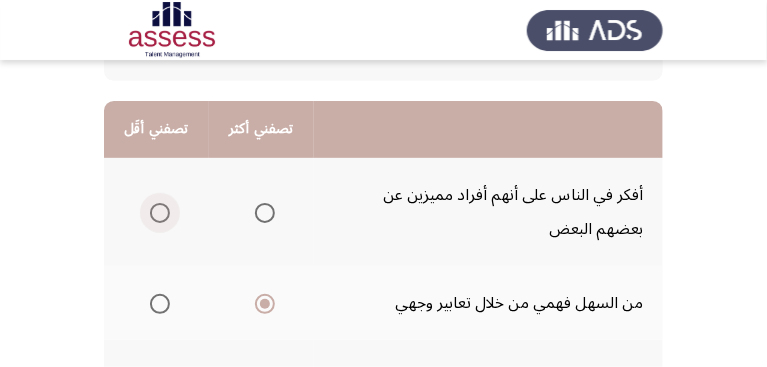 click at bounding box center (160, 213) 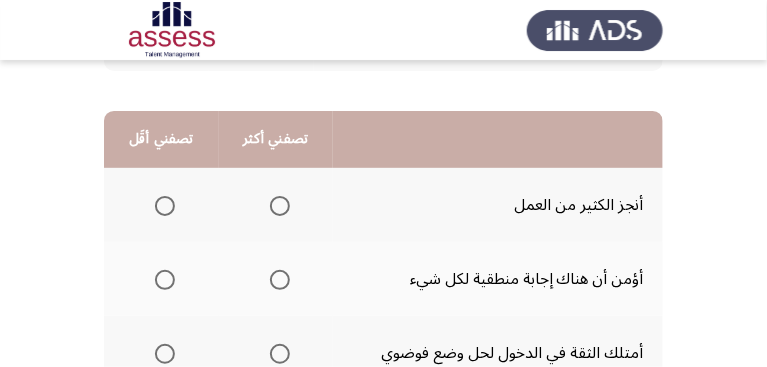 scroll, scrollTop: 571, scrollLeft: 0, axis: vertical 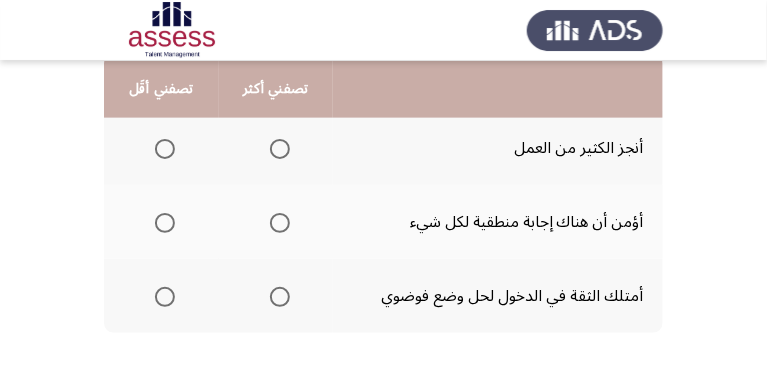 click at bounding box center (280, 223) 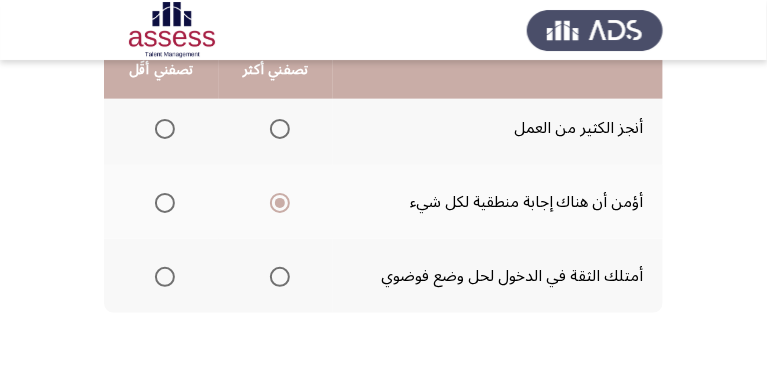 scroll, scrollTop: 571, scrollLeft: 0, axis: vertical 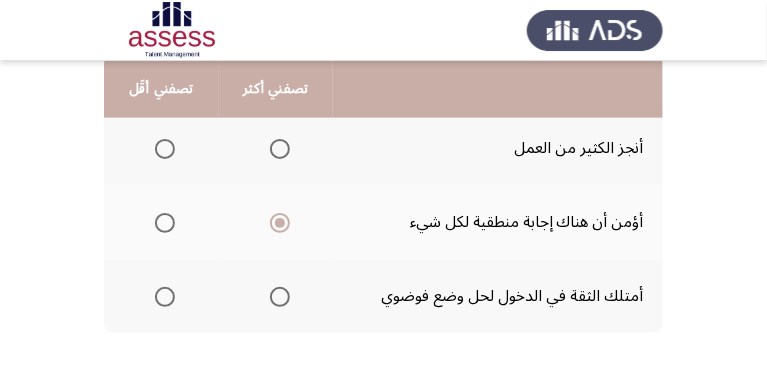 click at bounding box center [280, 297] 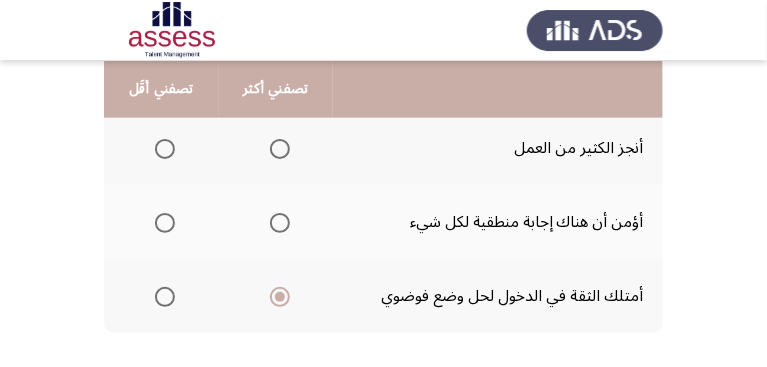 click 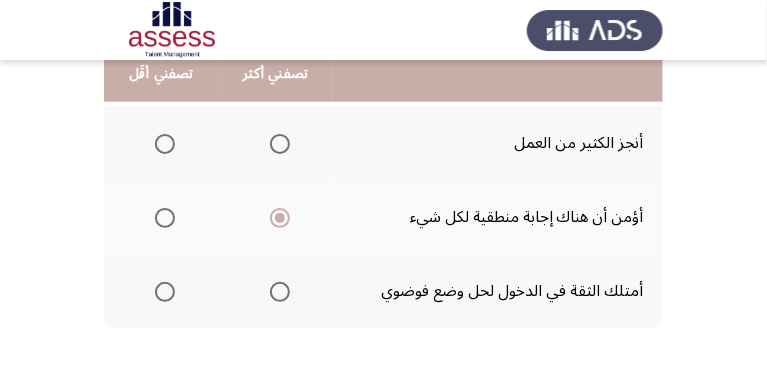 scroll, scrollTop: 560, scrollLeft: 0, axis: vertical 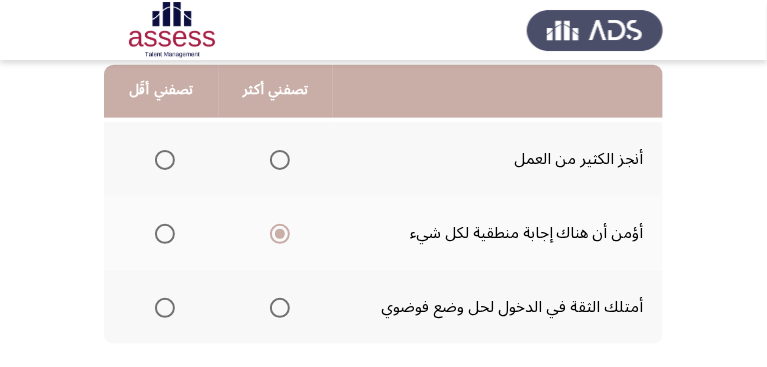 click at bounding box center (165, 234) 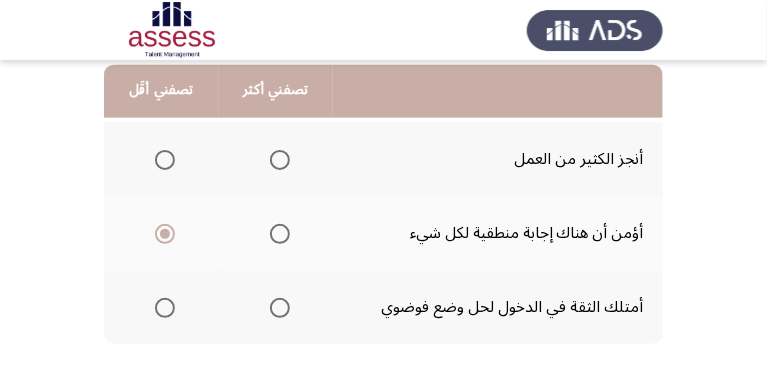 click at bounding box center (280, 308) 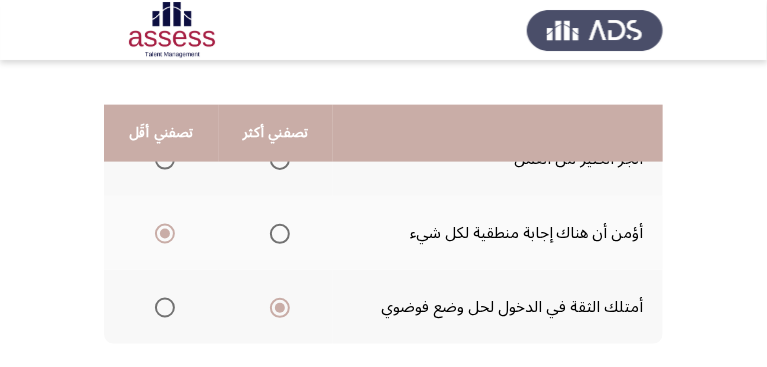 scroll, scrollTop: 674, scrollLeft: 0, axis: vertical 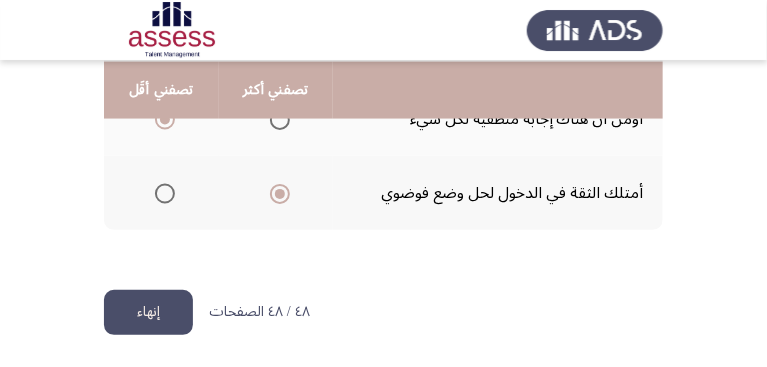 click on "إنهاء" 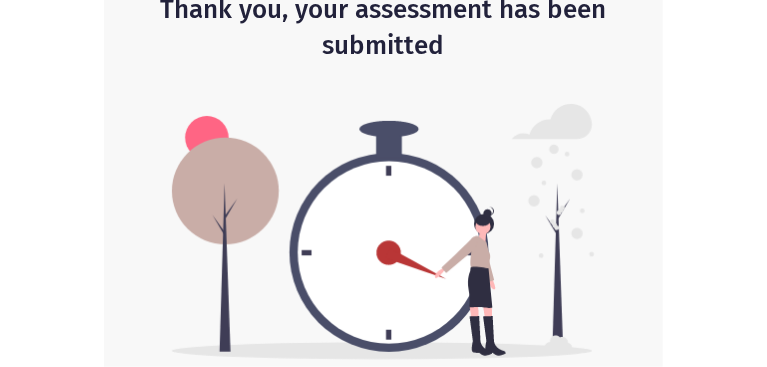 scroll, scrollTop: 161, scrollLeft: 0, axis: vertical 